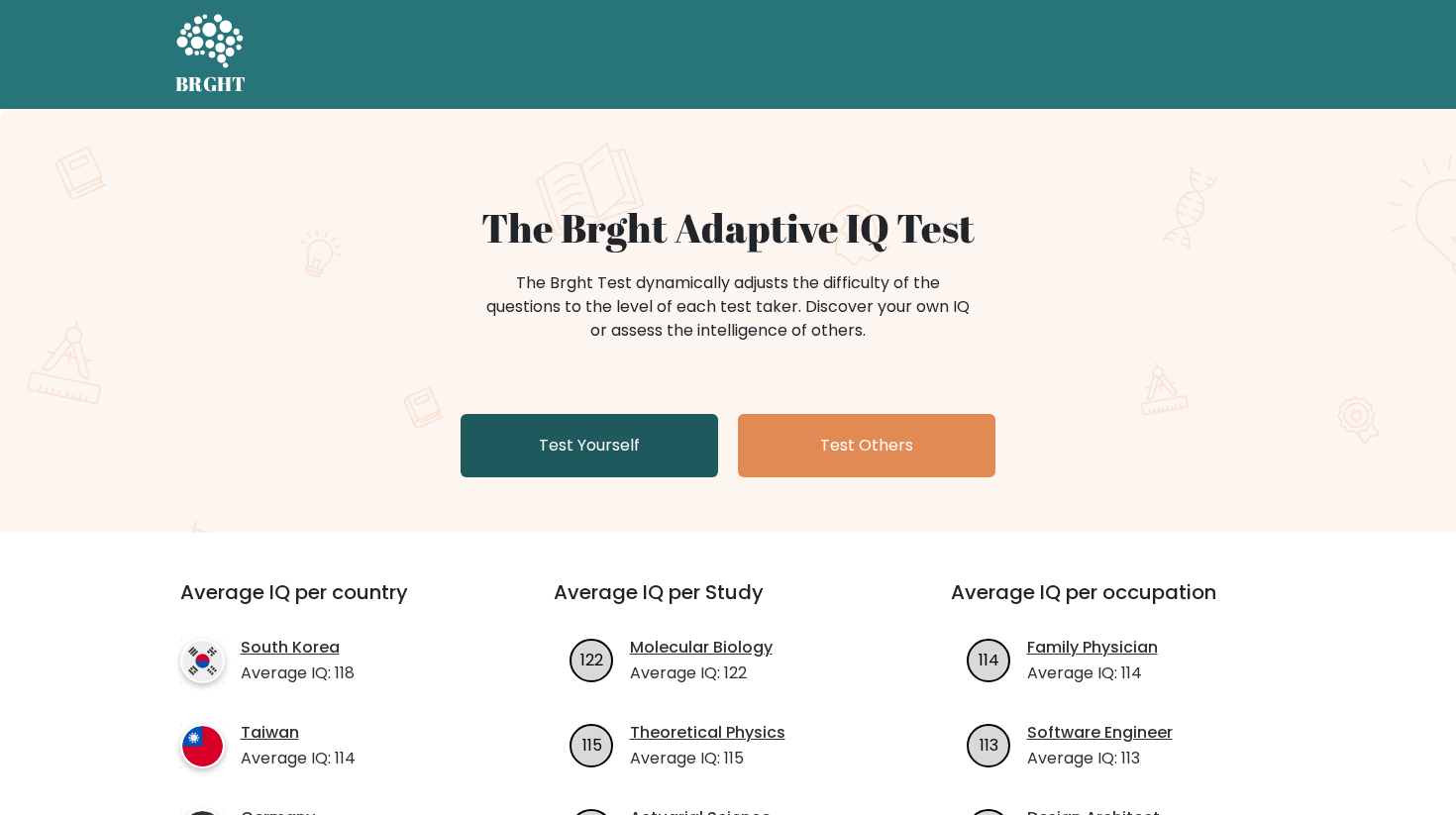 scroll, scrollTop: 0, scrollLeft: 0, axis: both 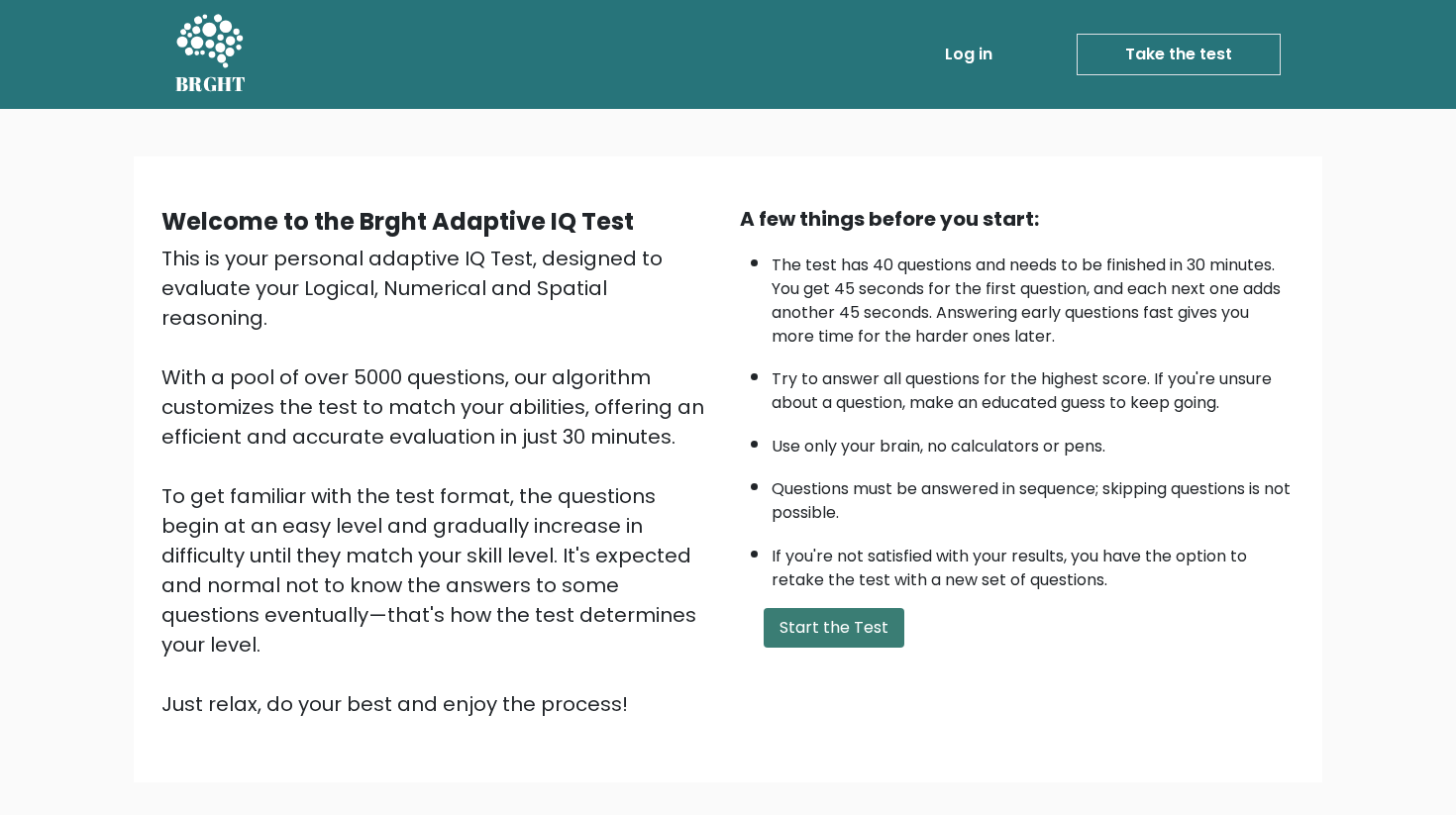click on "Start the Test" at bounding box center (834, 628) 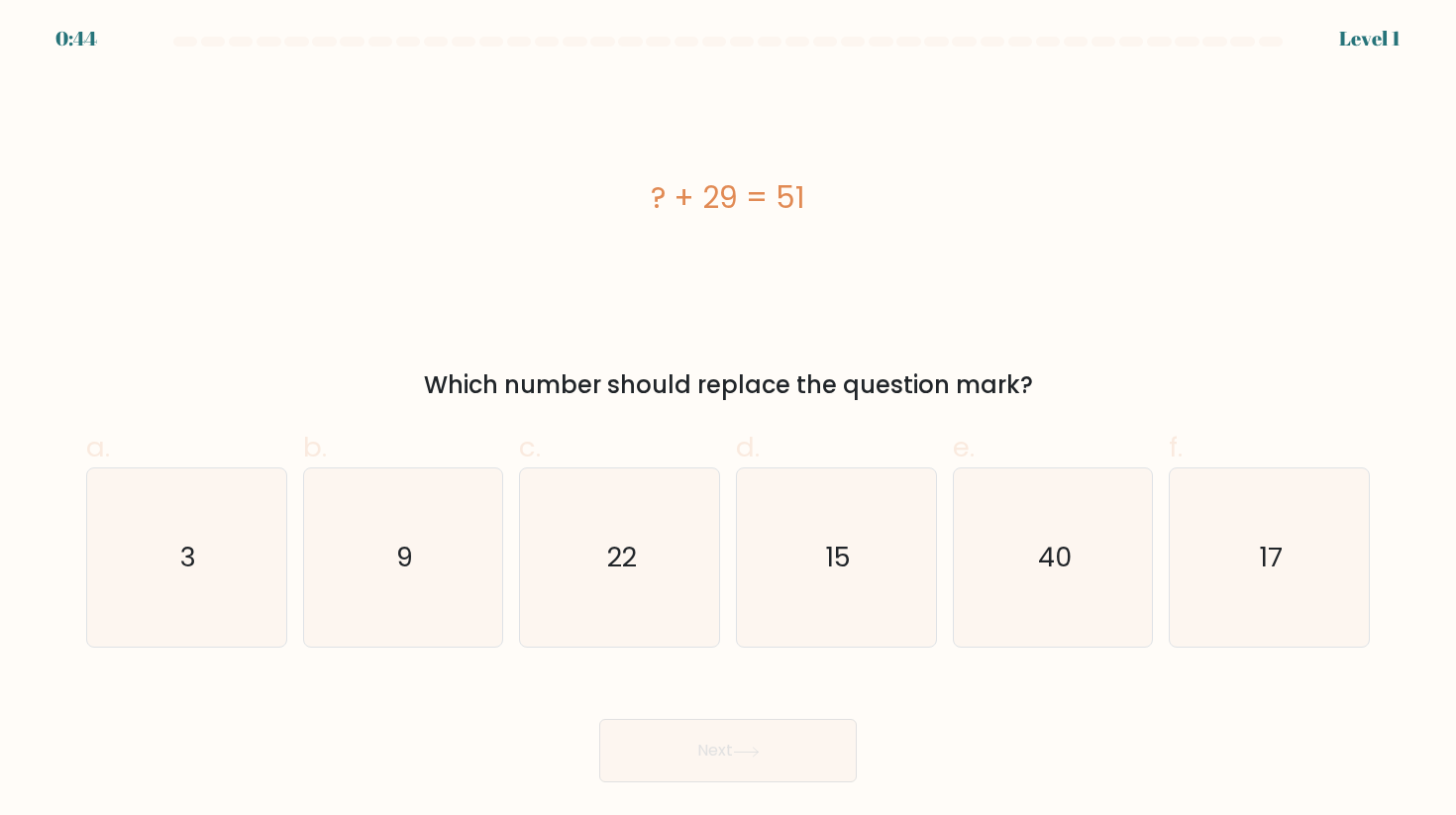 scroll, scrollTop: 0, scrollLeft: 0, axis: both 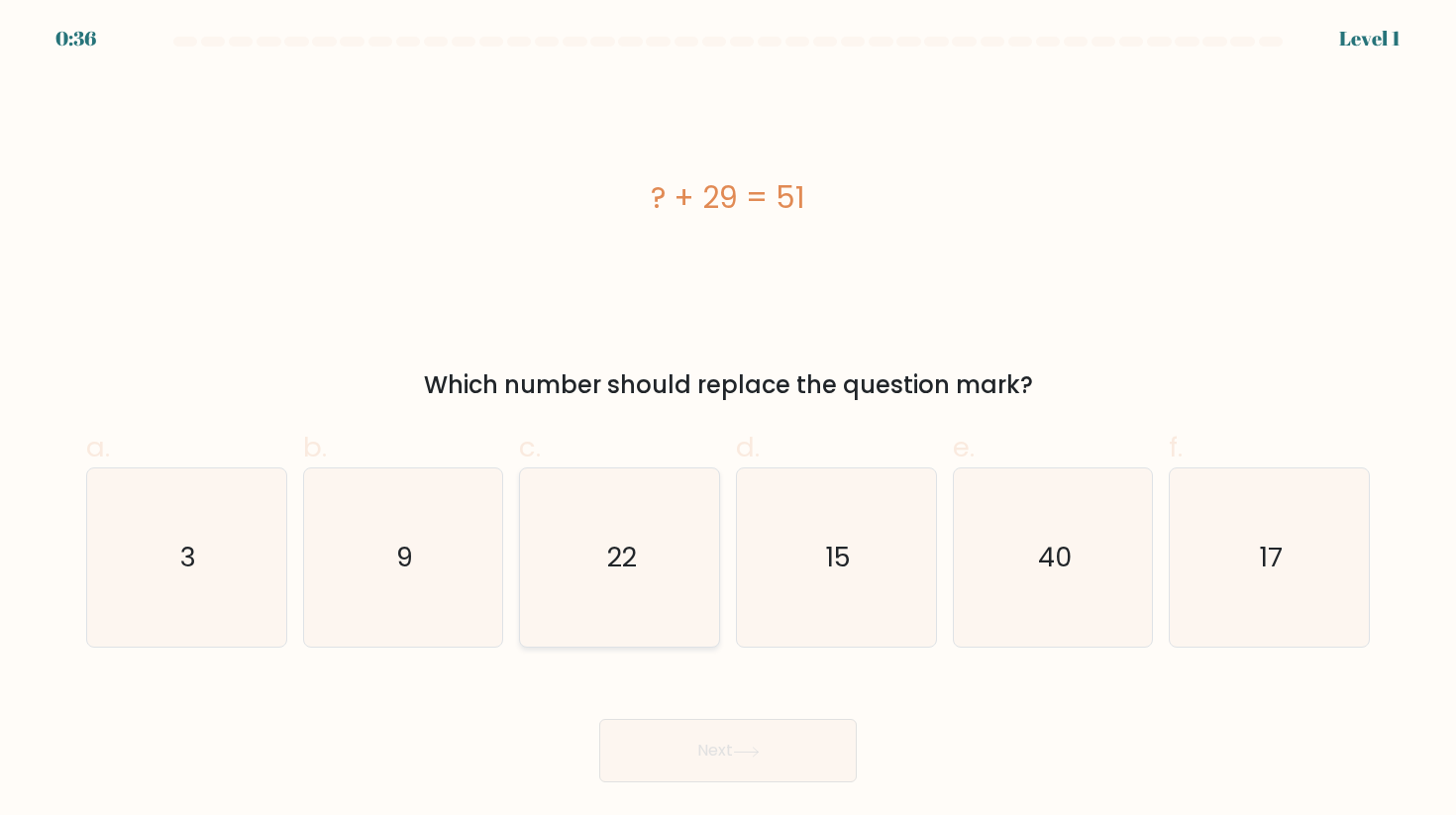 click on "22" 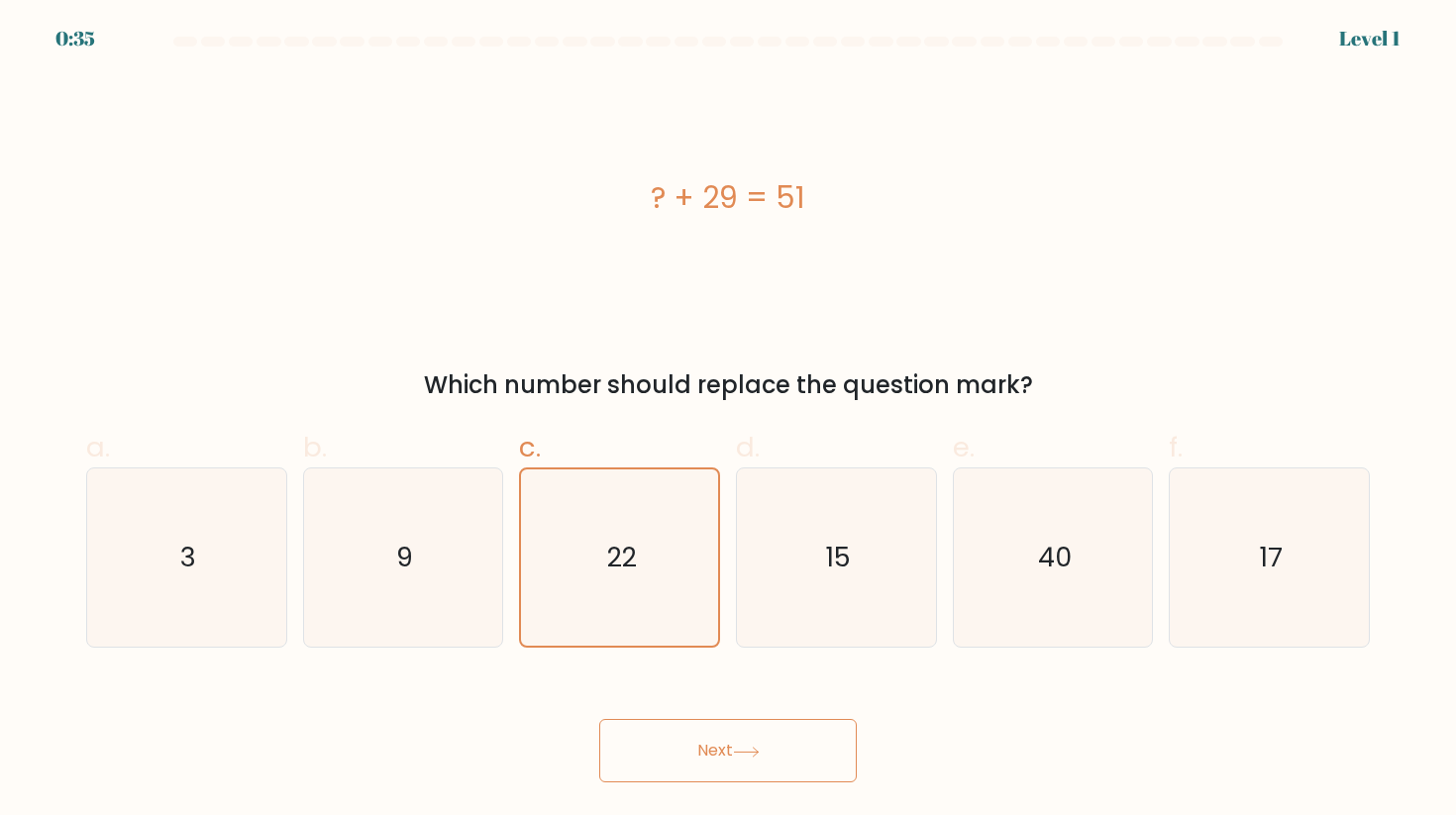 click on "Next" at bounding box center (728, 751) 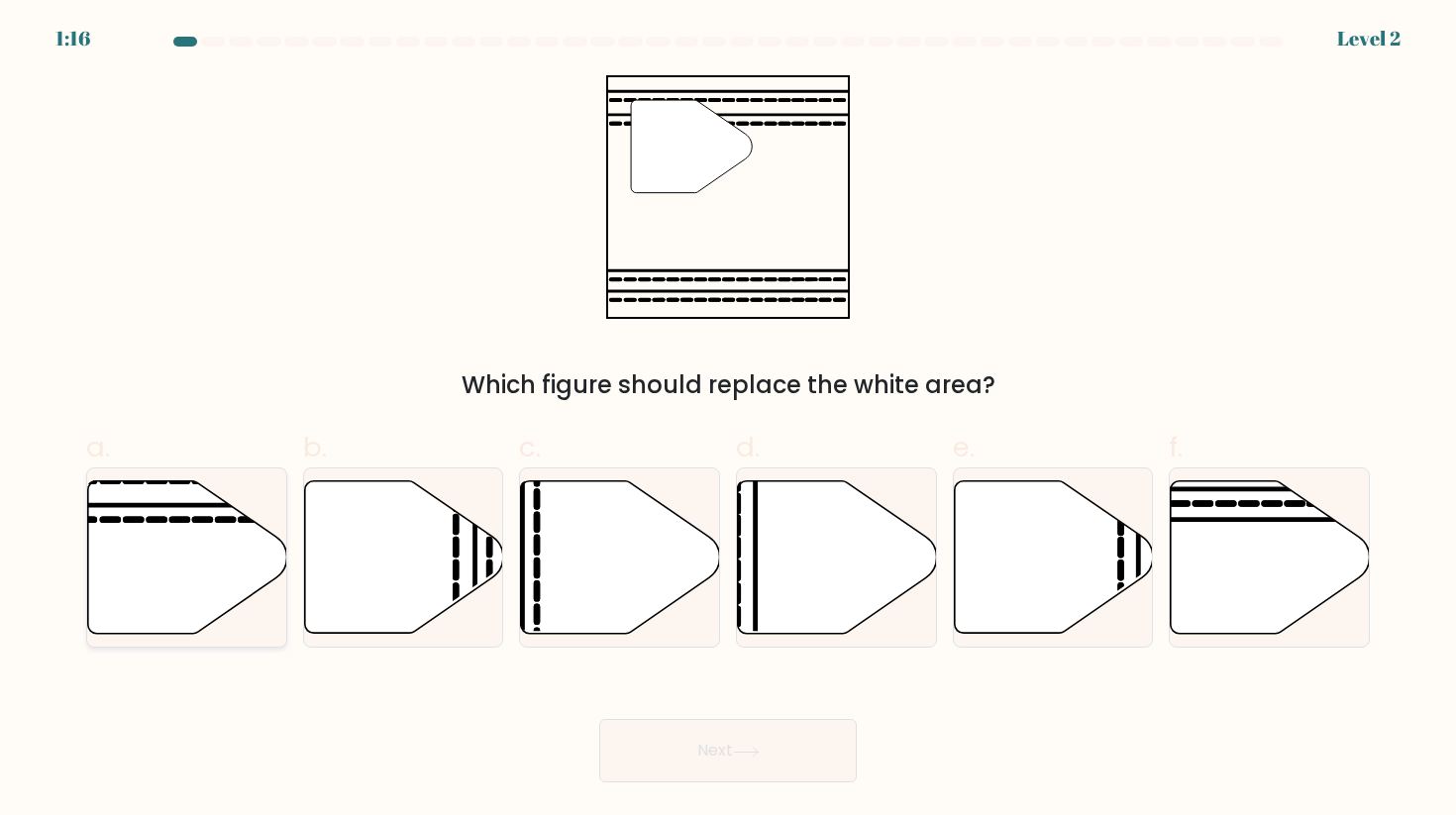 click 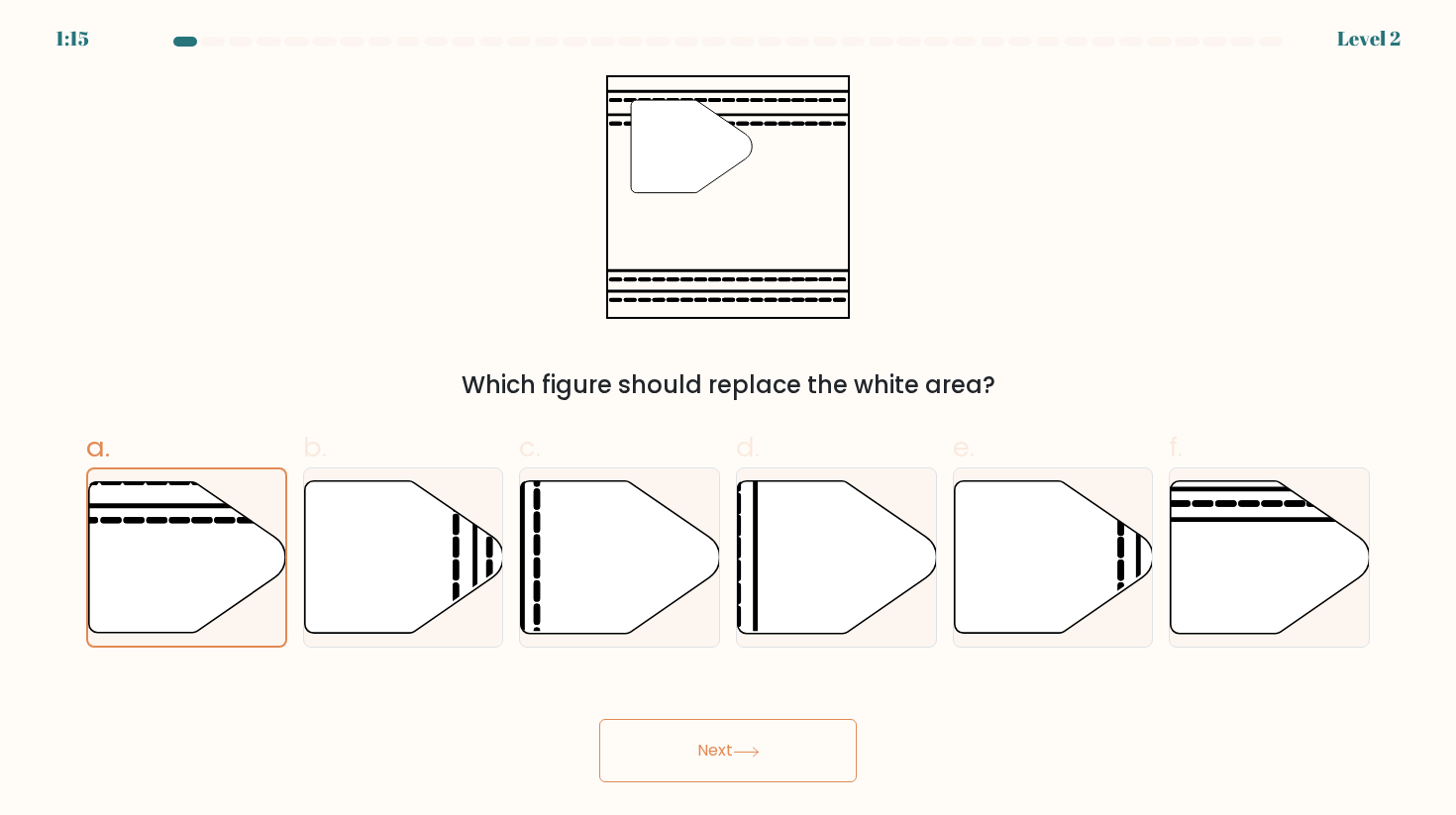 click on "Next" at bounding box center (728, 751) 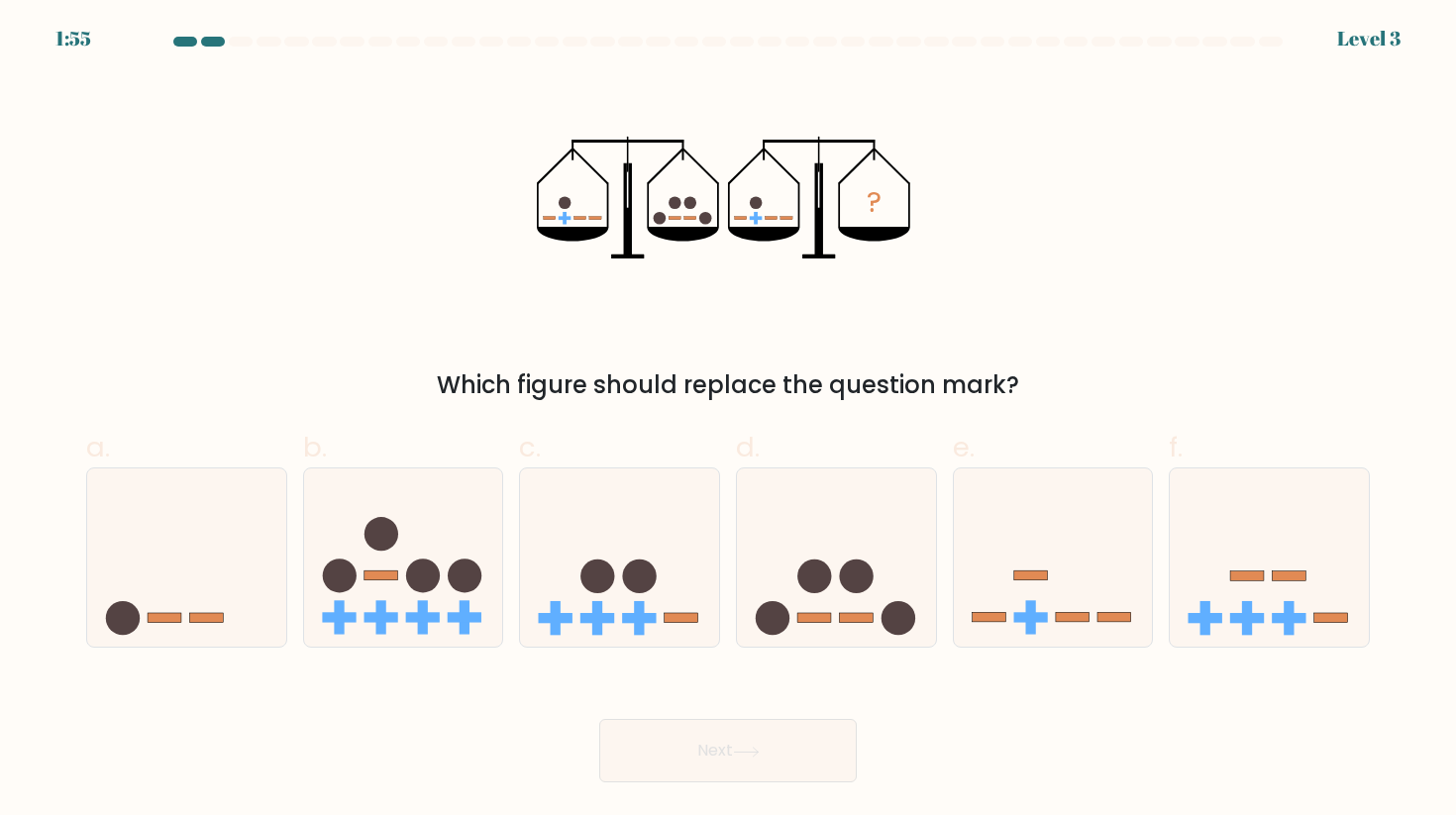 click on "d." at bounding box center (836, 538) 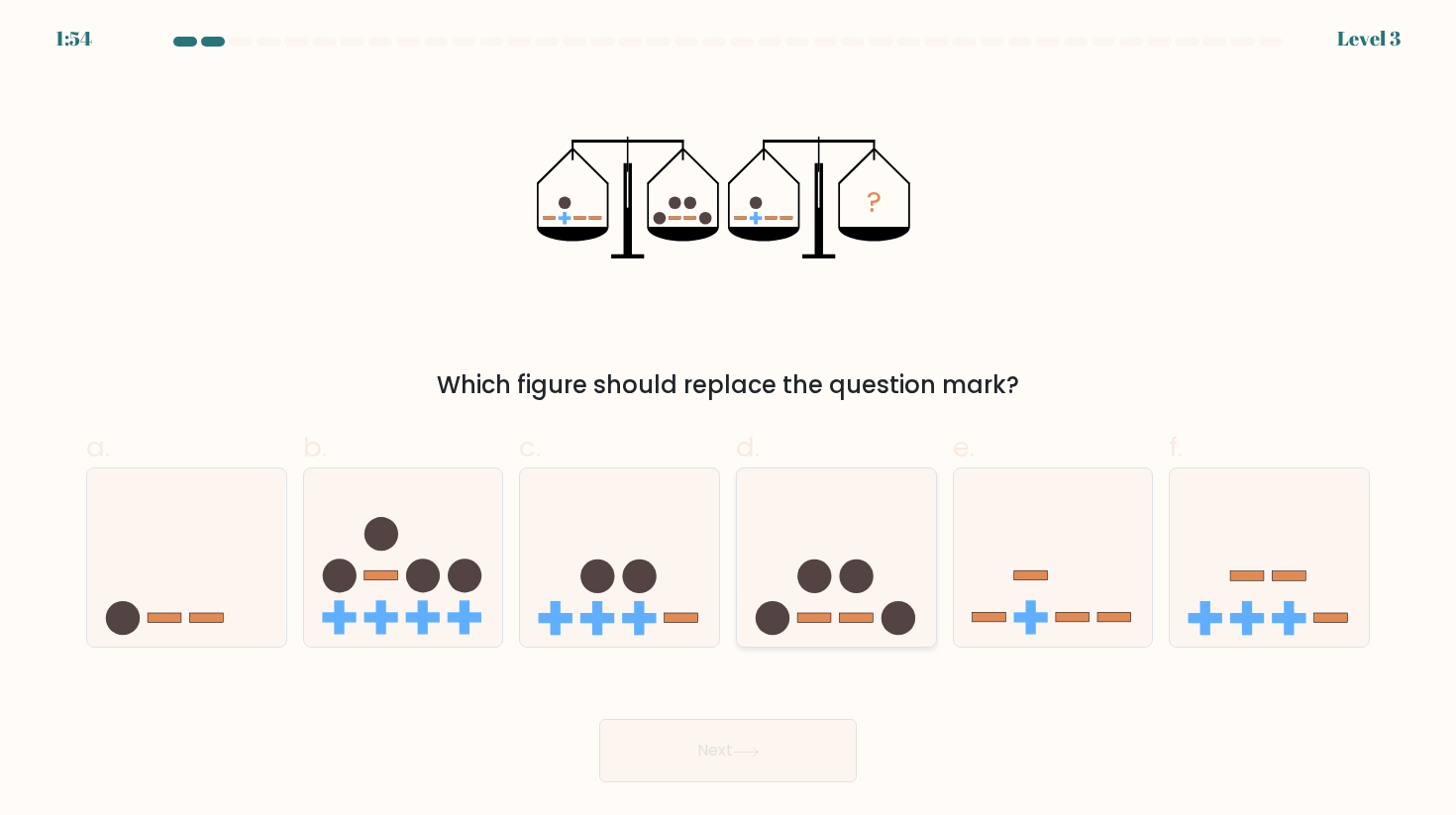 click 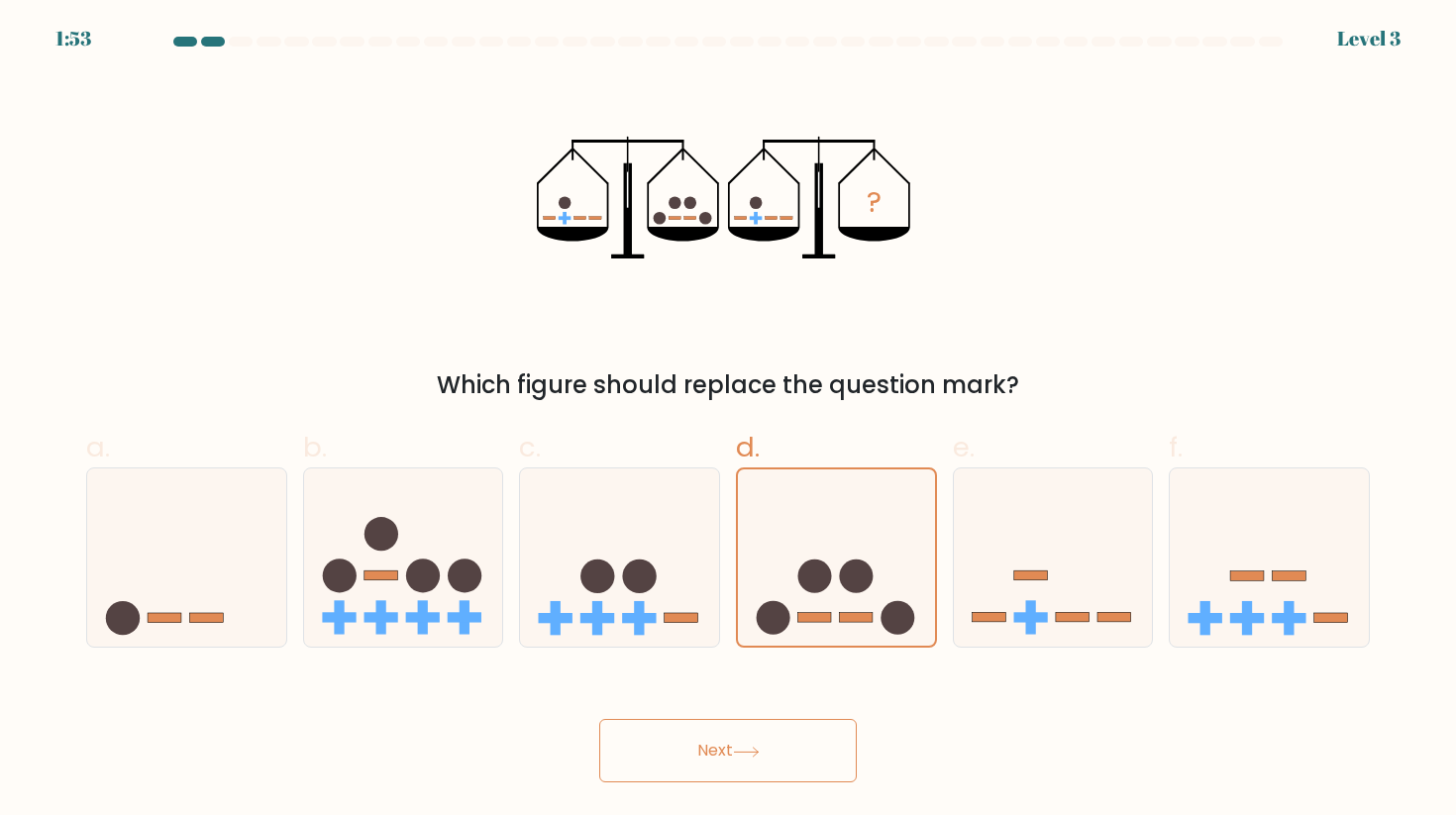 click on "Next" at bounding box center (728, 751) 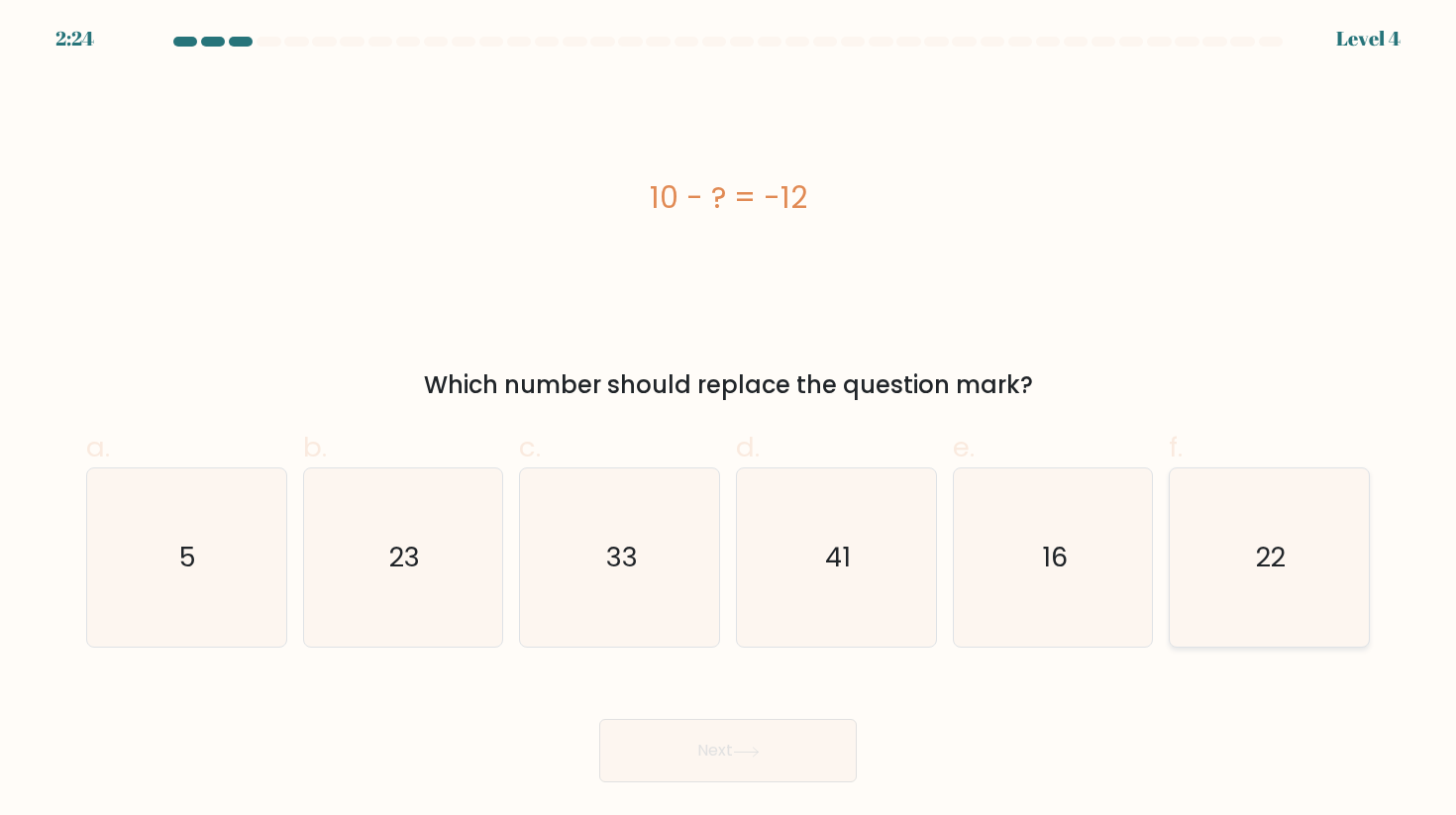click on "22" 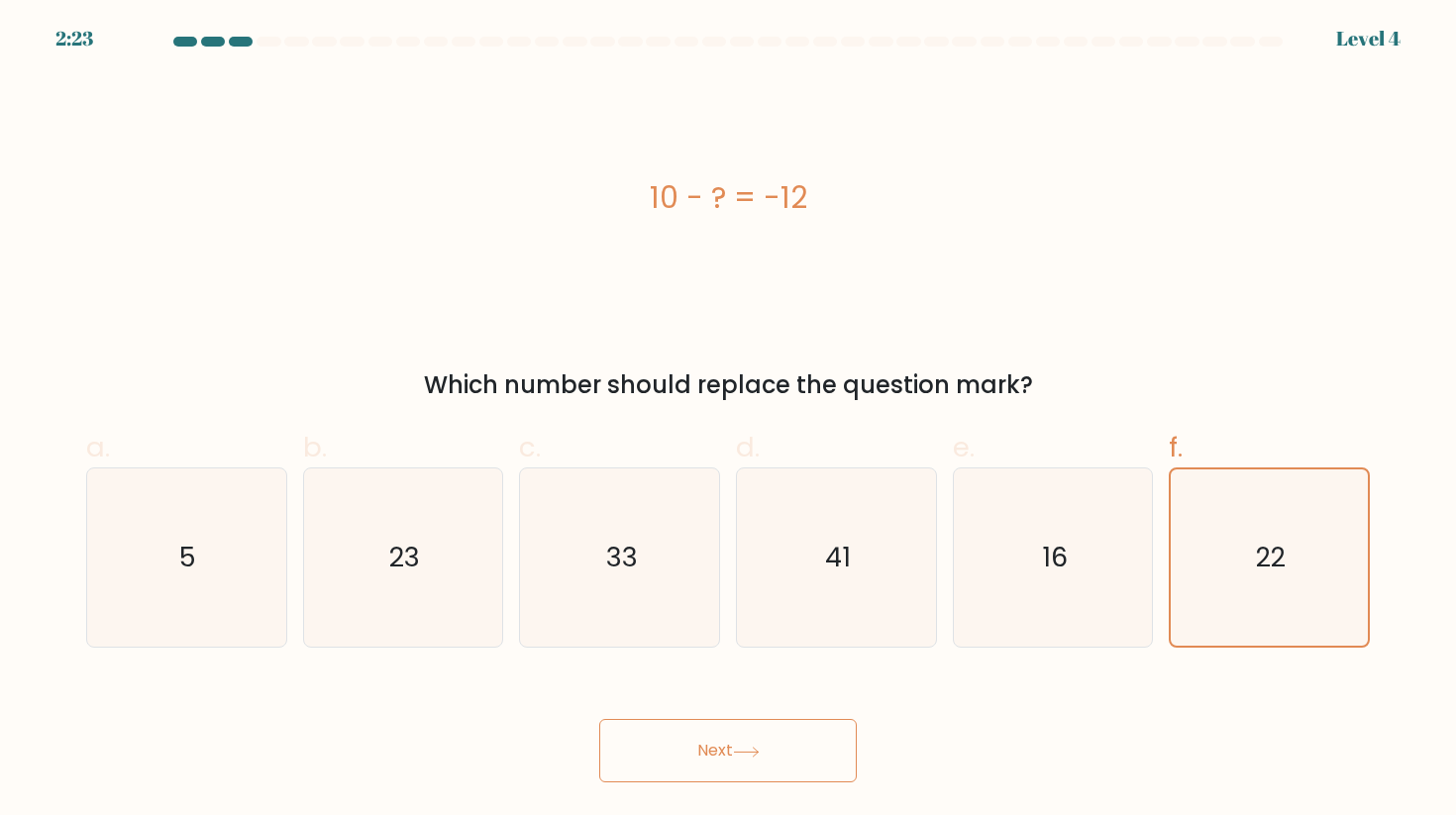 click on "Next" at bounding box center [728, 751] 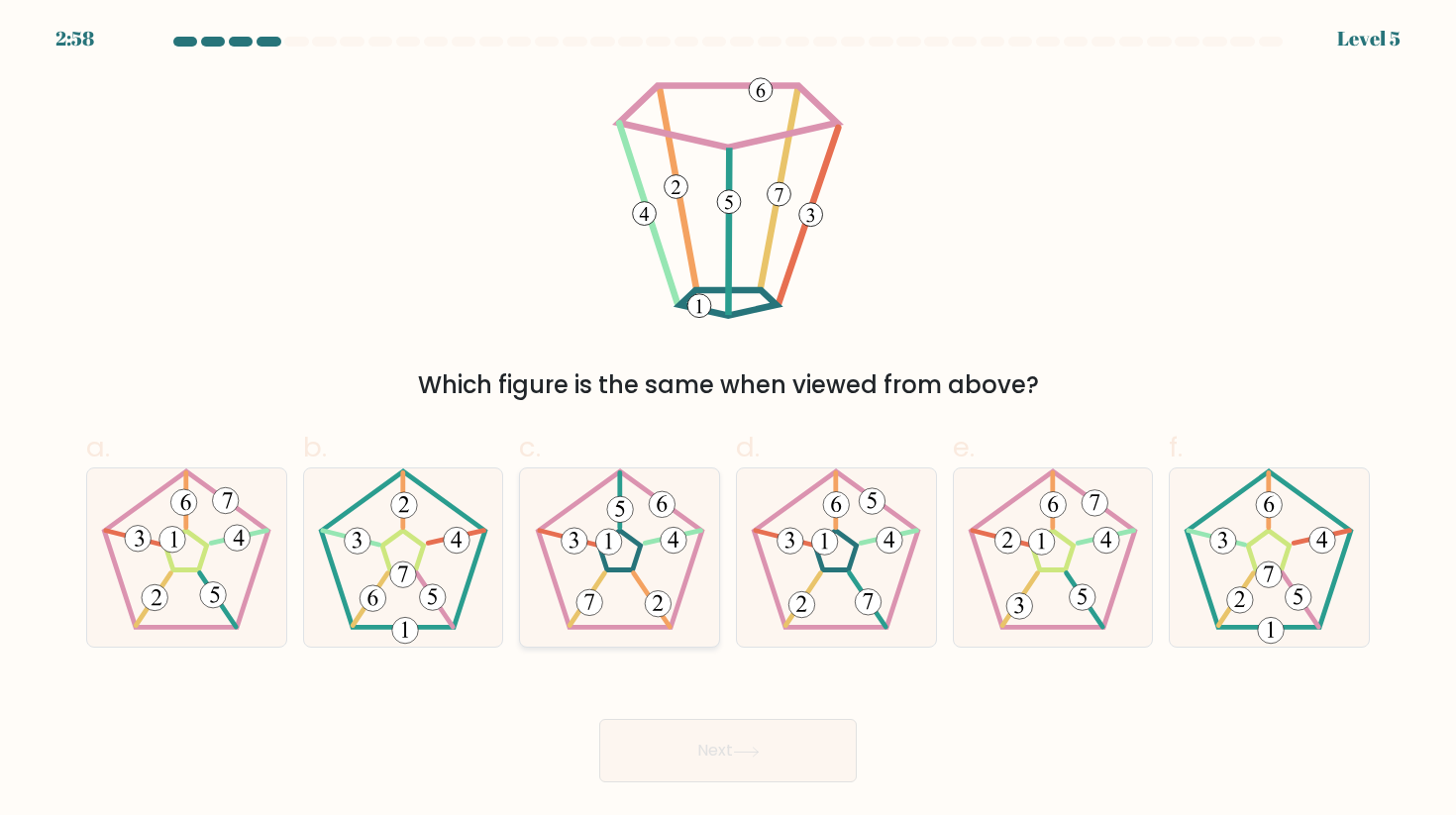 click 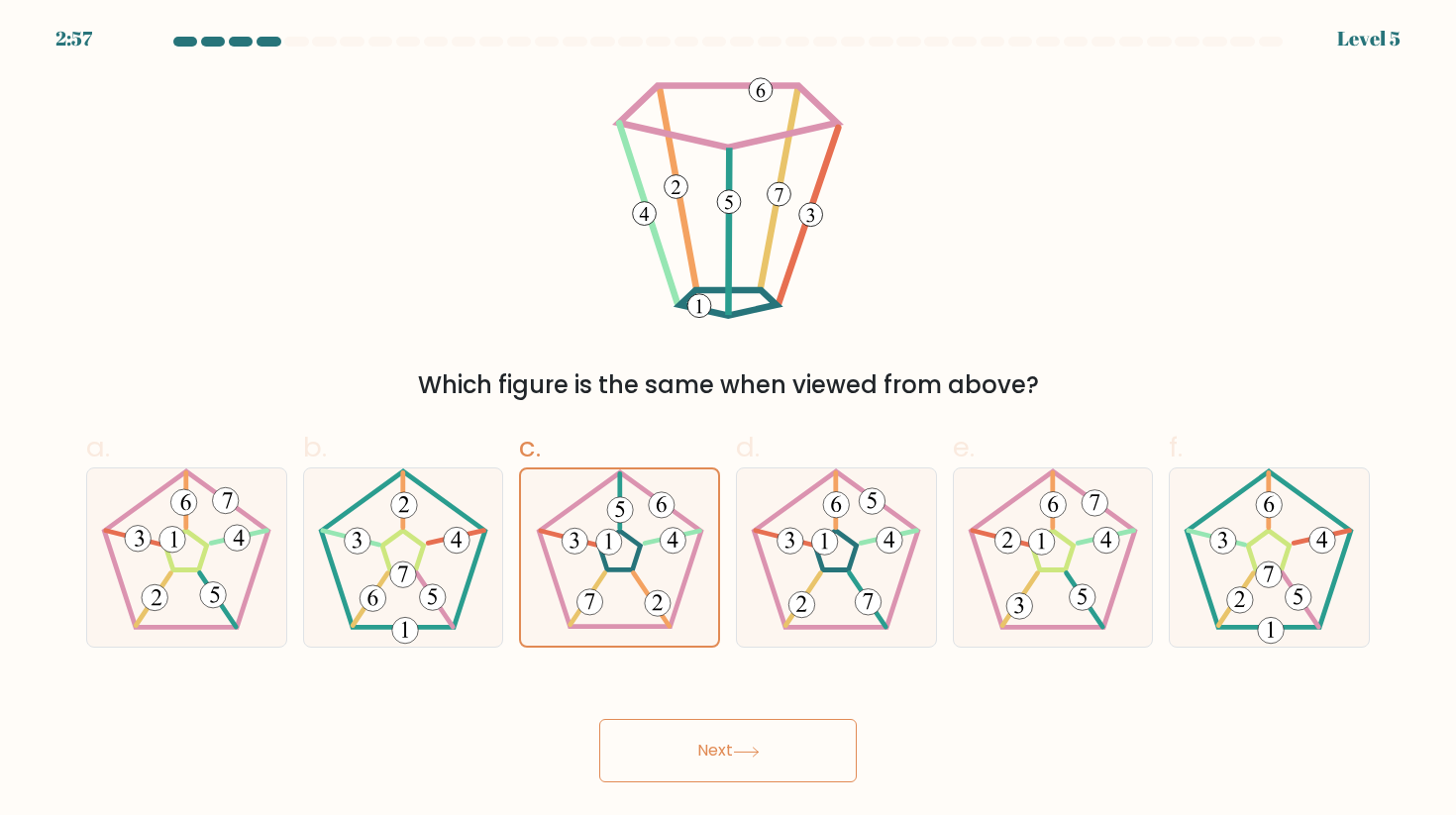 click on "Next" at bounding box center [728, 751] 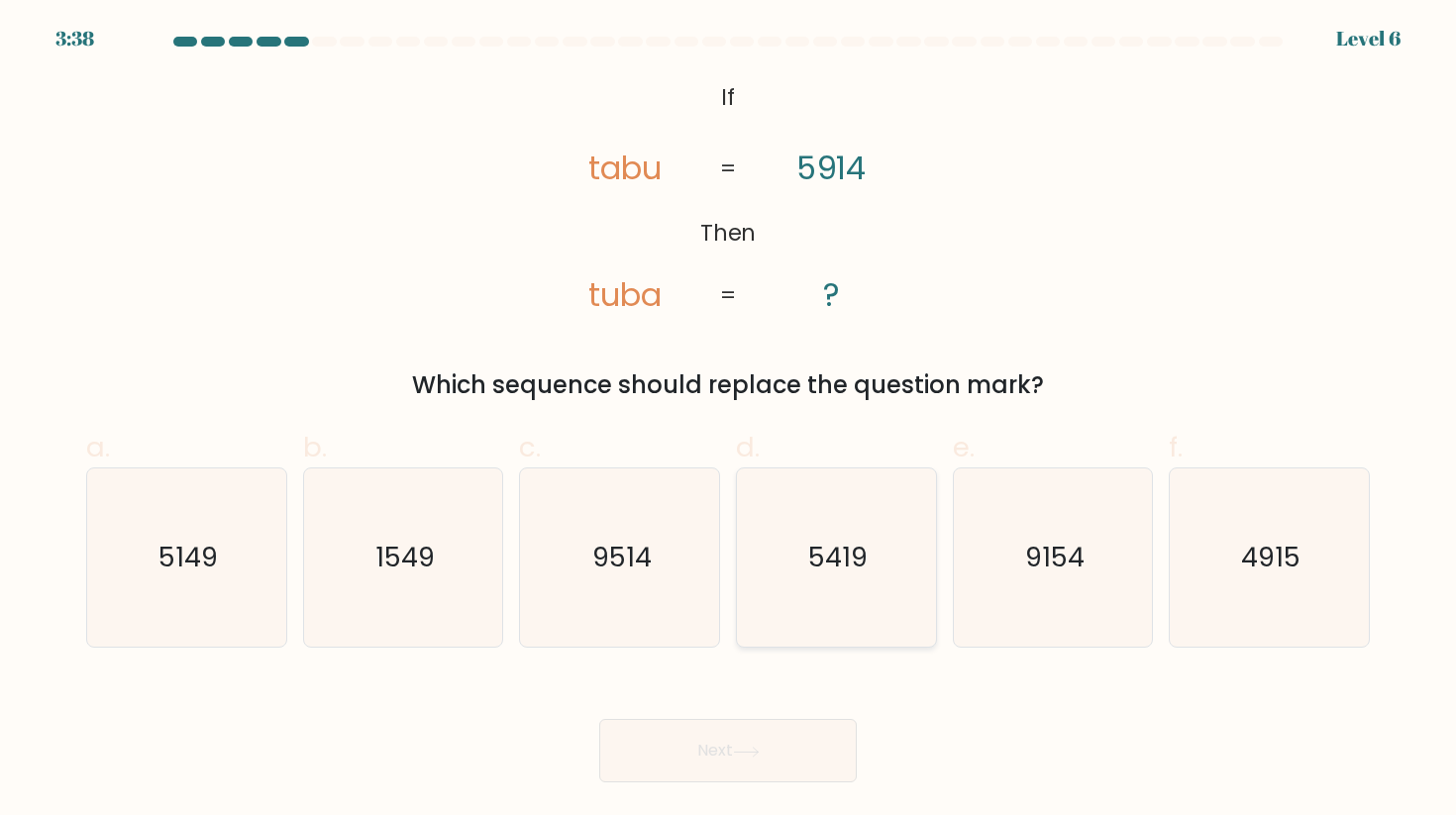click on "5419" 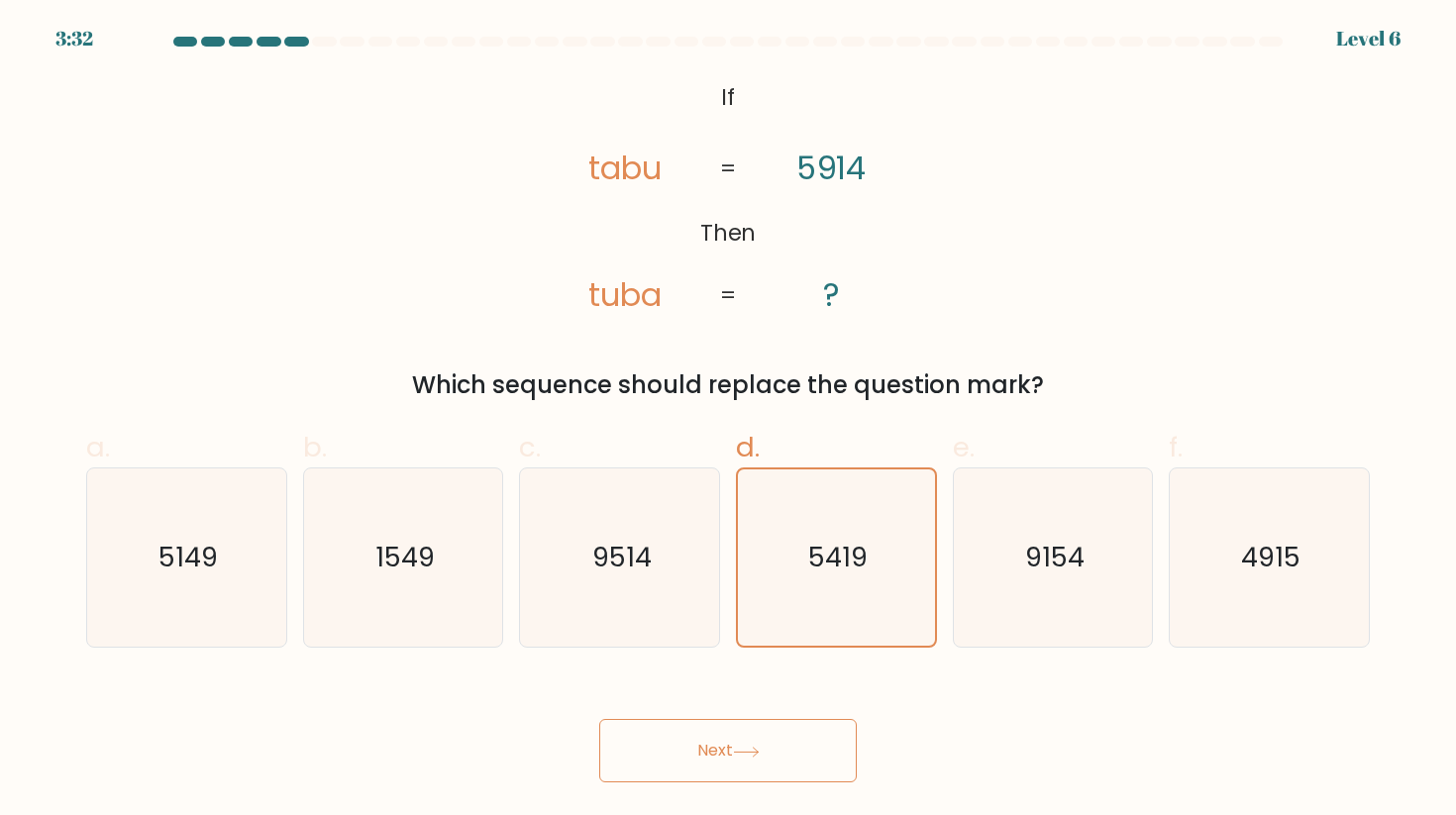 click on "Next" at bounding box center (728, 751) 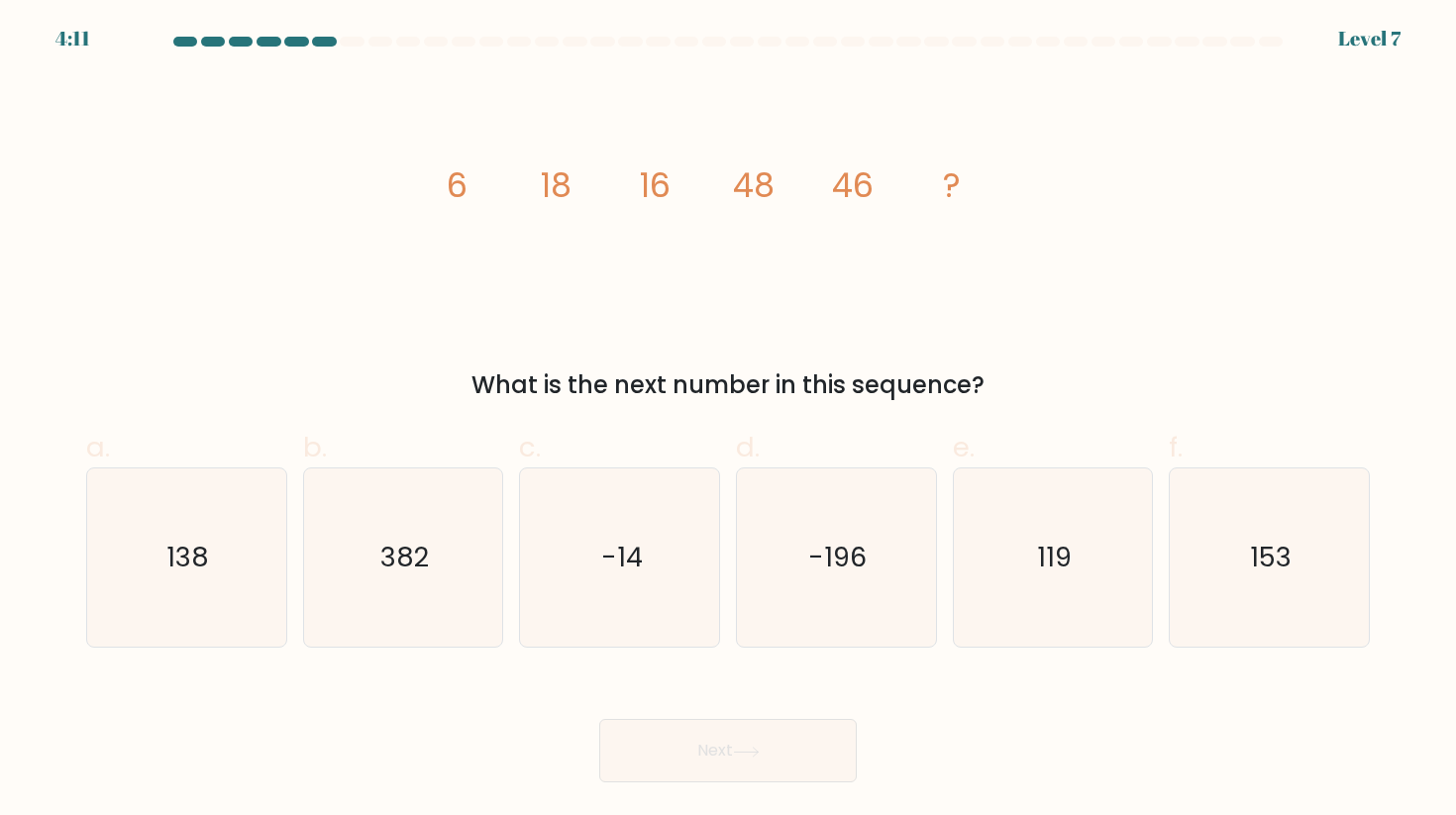 type 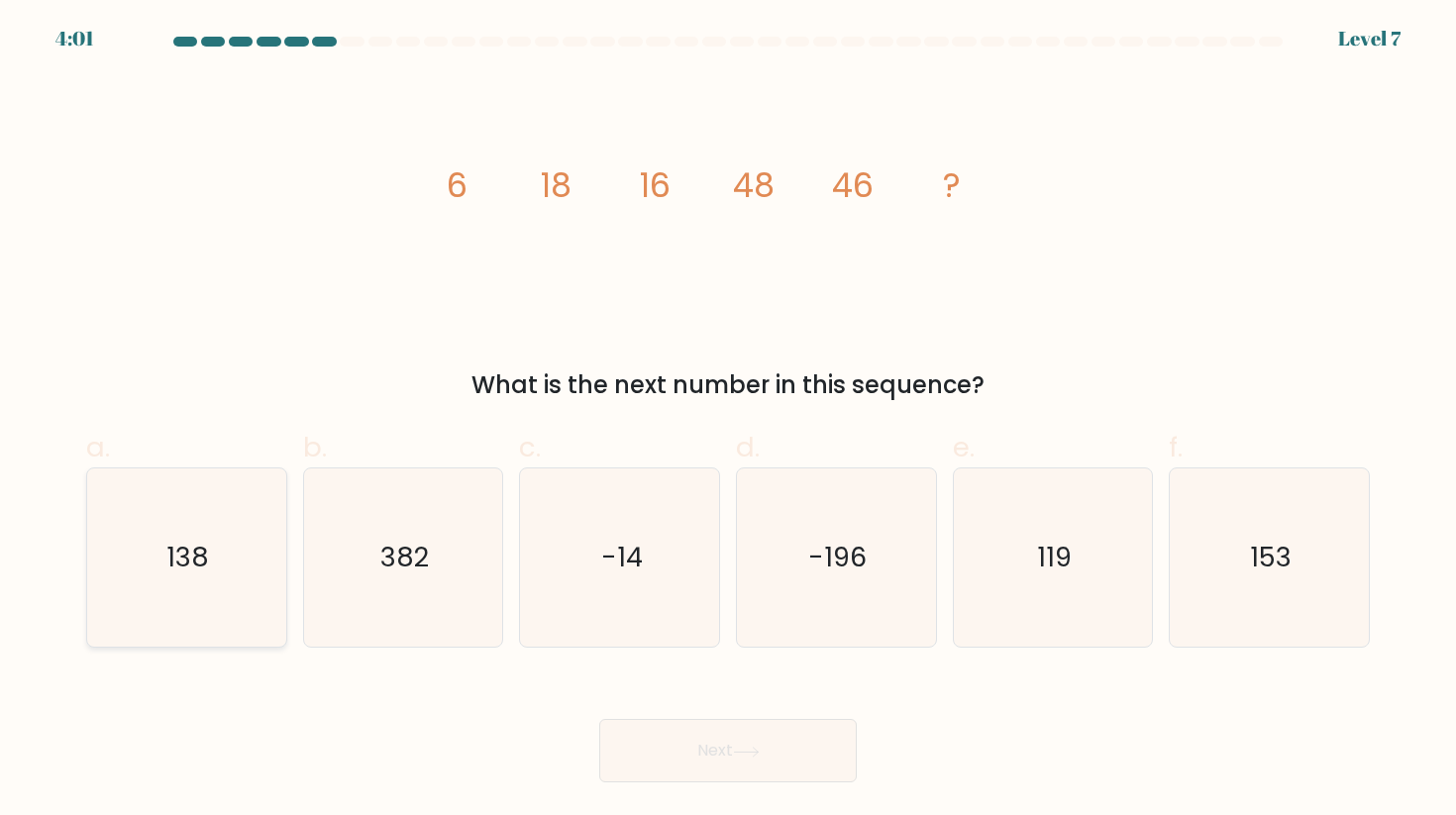 click on "138" 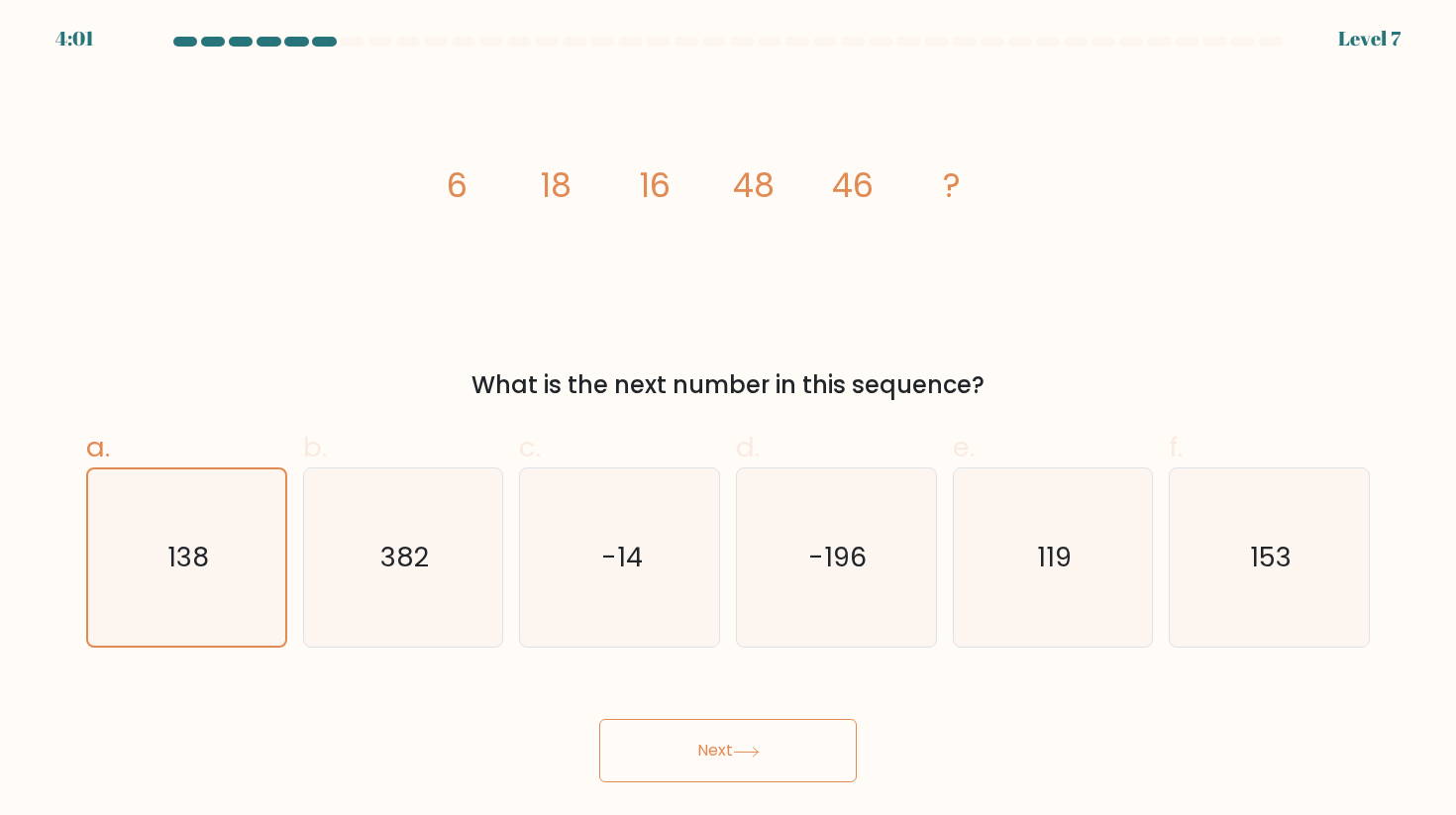 click on "Next" at bounding box center (728, 751) 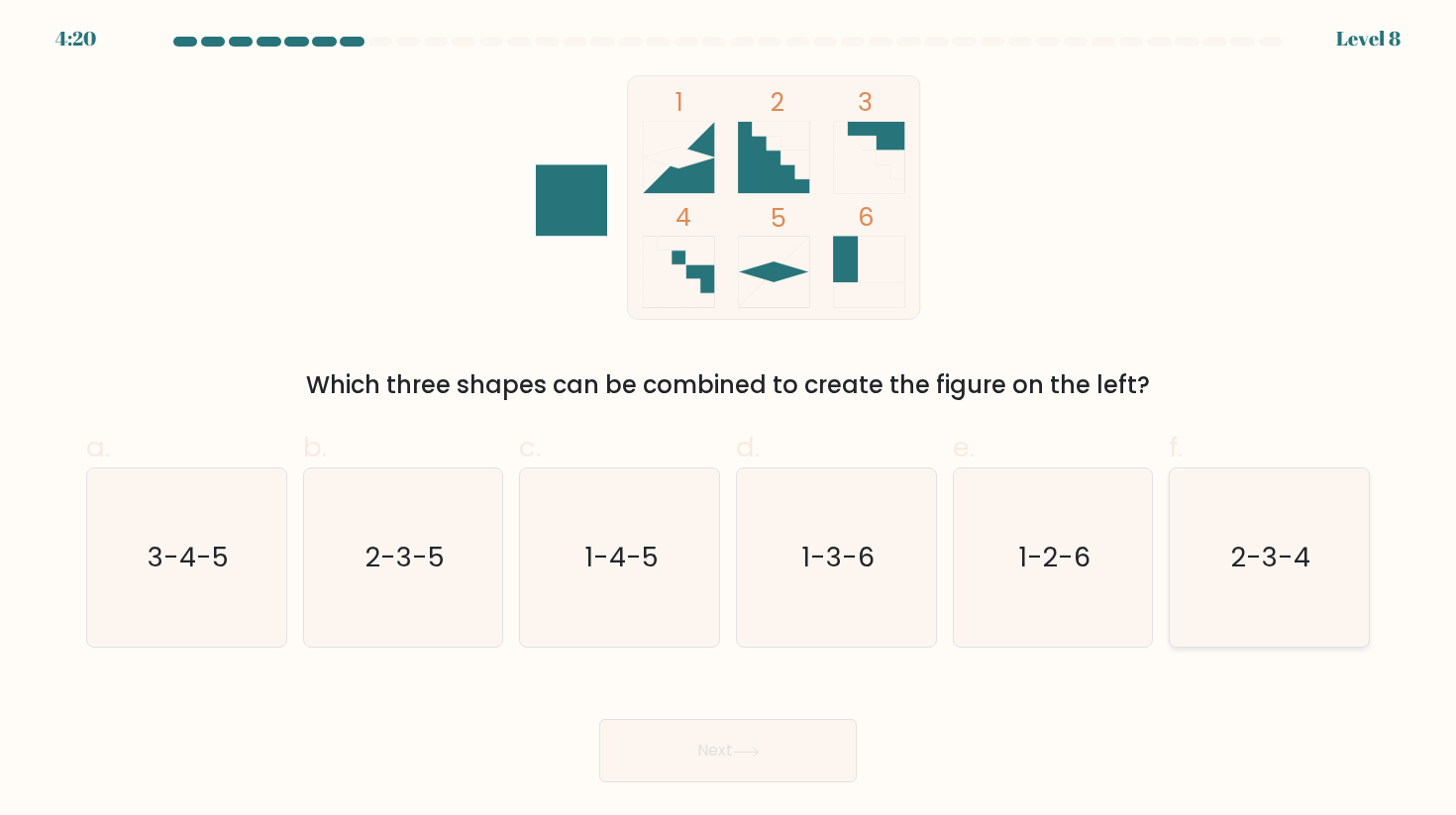 click on "2-3-4" 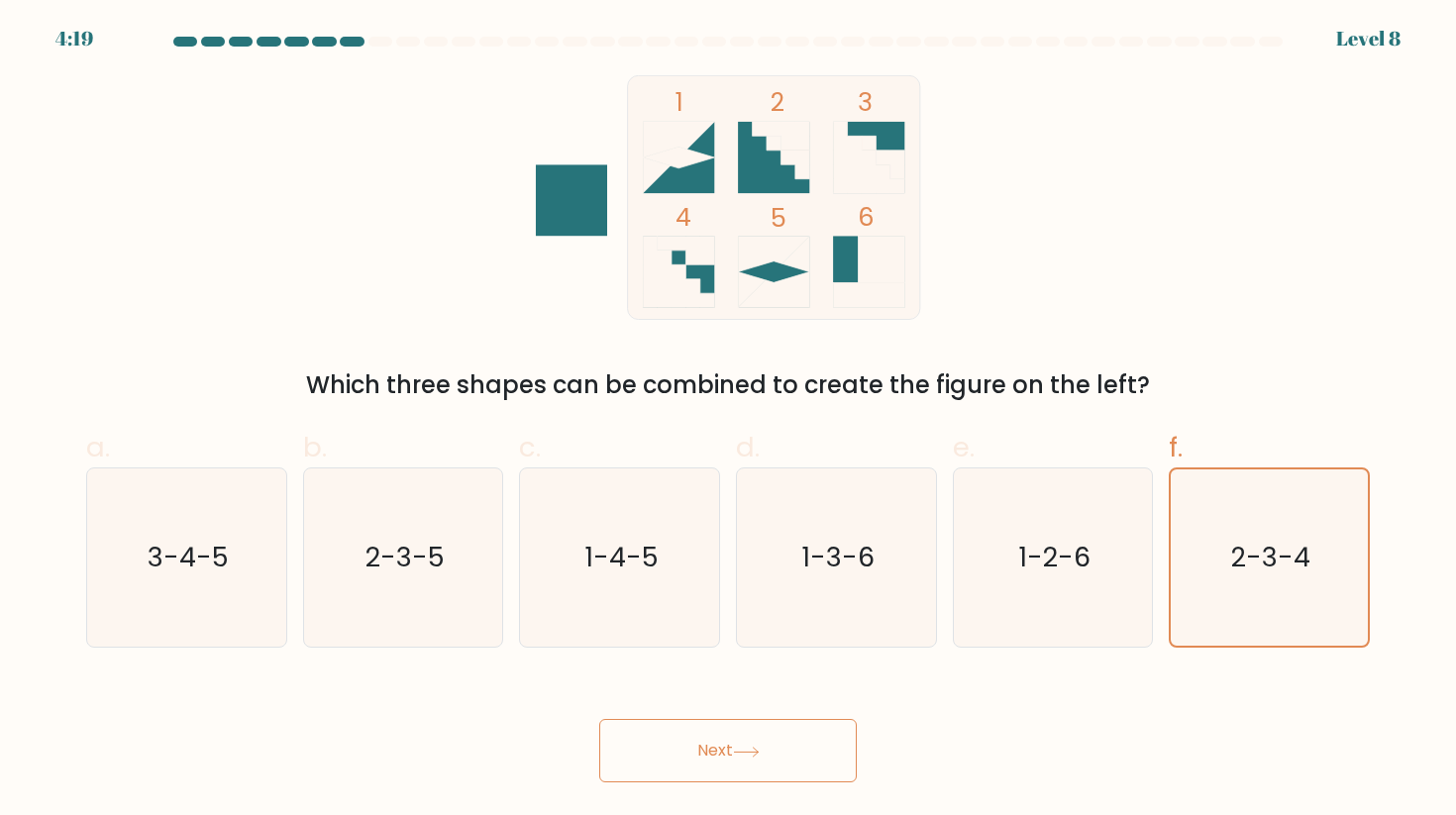 click on "Next" at bounding box center (728, 751) 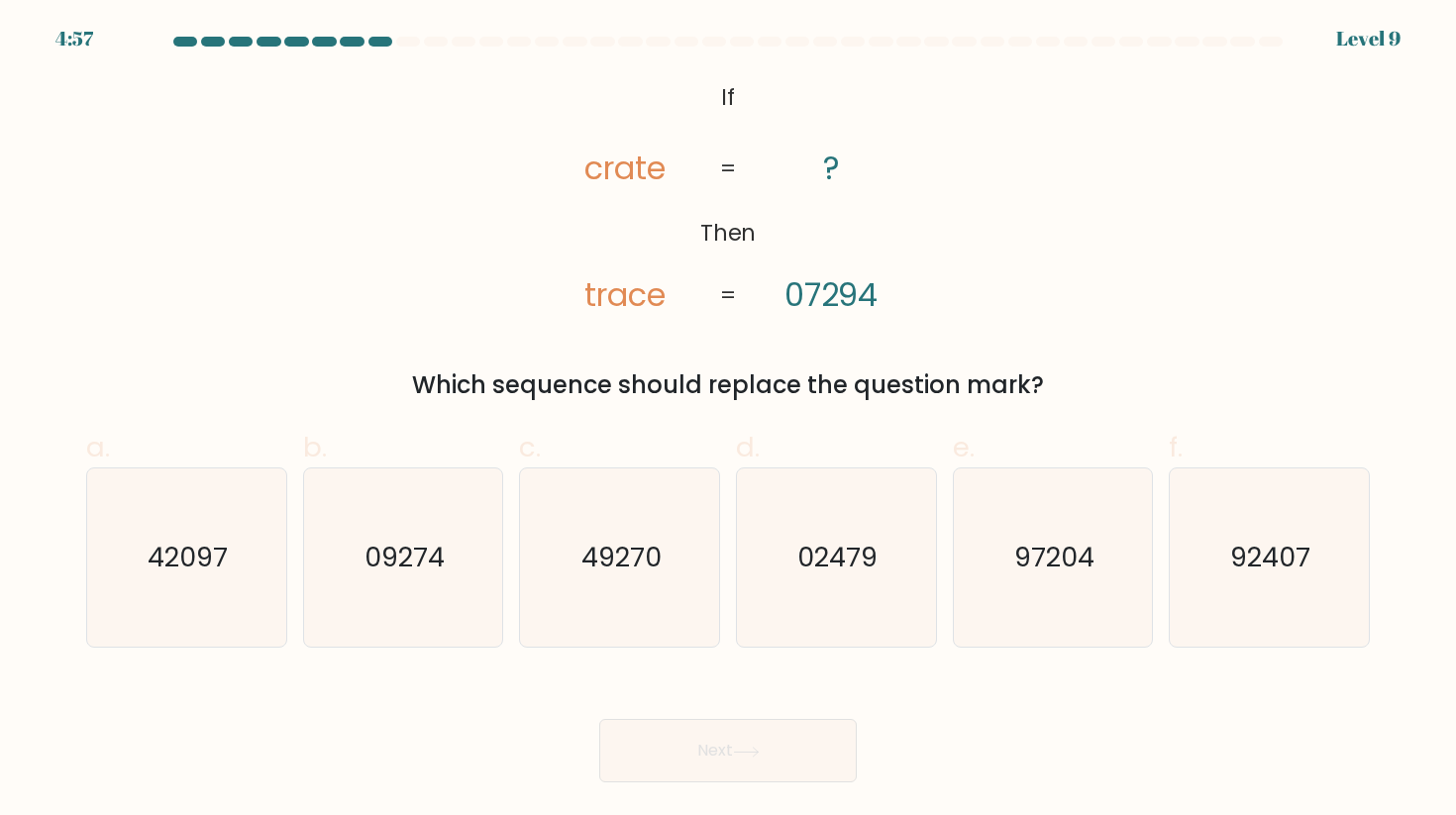click on "07294" 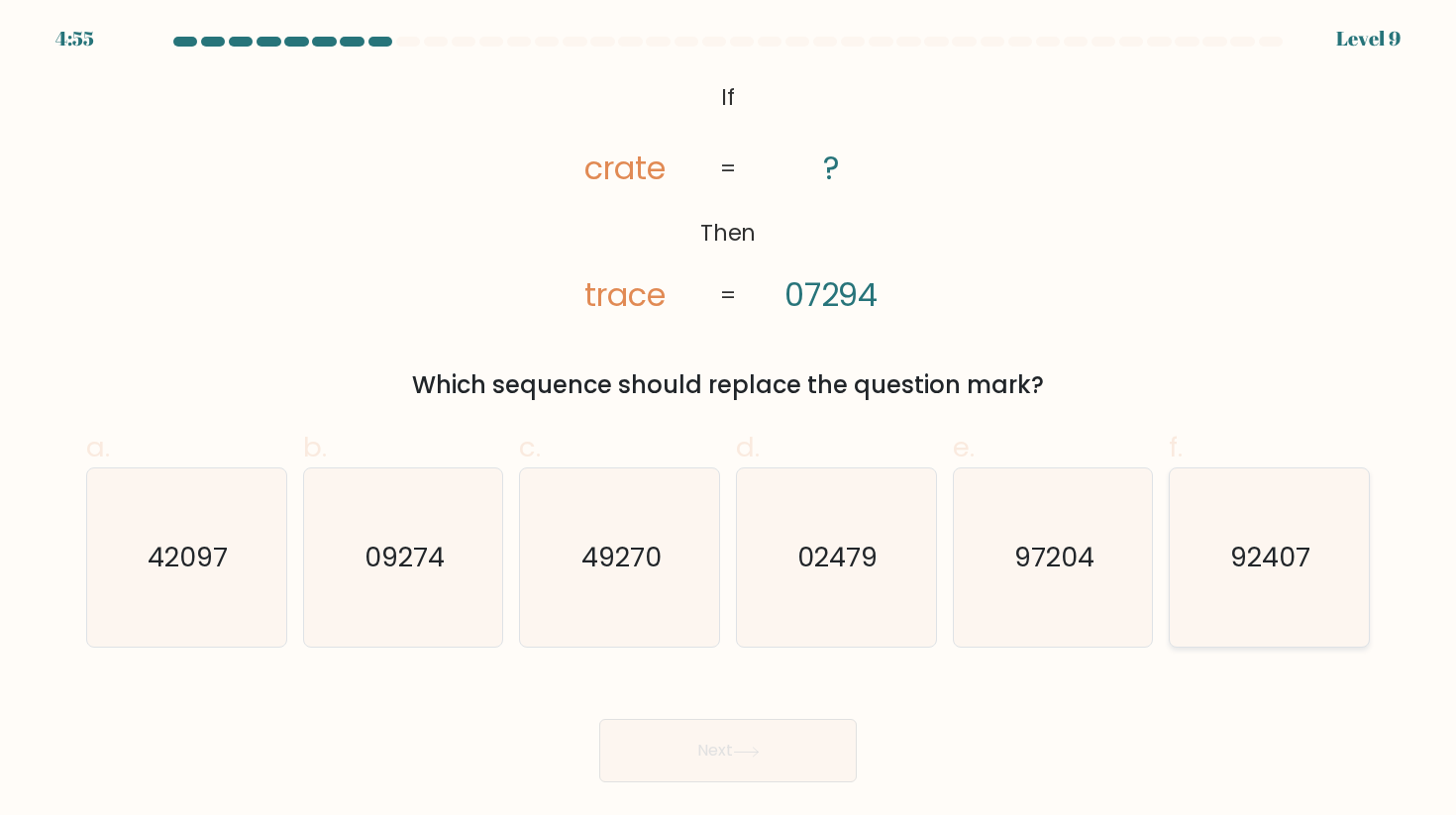click on "92407" 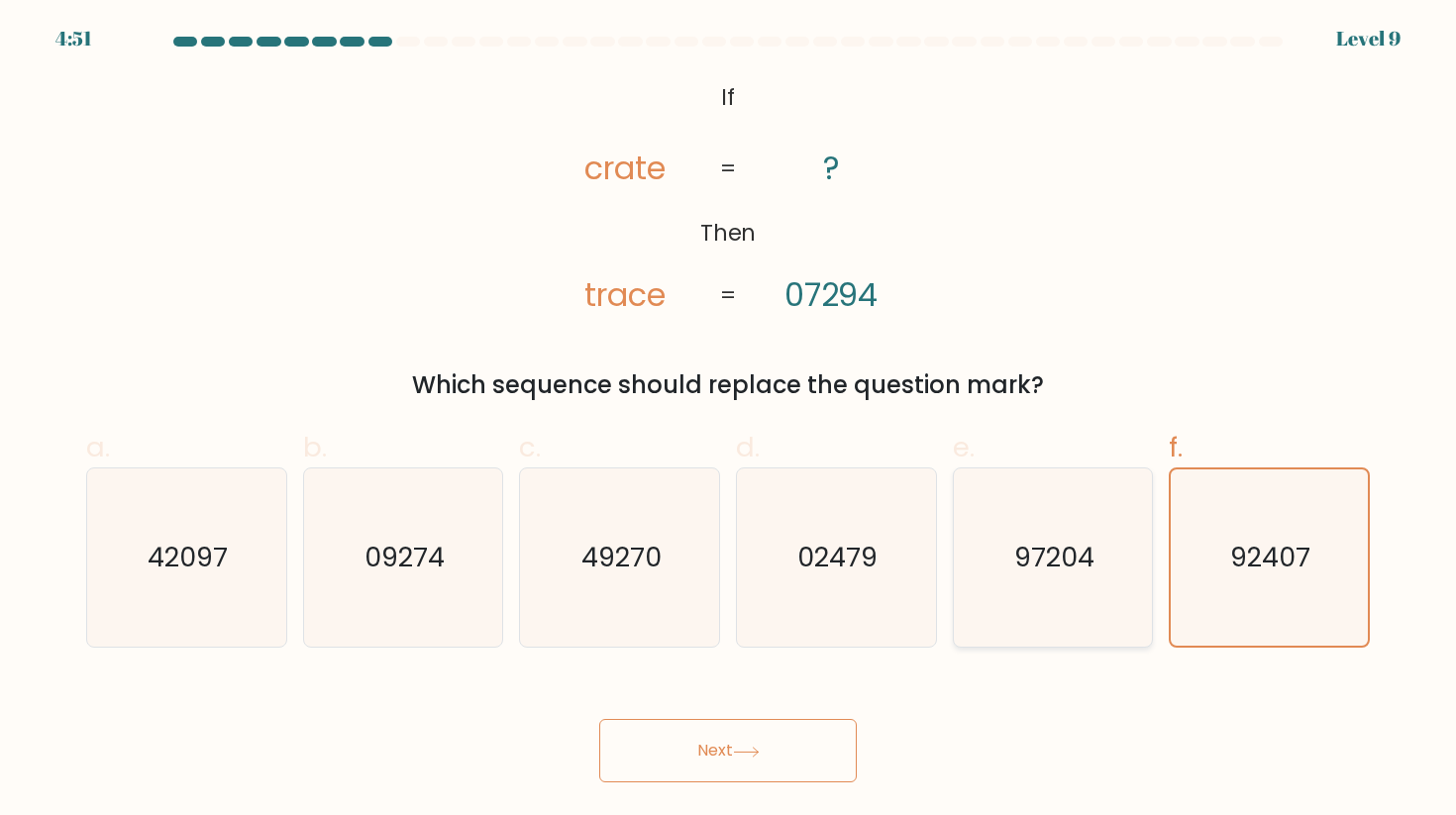 click on "97204" 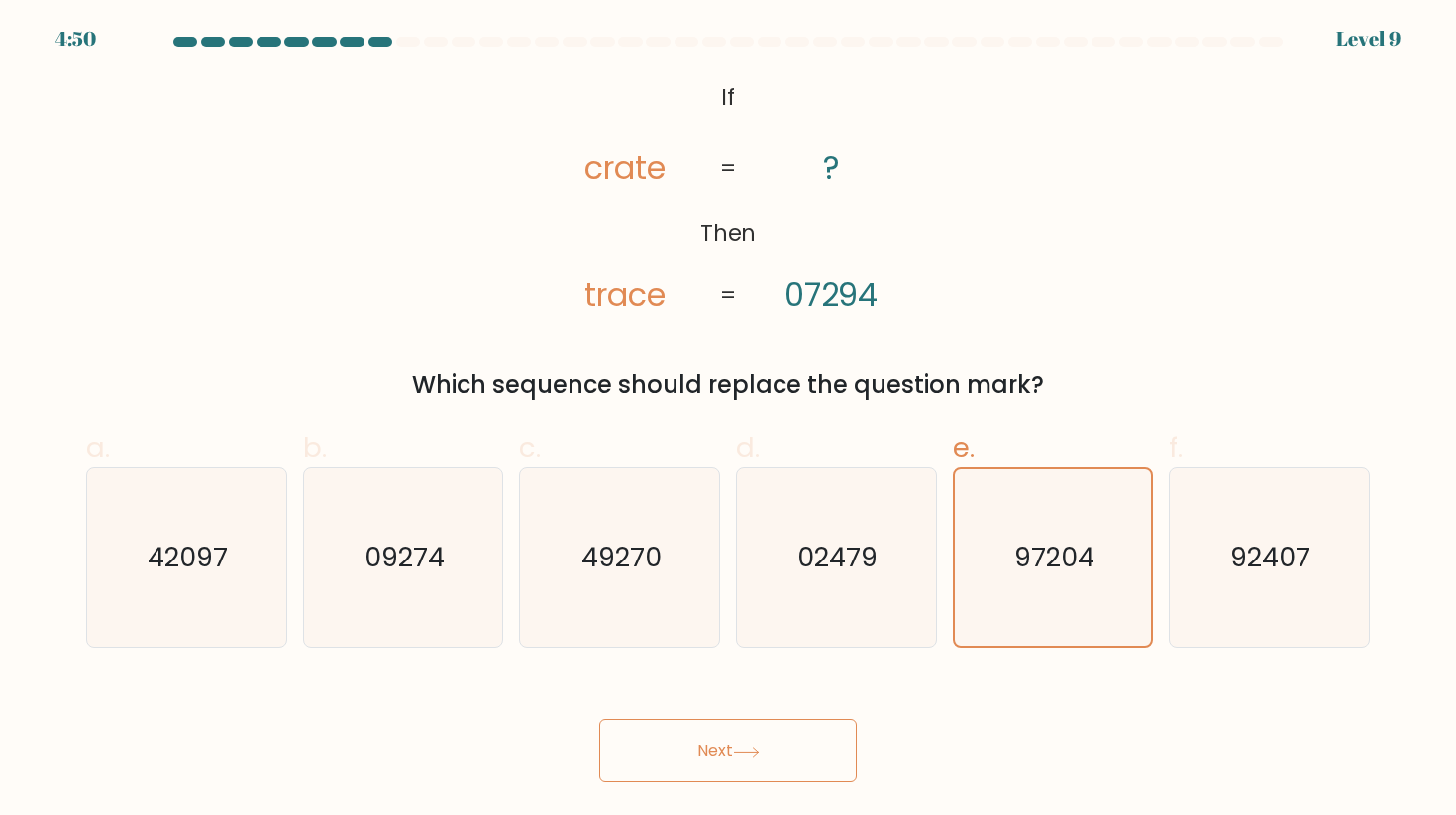 click on "Next" at bounding box center (728, 751) 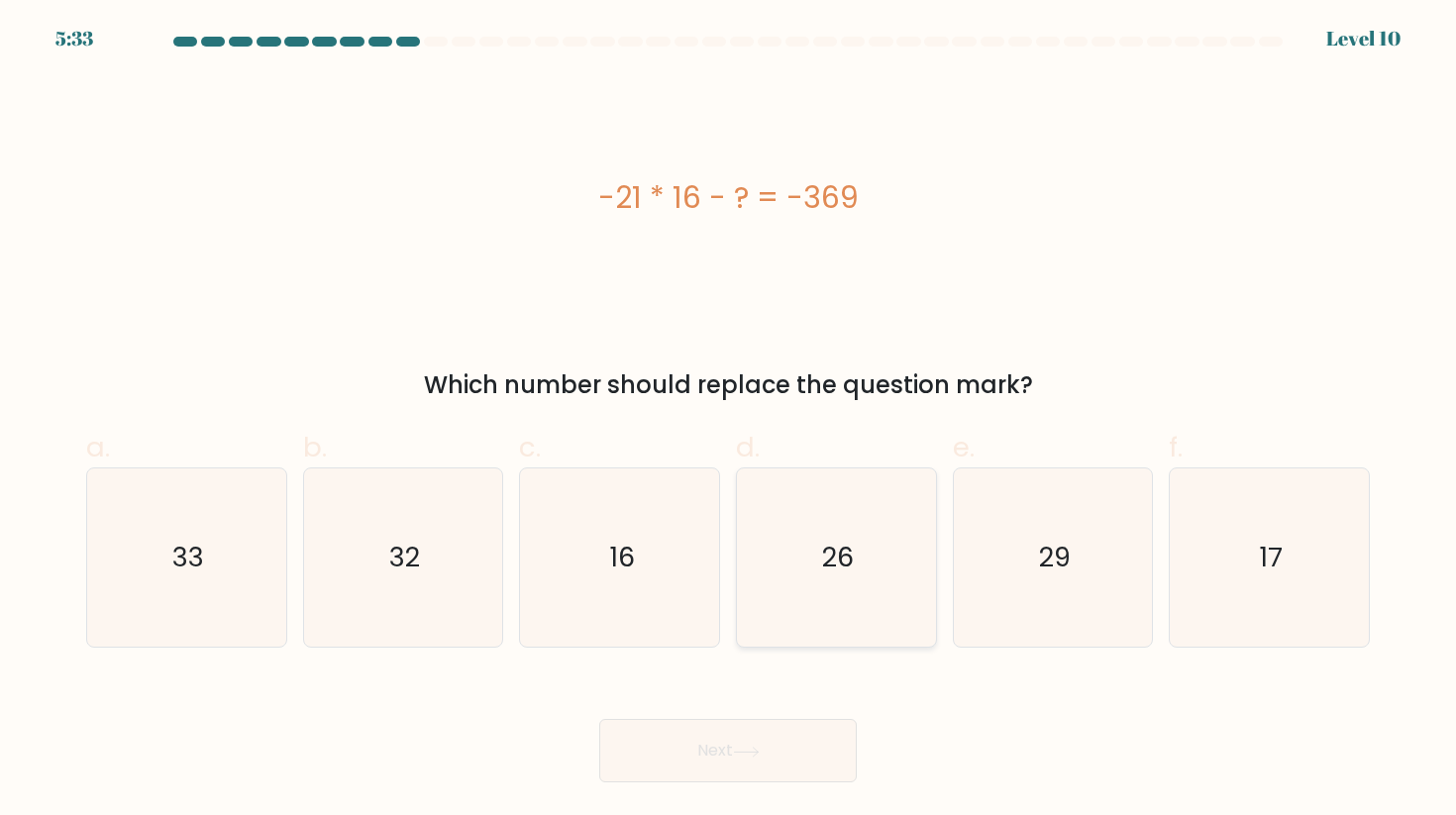 type 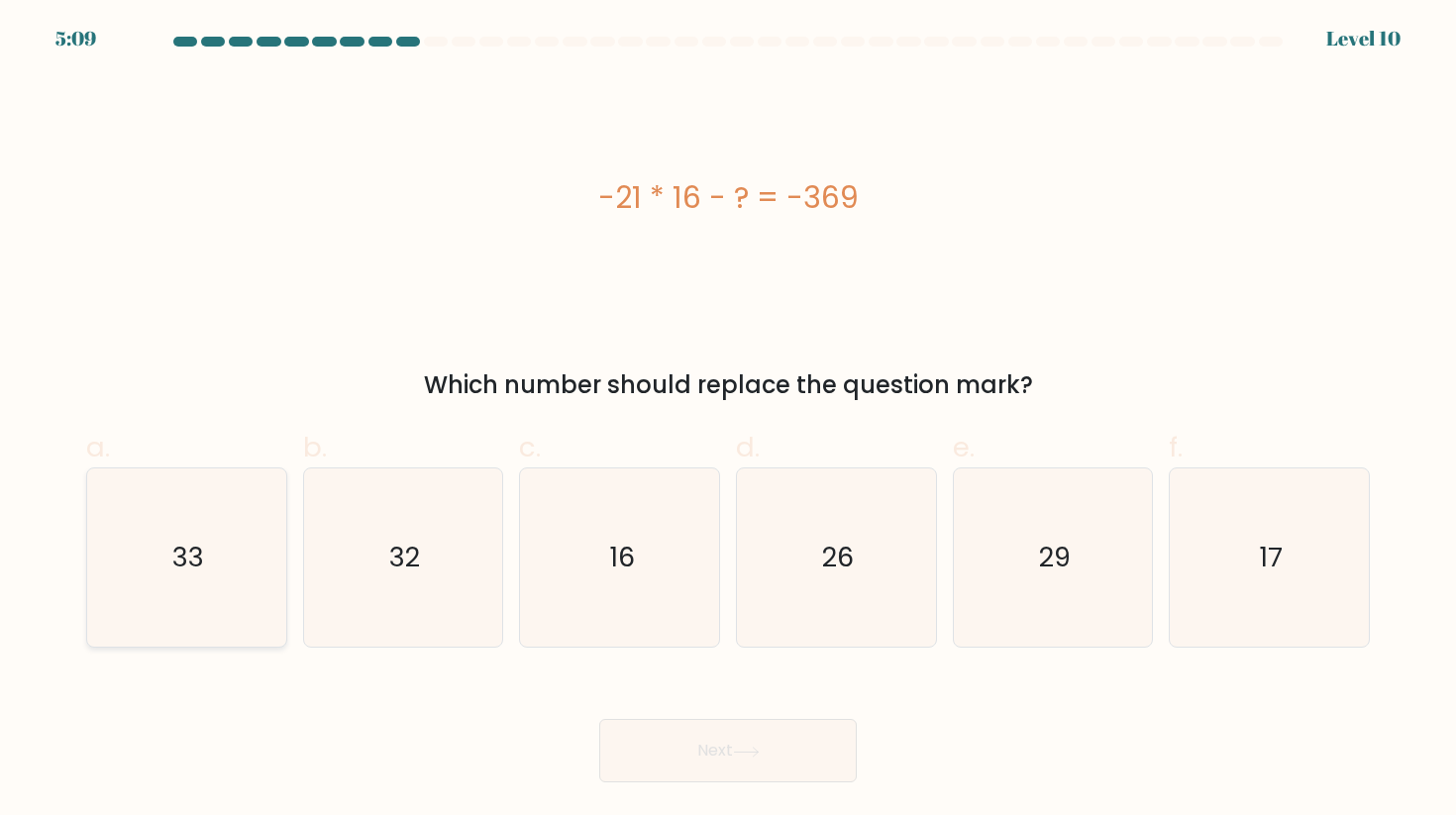 click on "33" 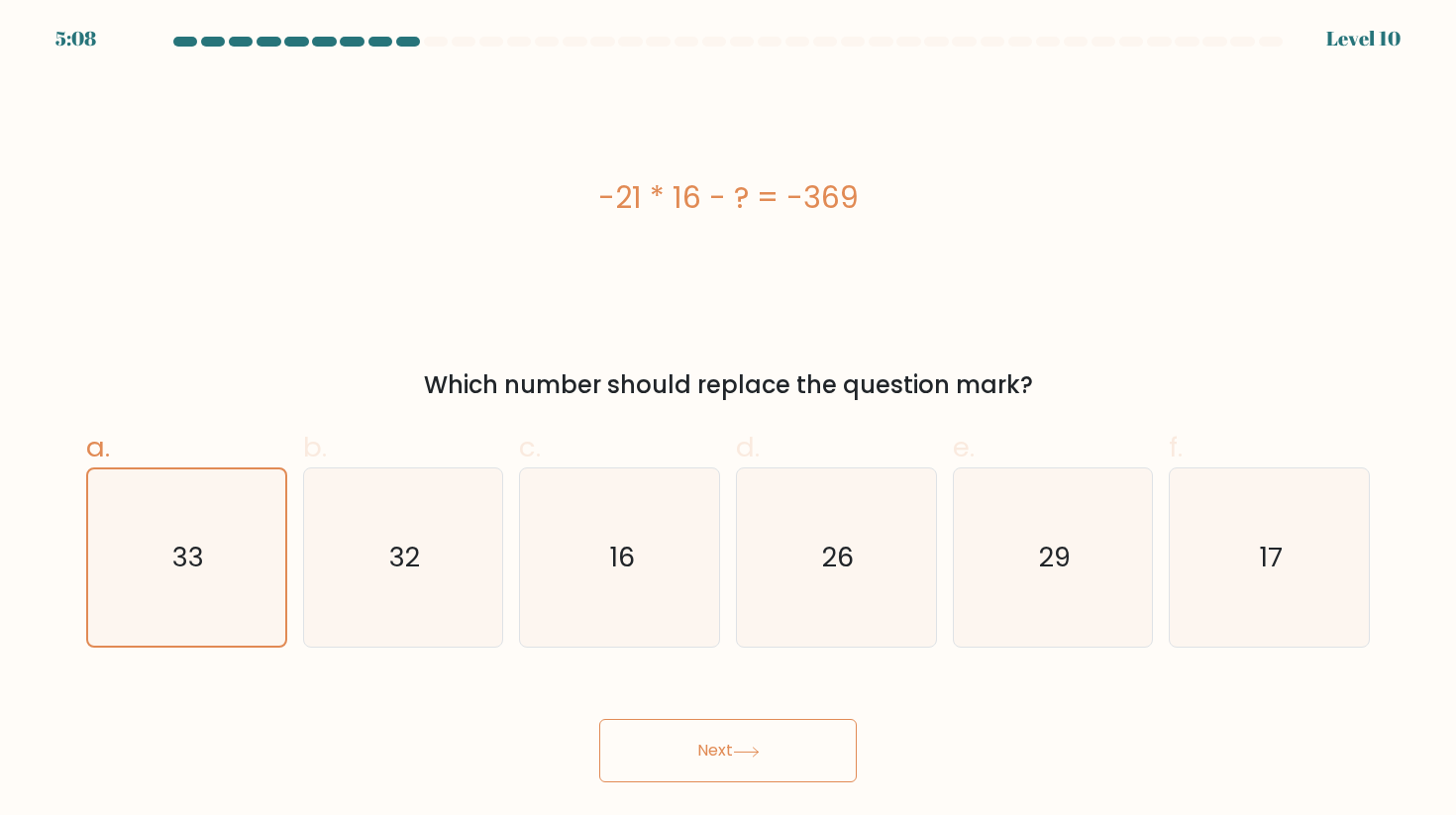 click on "Next" at bounding box center (728, 751) 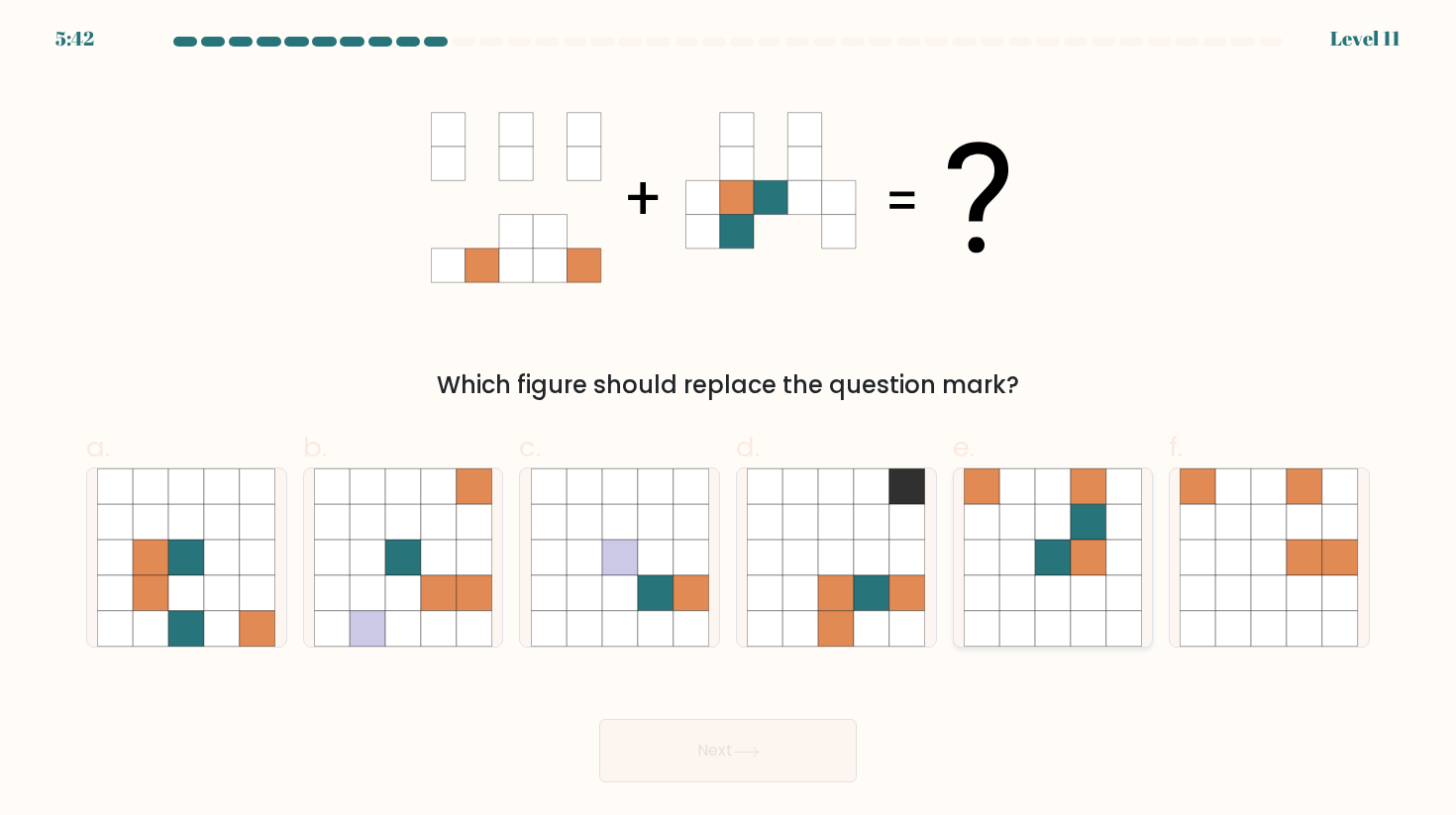 click 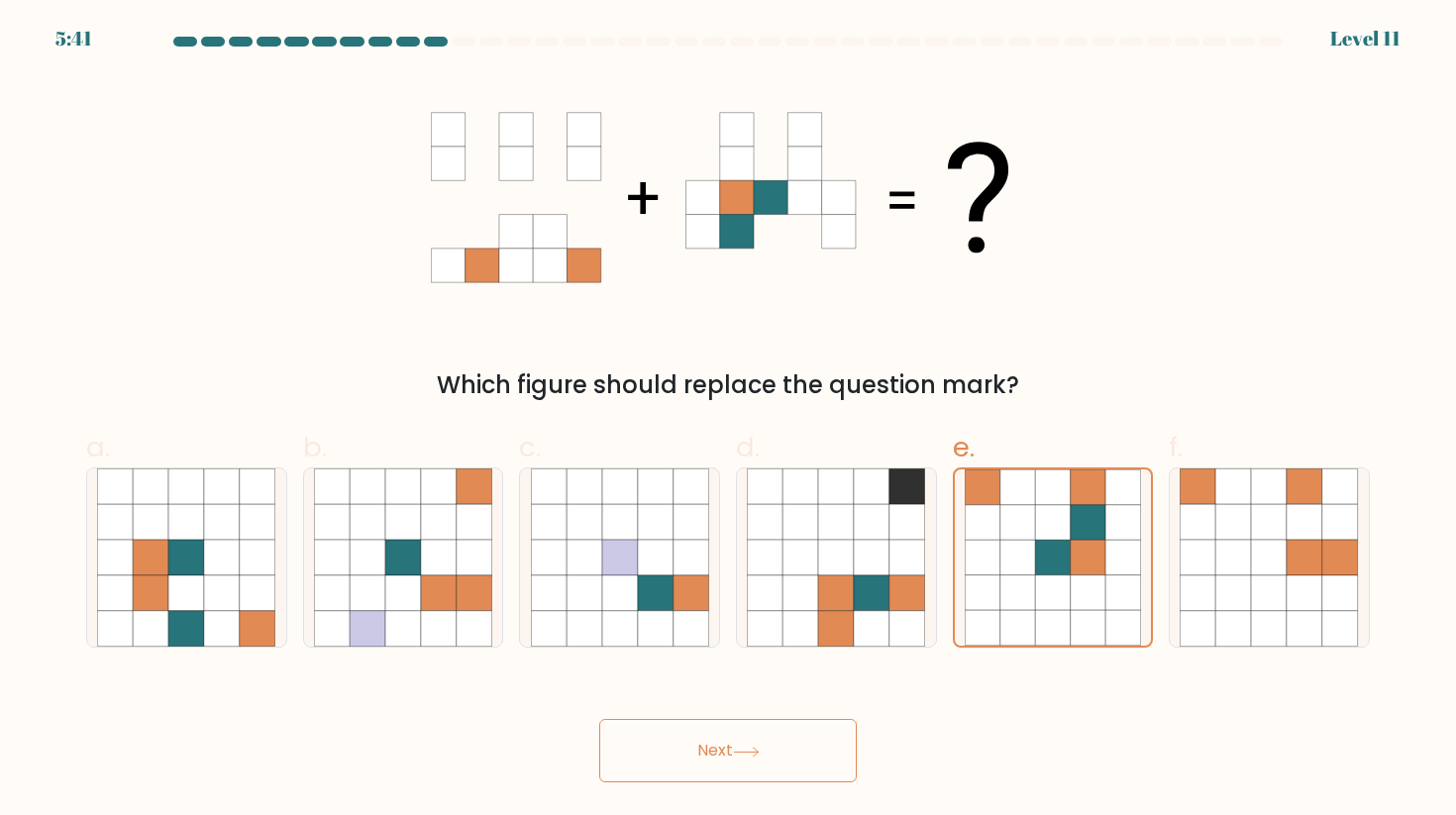 click on "Next" at bounding box center [728, 751] 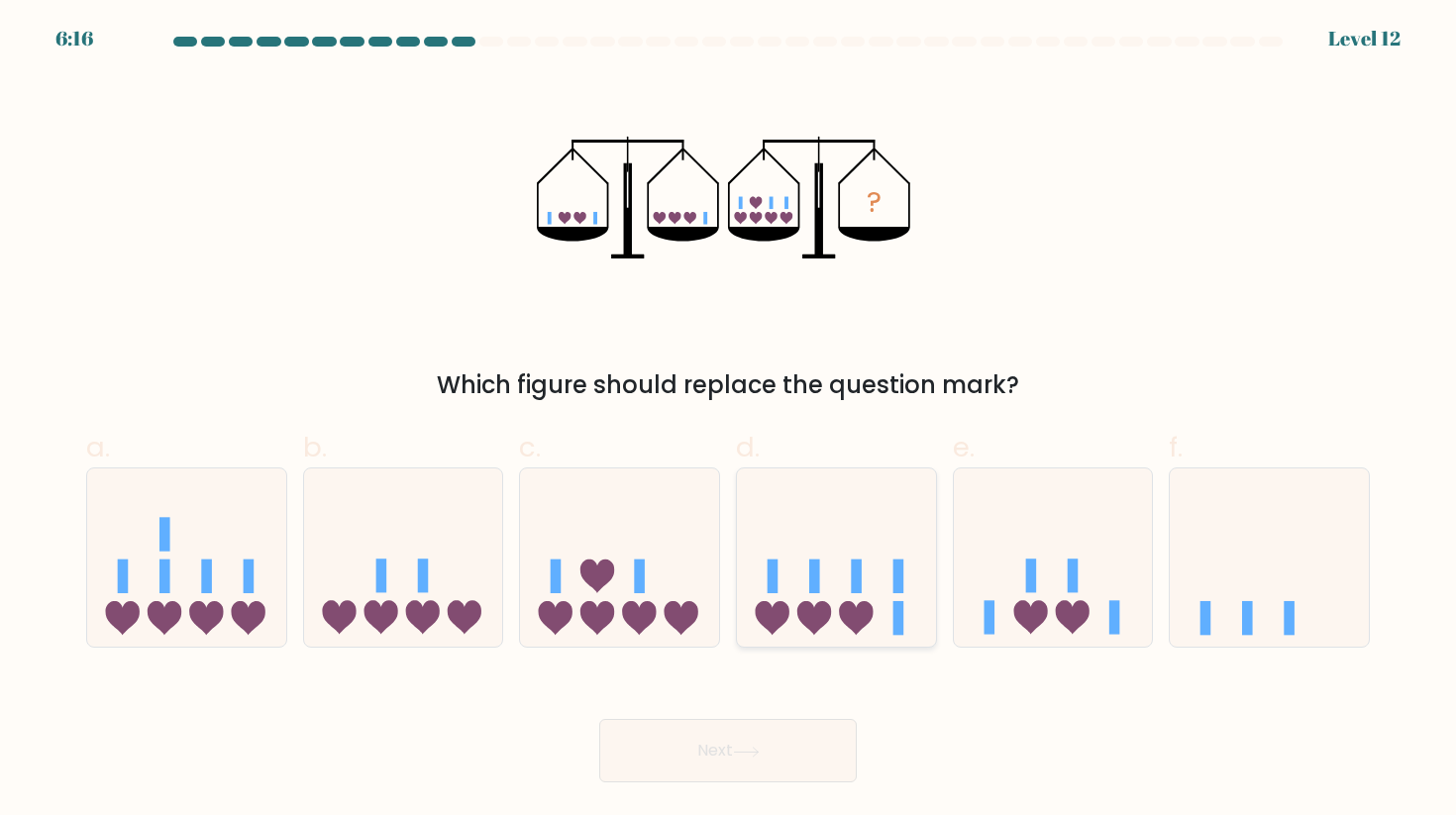 click 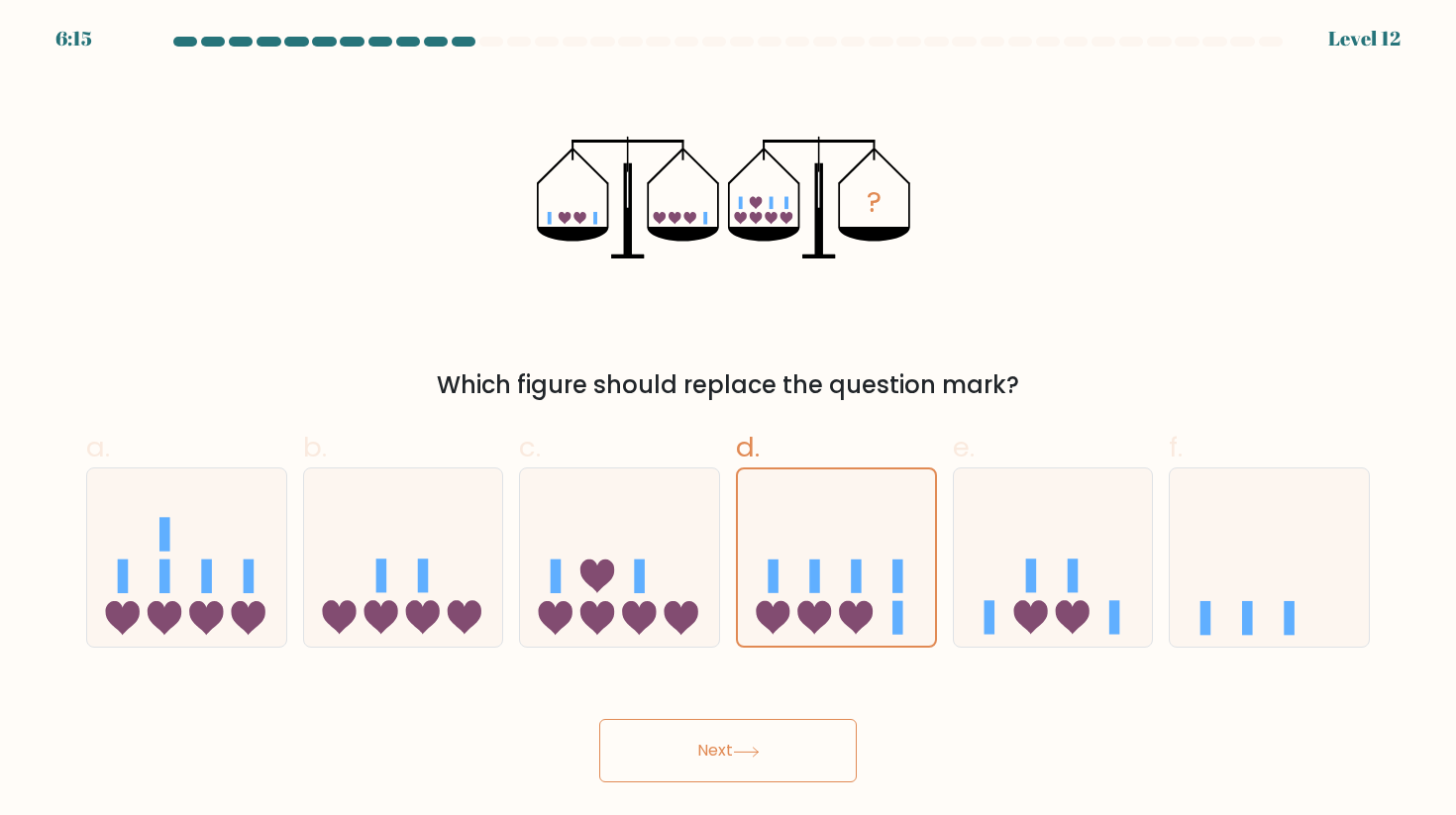 click on "Next" at bounding box center [728, 751] 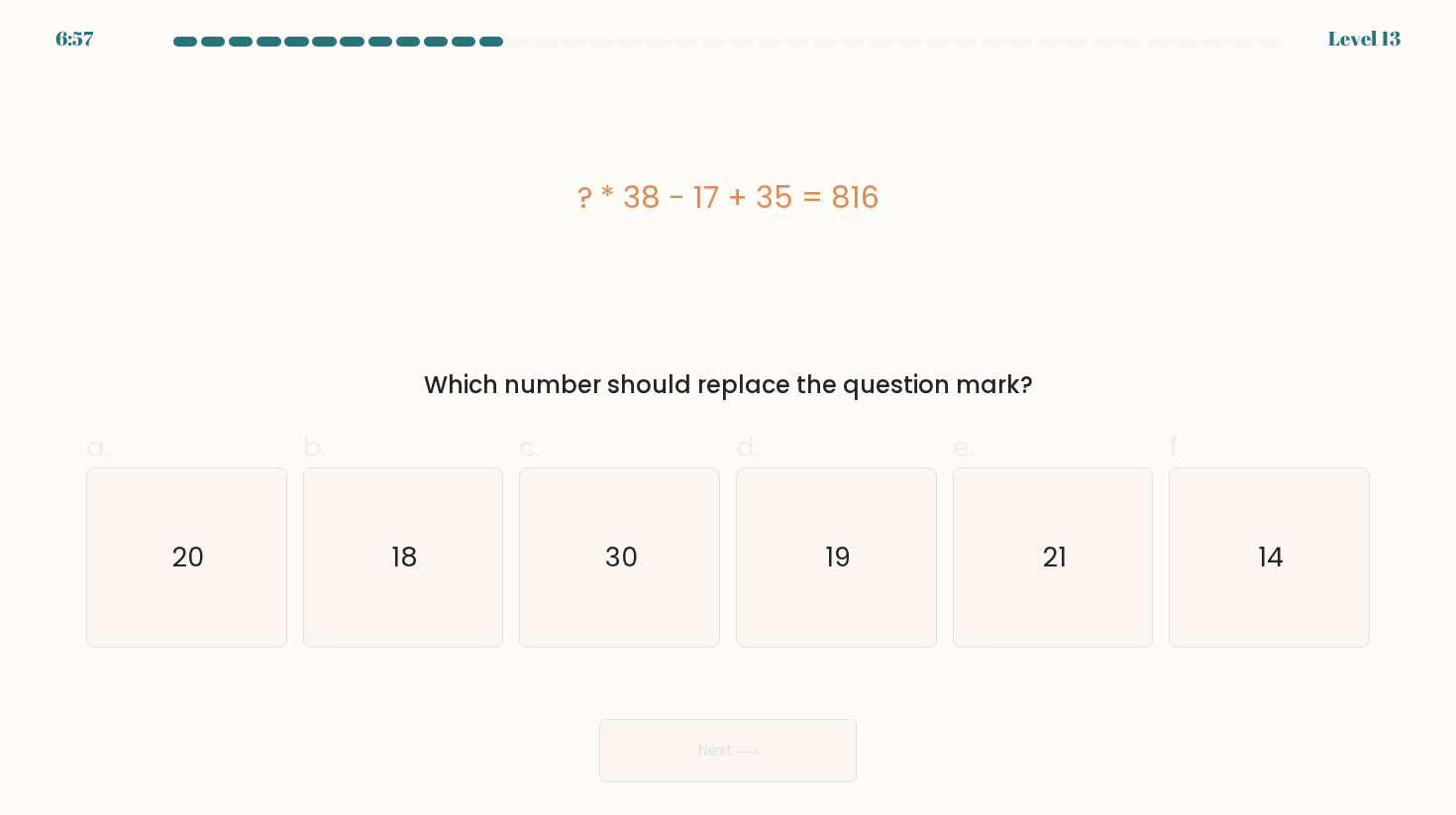 type 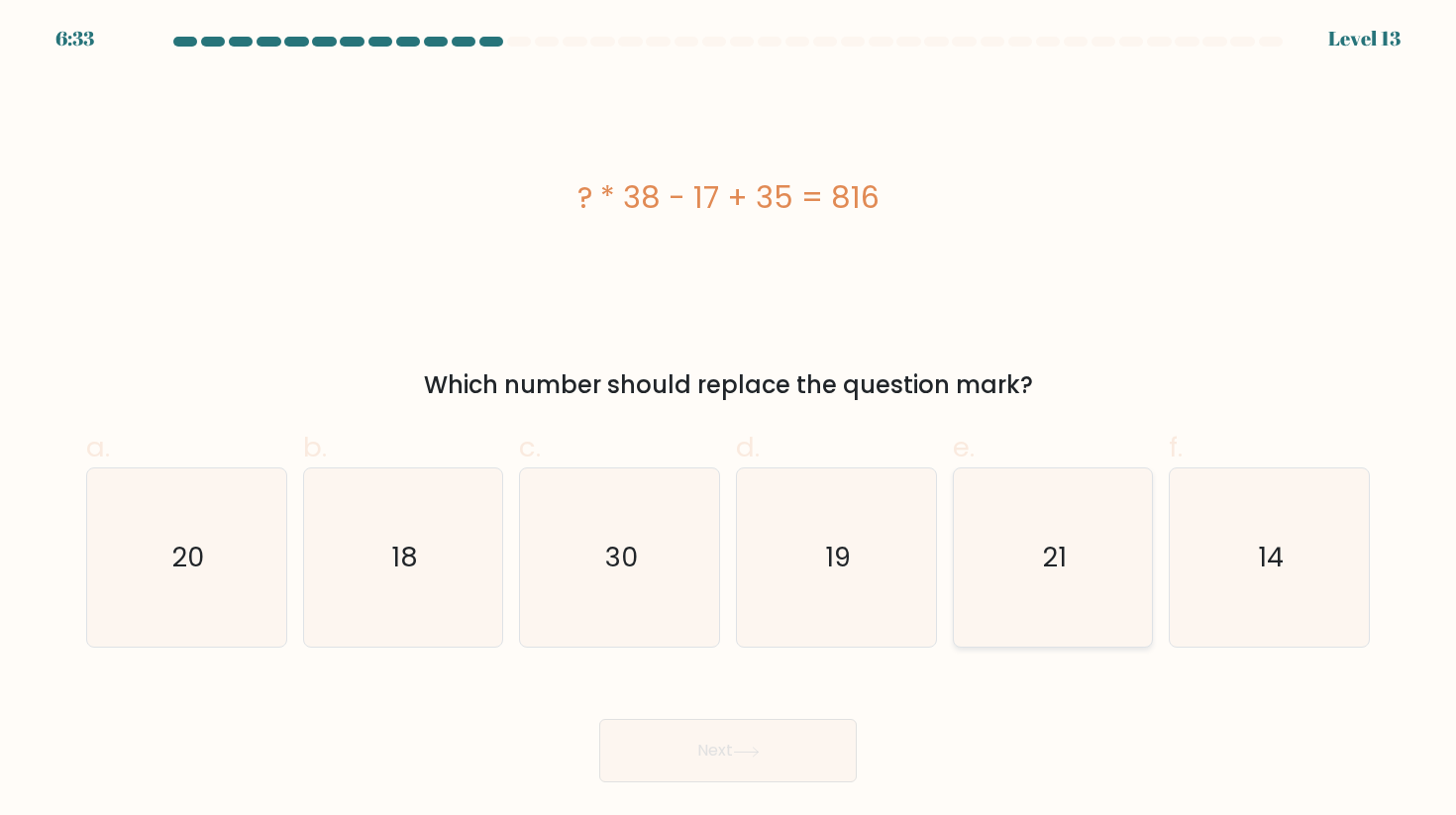click on "21" 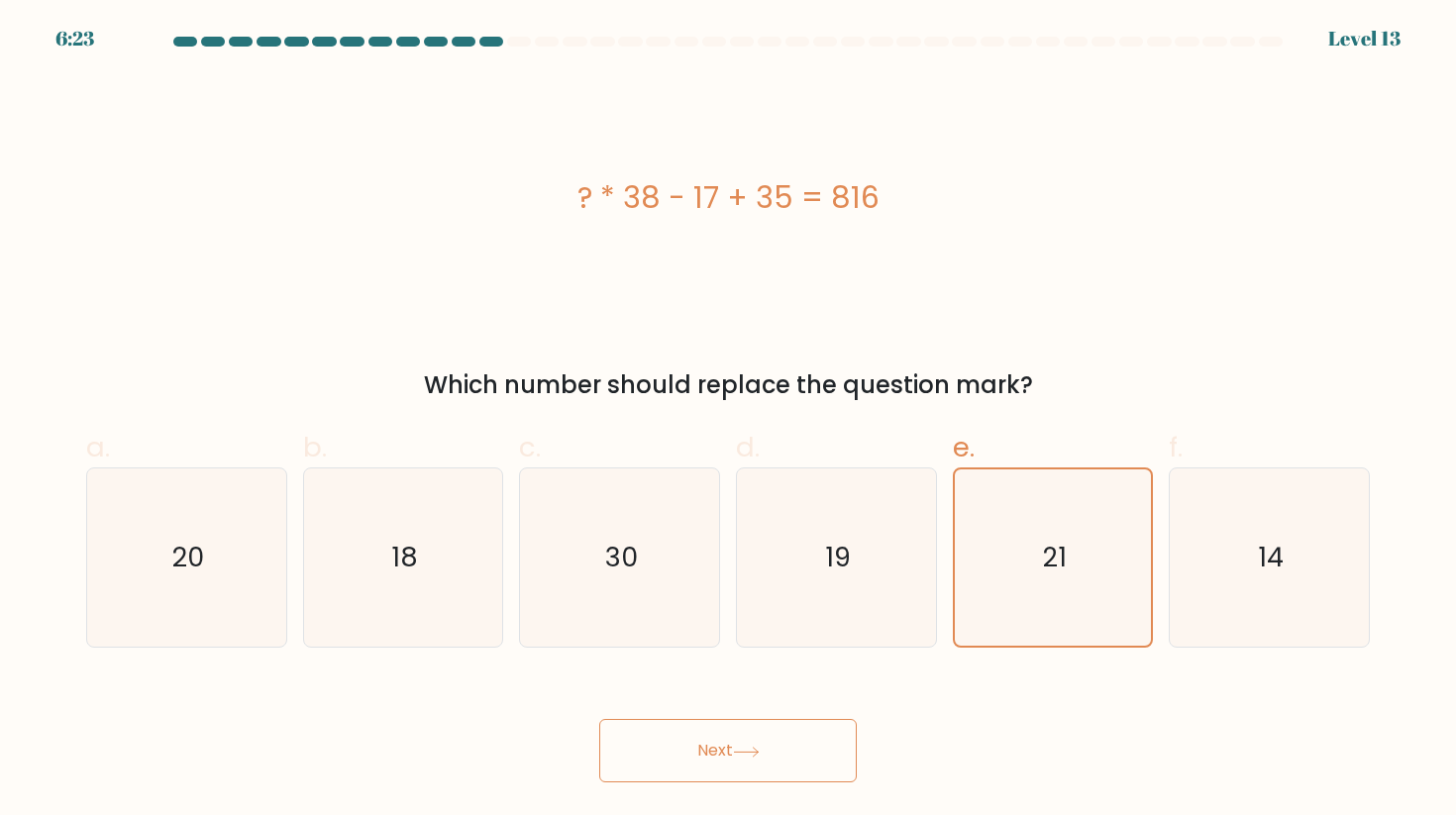 click on "Next" at bounding box center (728, 751) 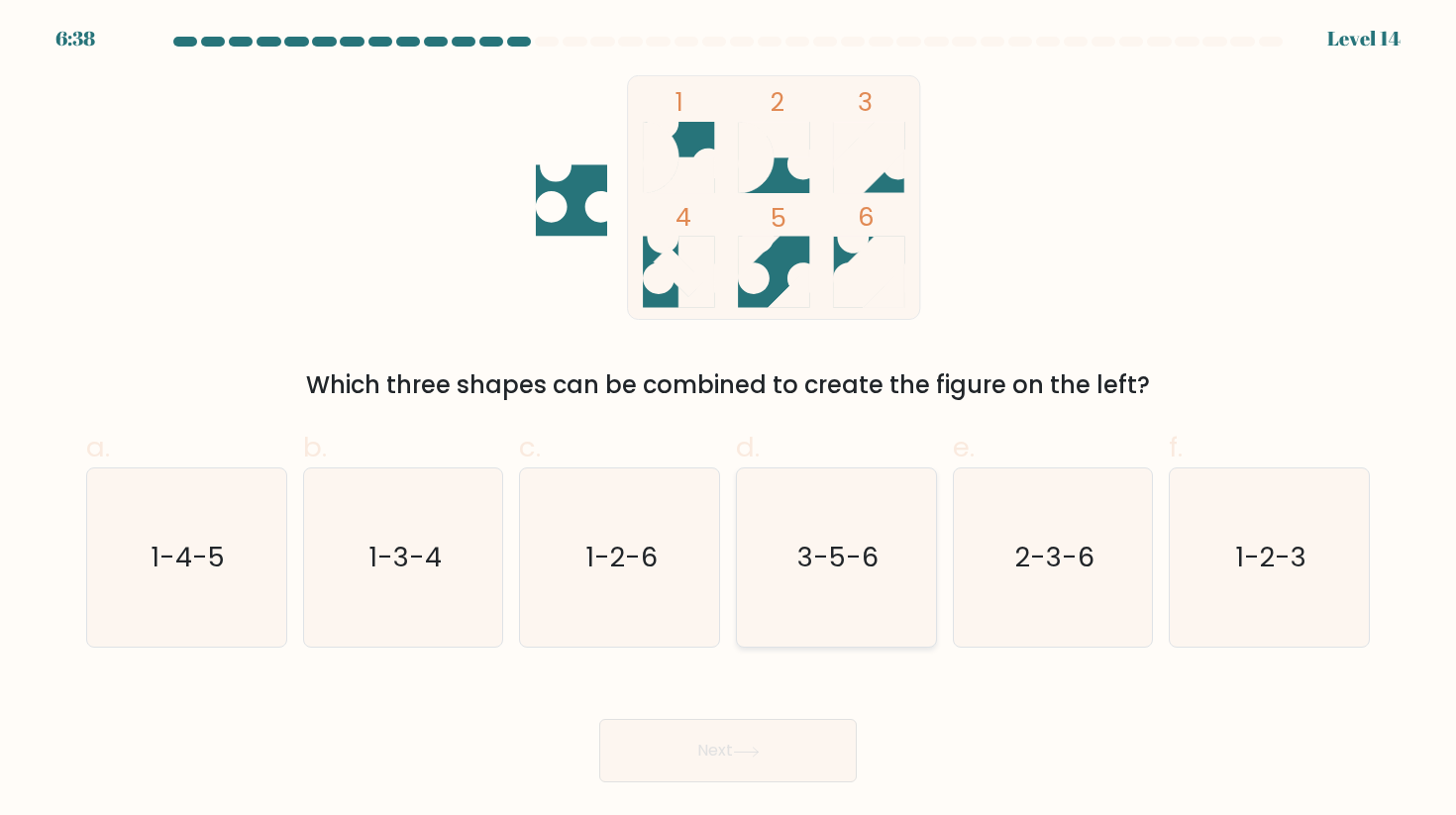 click on "3-5-6" 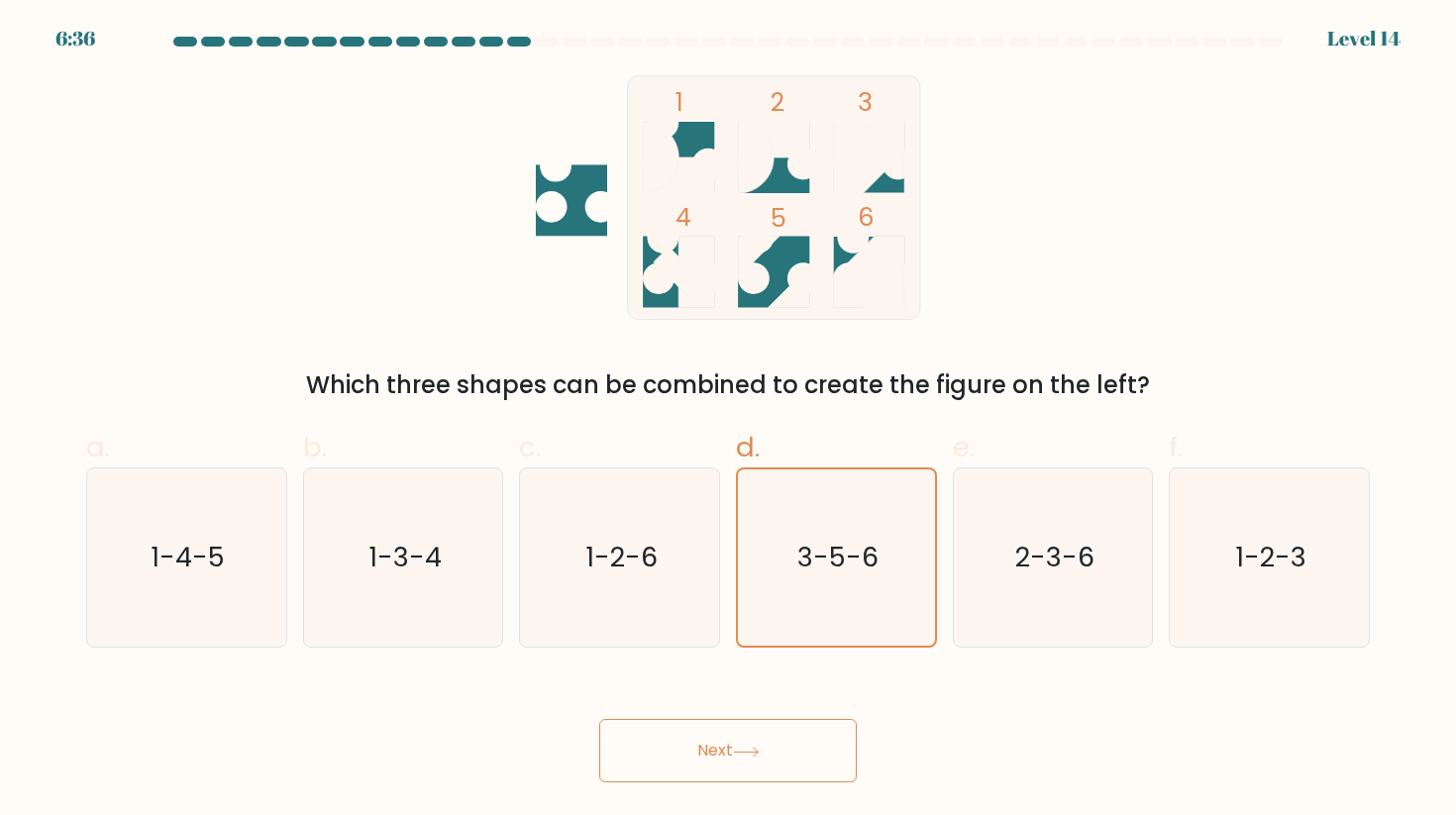 click on "Next" at bounding box center (728, 751) 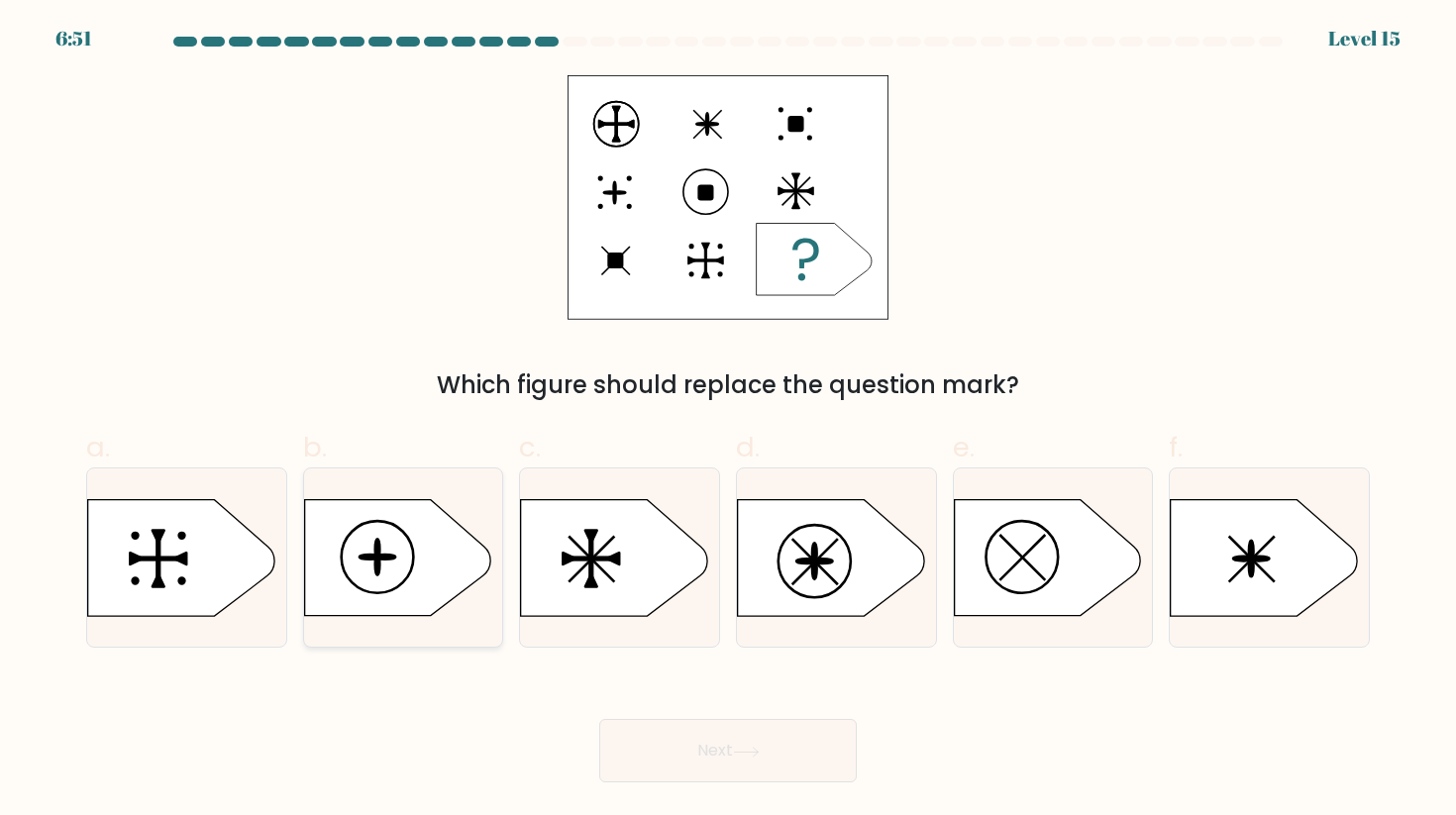 click 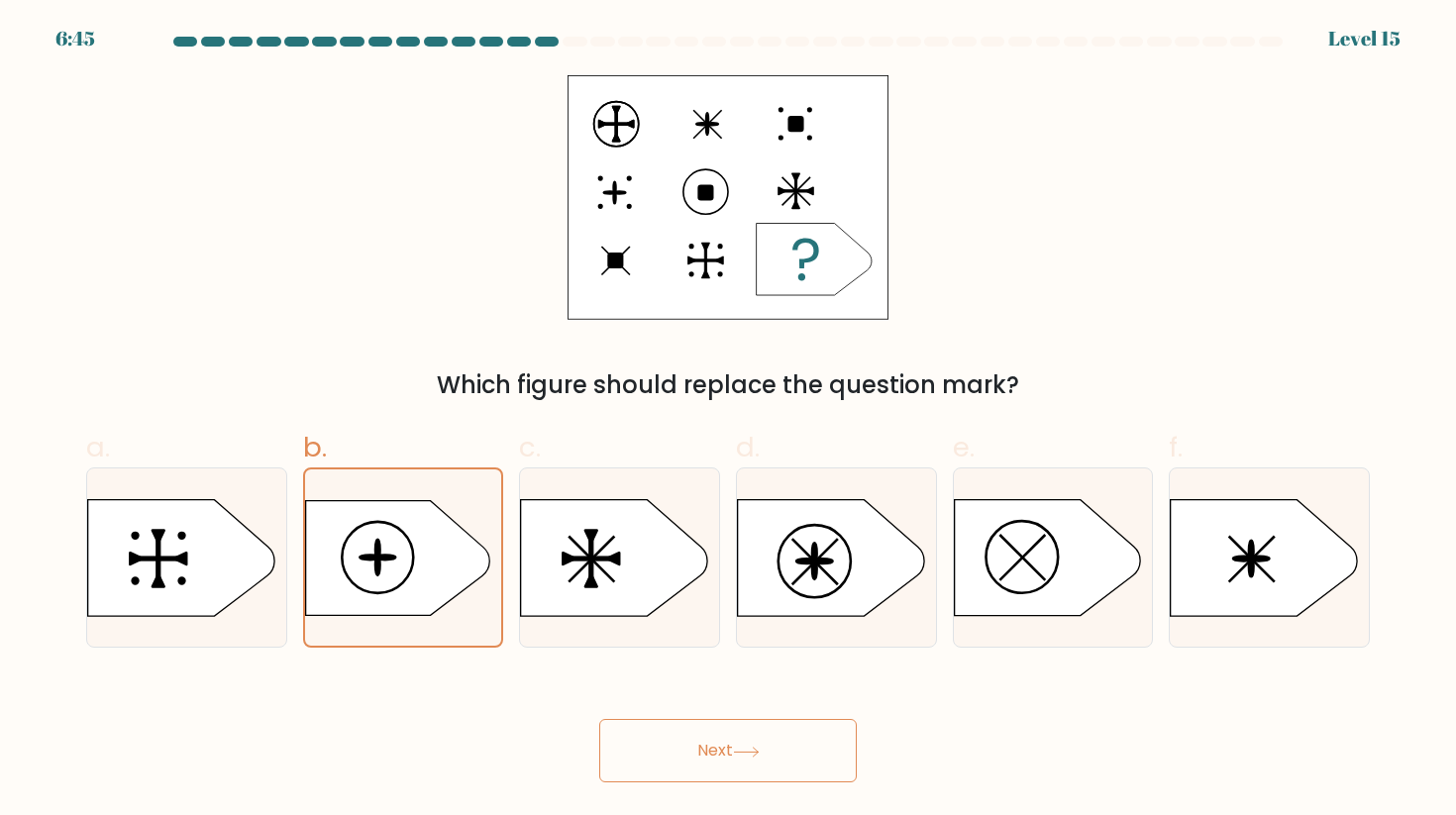 click on "c." at bounding box center [619, 538] 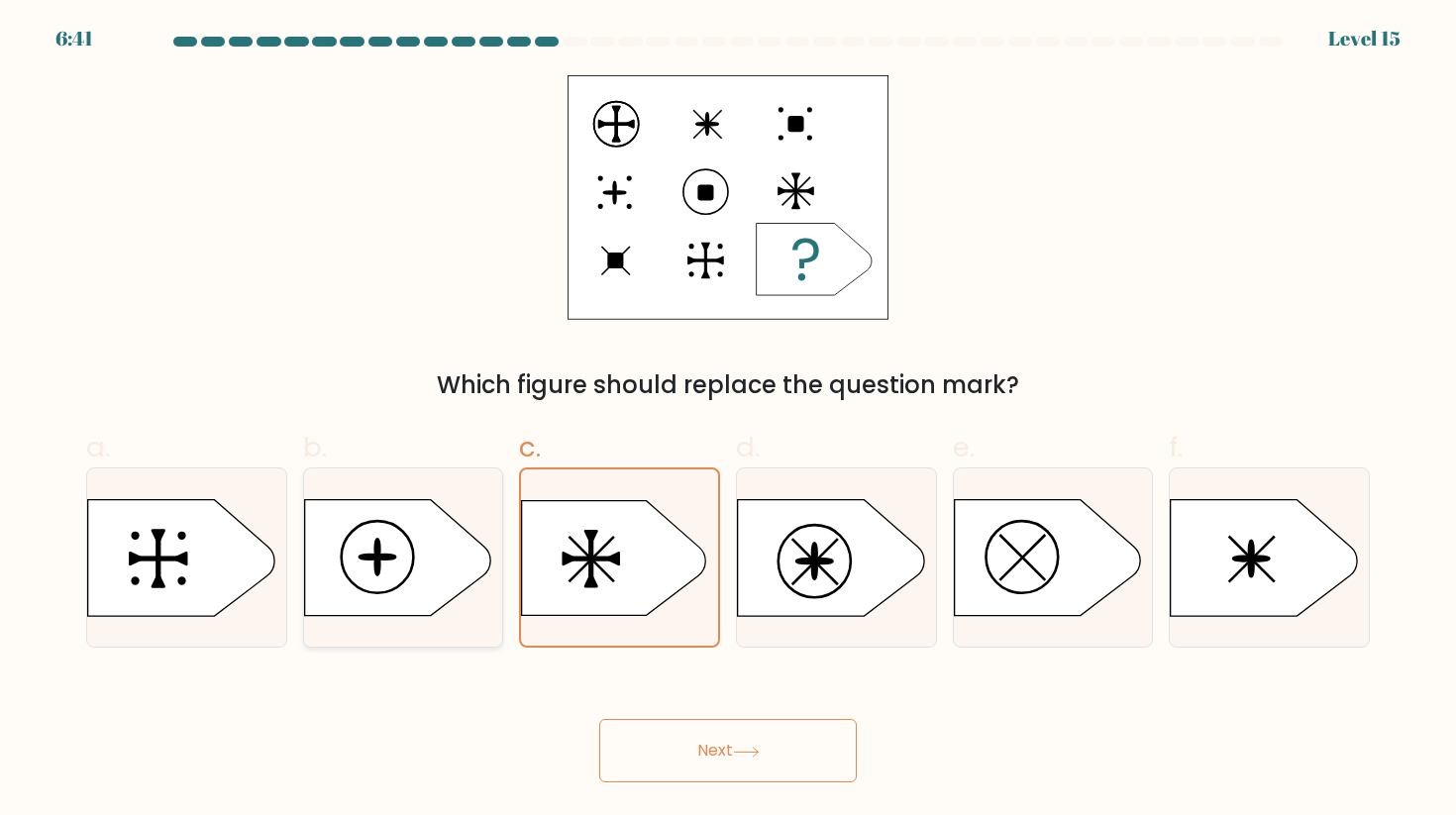 click 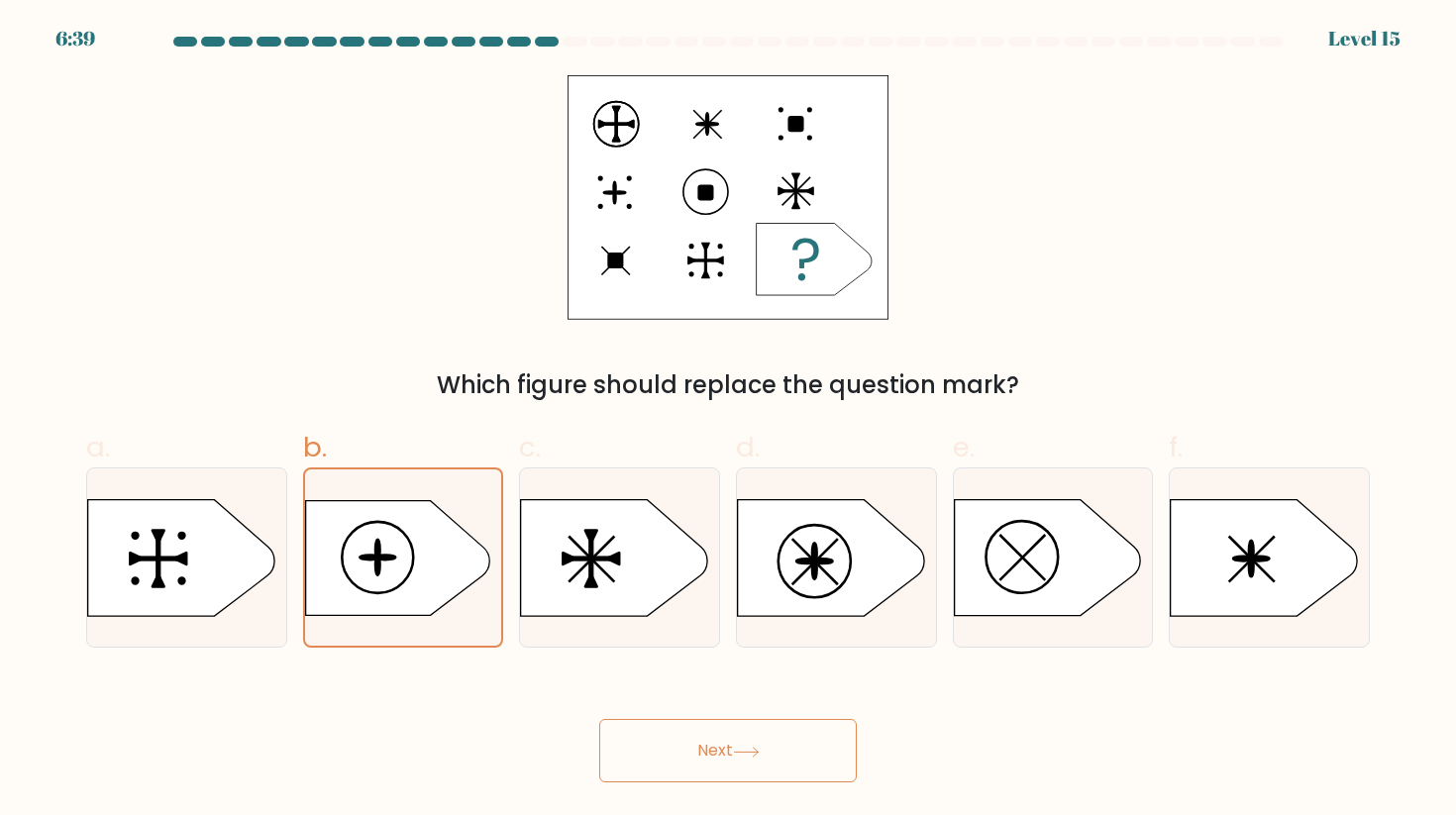 click on "Next" at bounding box center [728, 751] 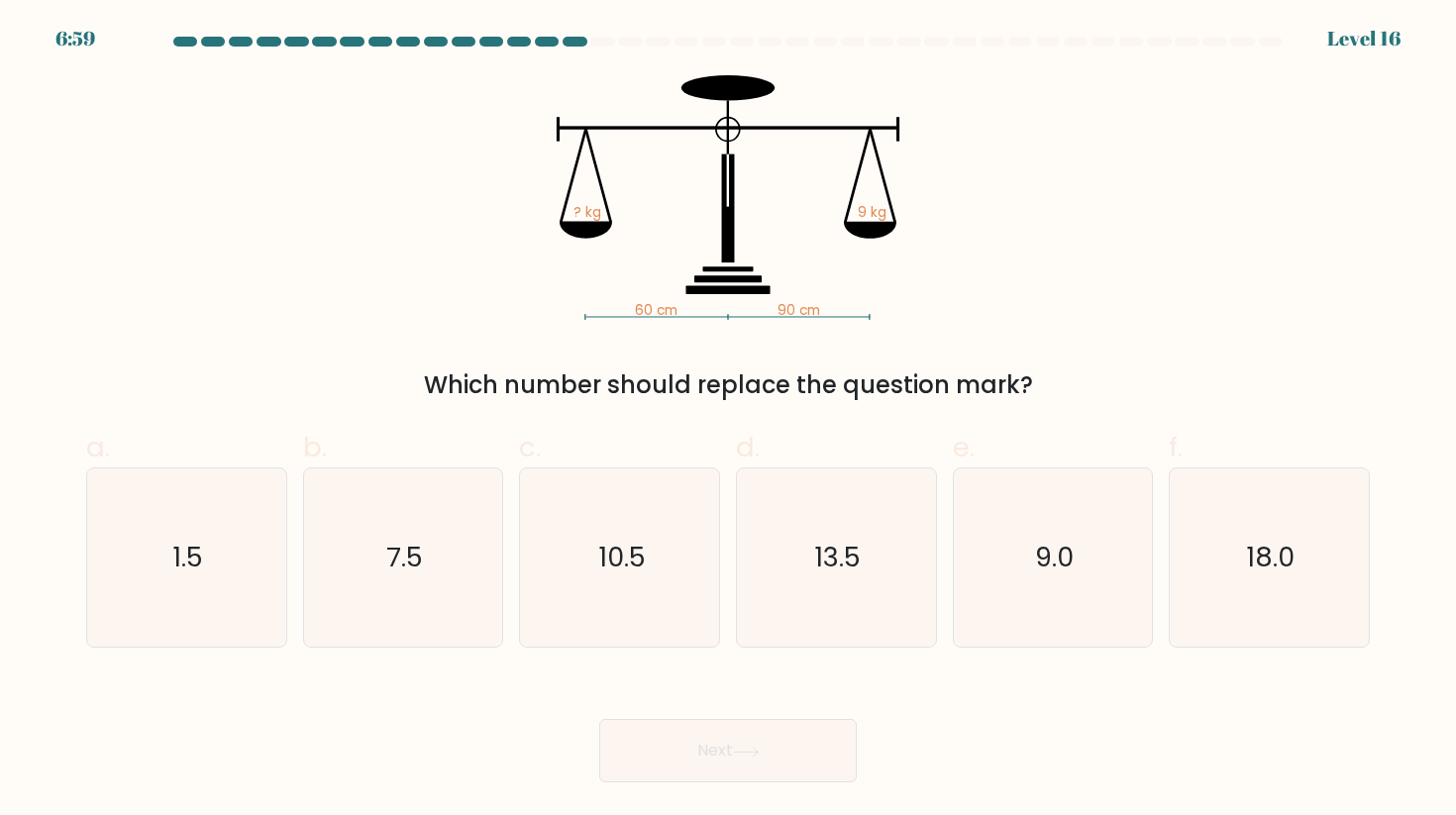 type 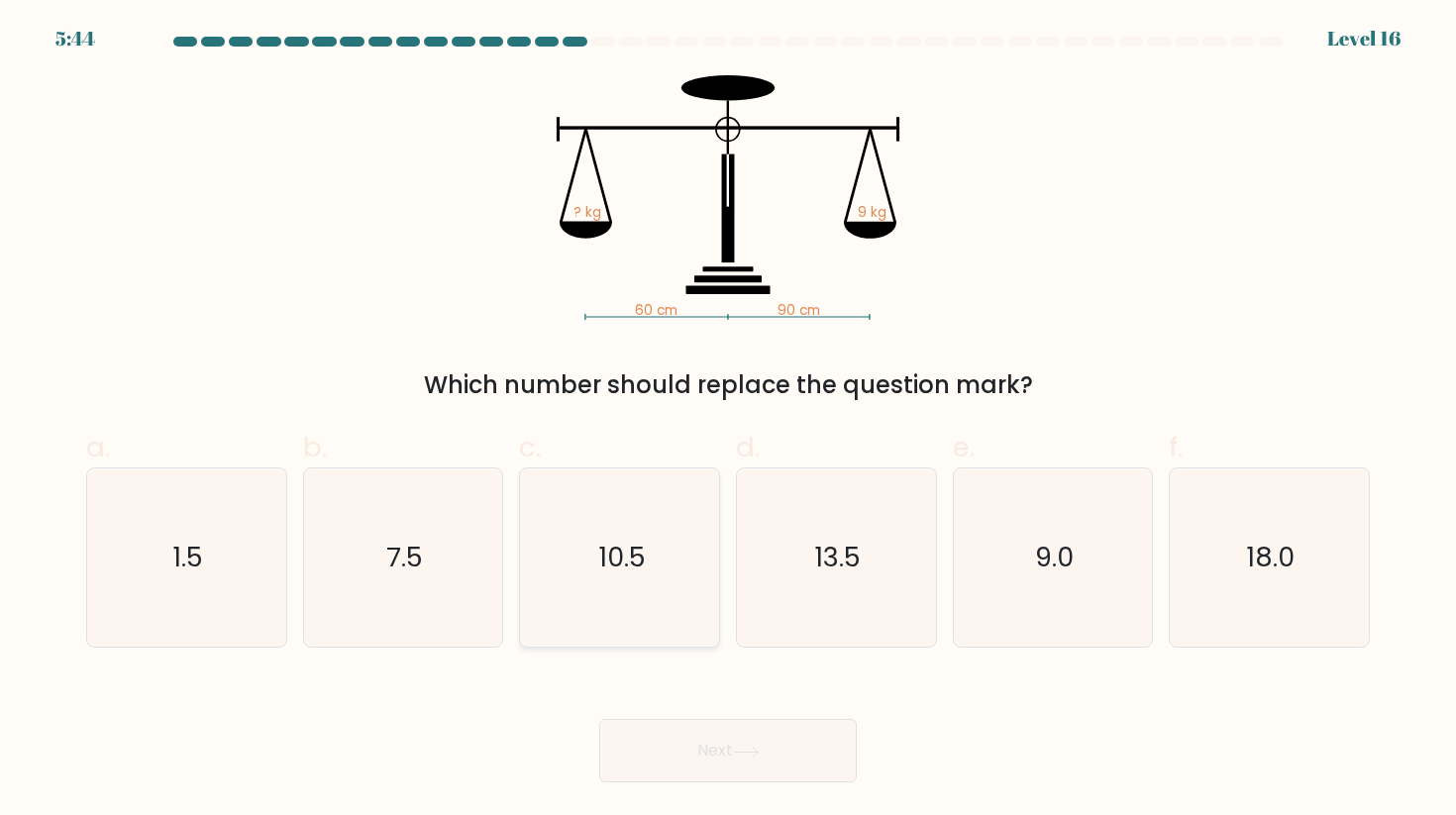 click on "10.5" 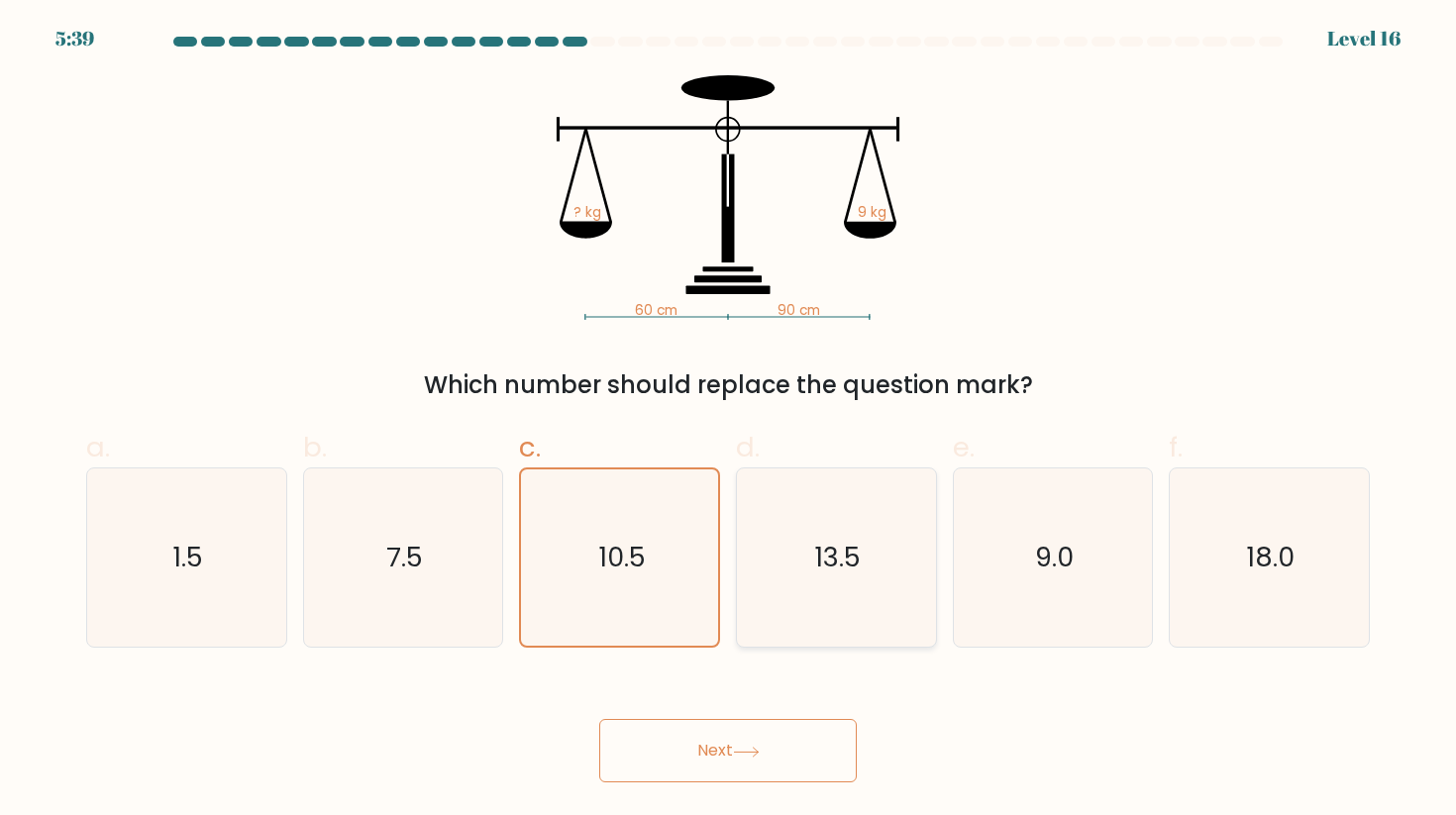 click on "13.5" at bounding box center (836, 558) 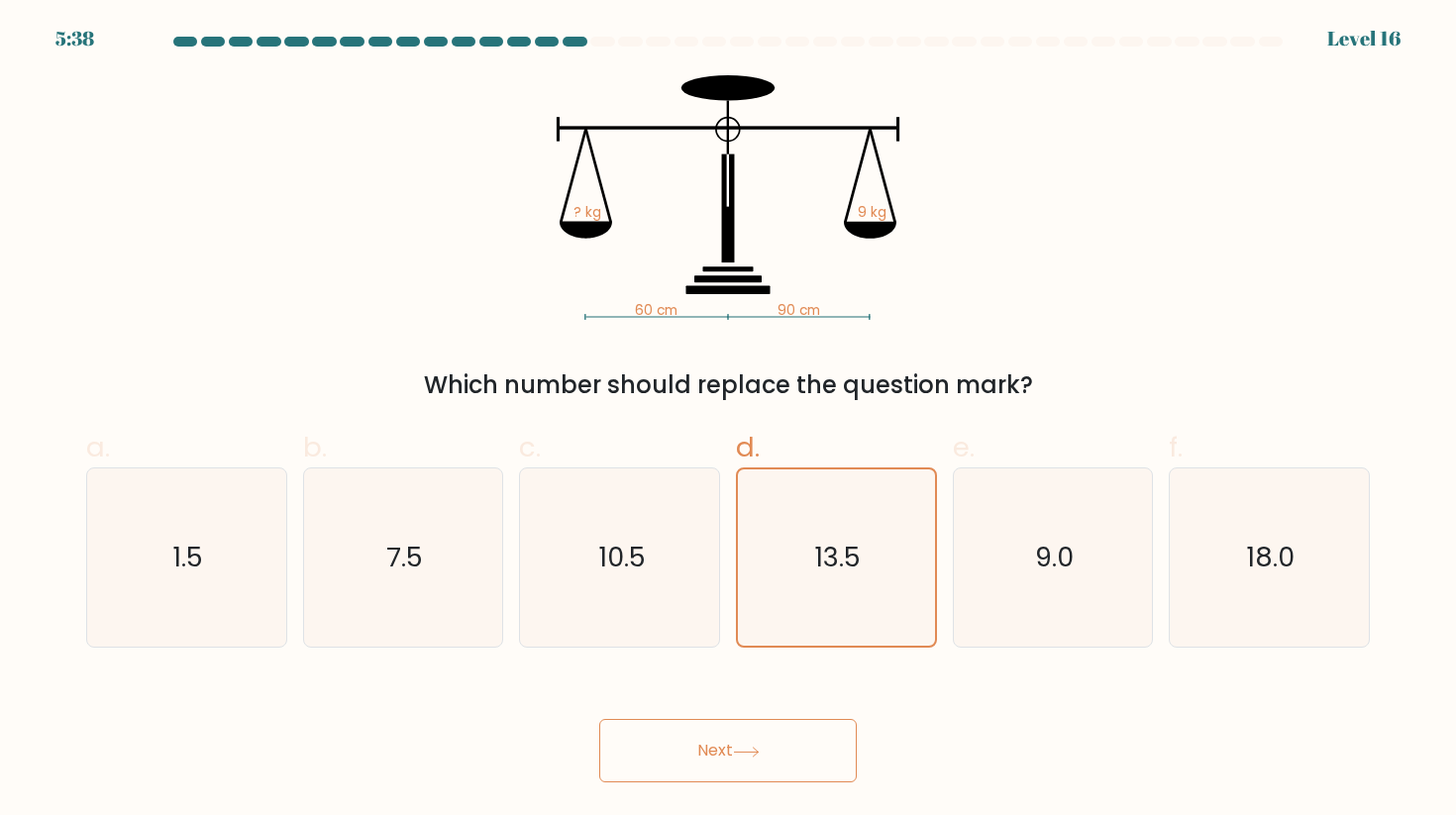 click on "Next" at bounding box center [728, 751] 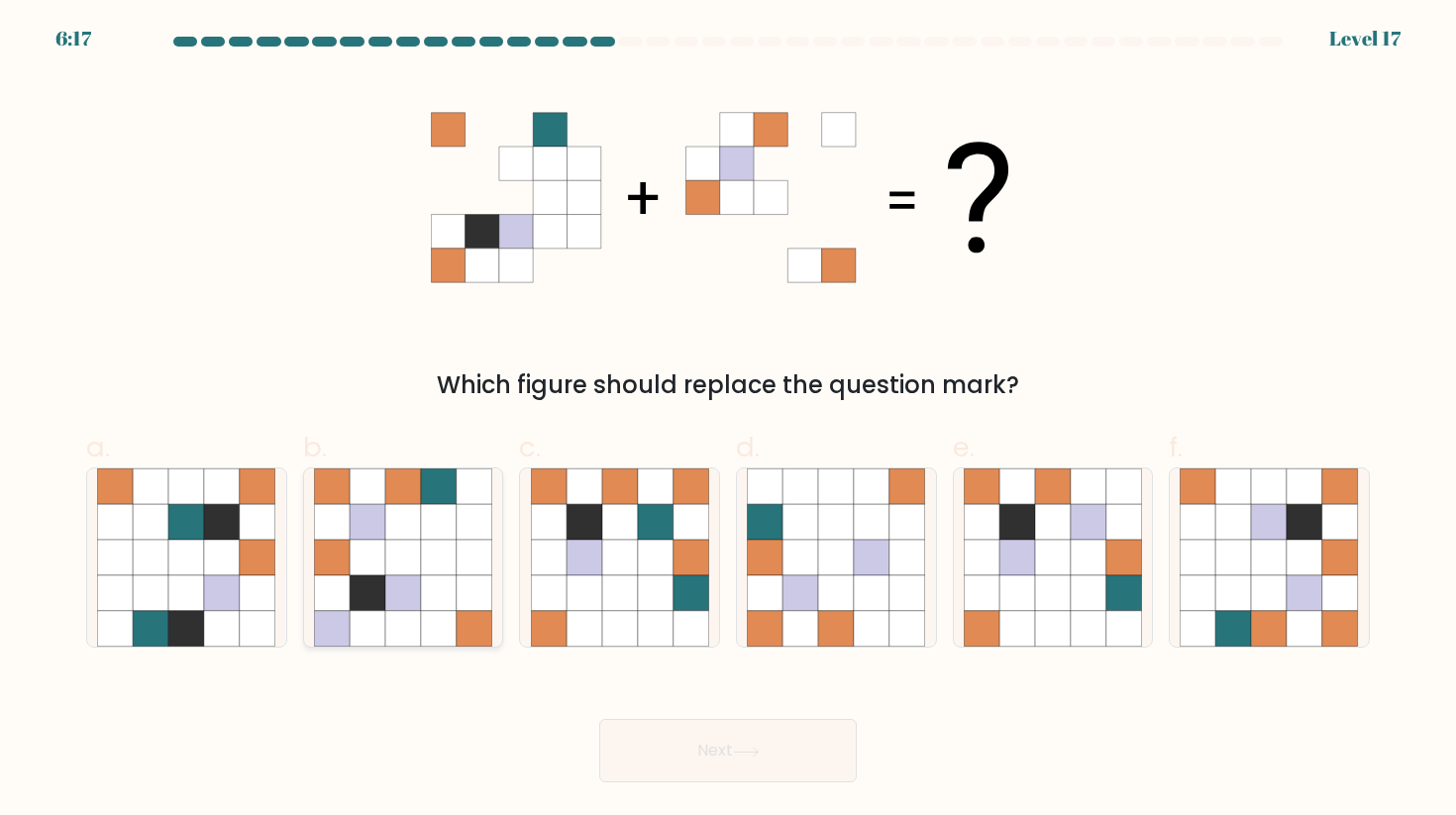 click 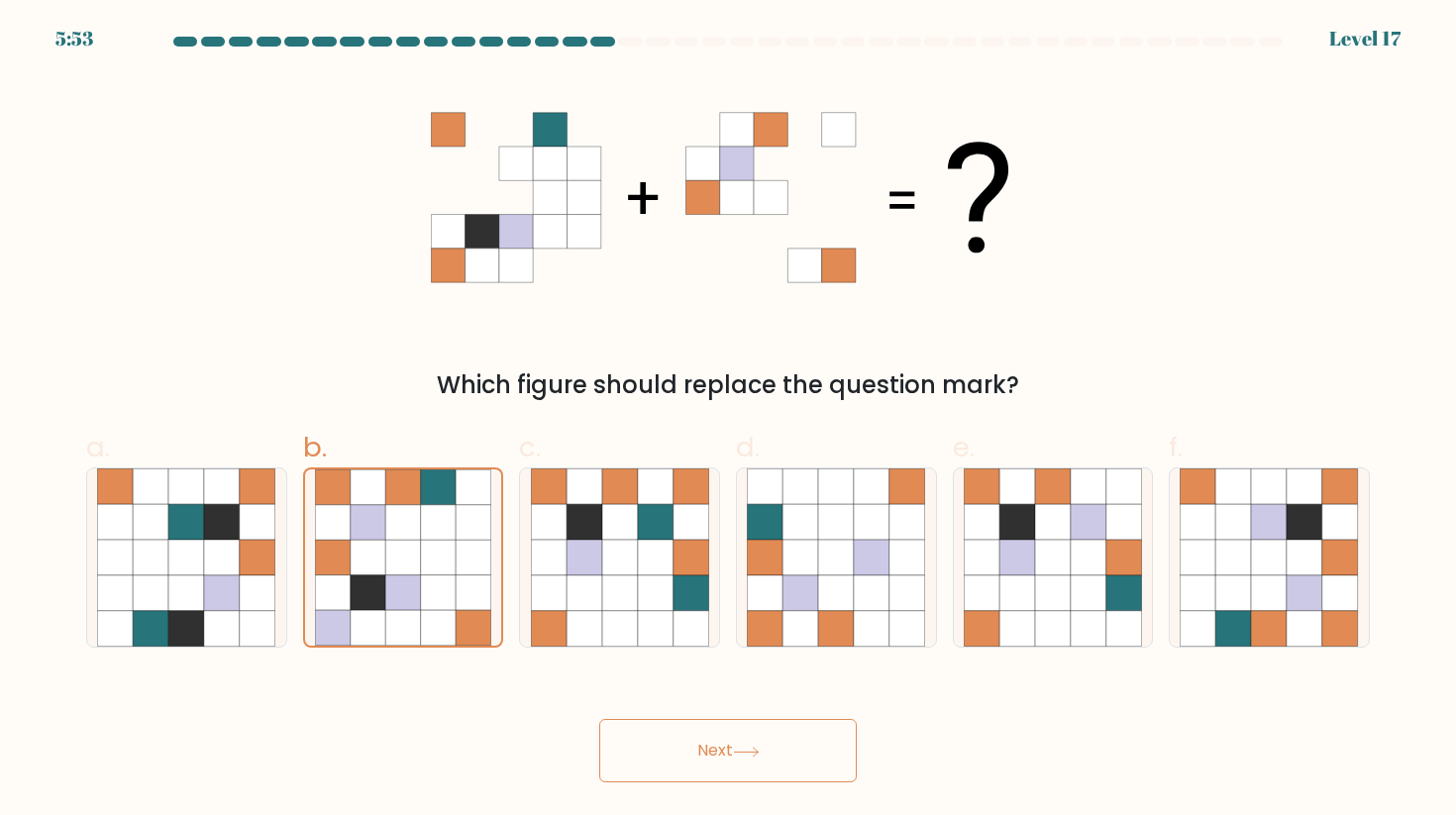 click on "Next" at bounding box center (728, 751) 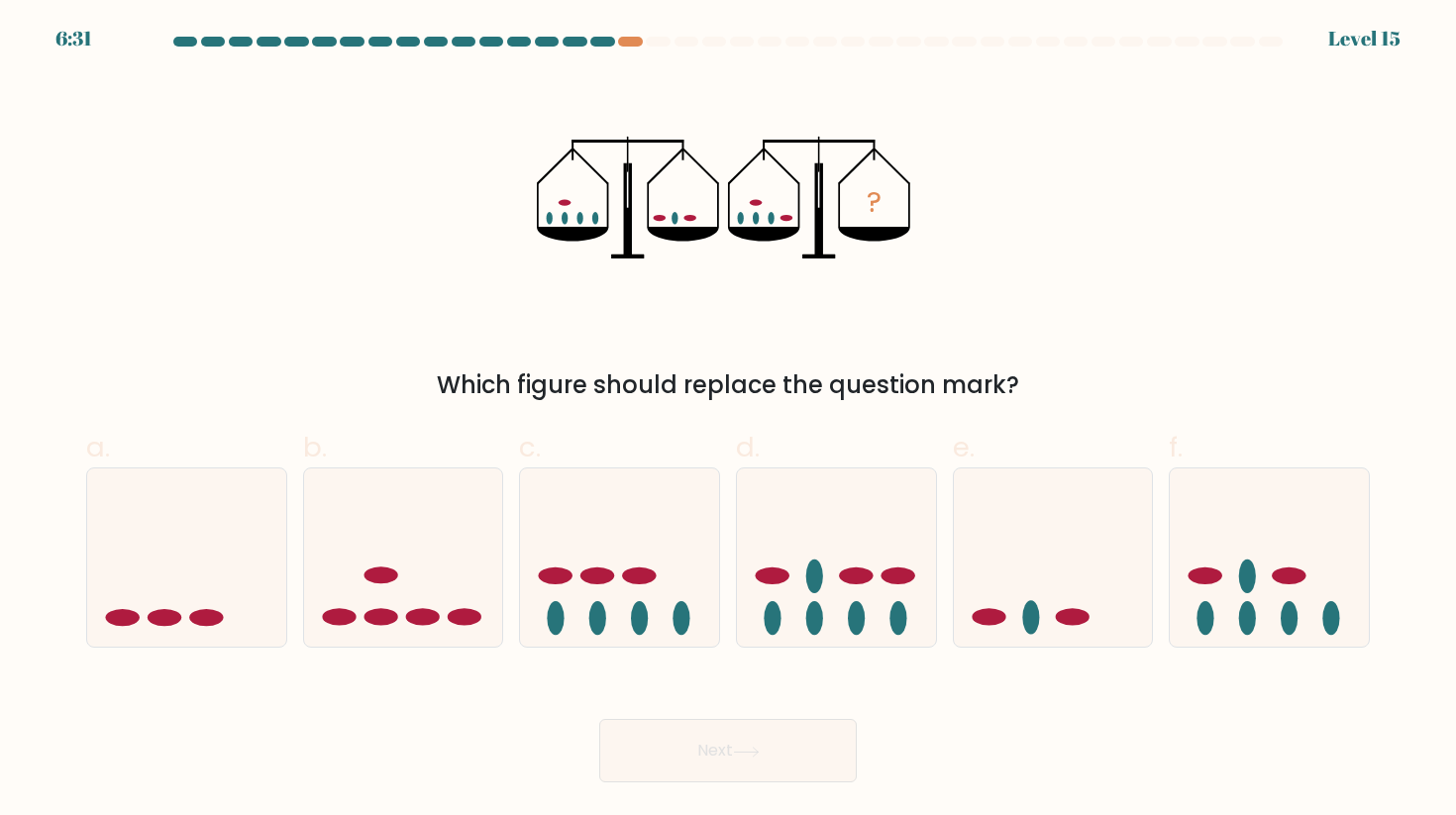 click at bounding box center (728, 46) 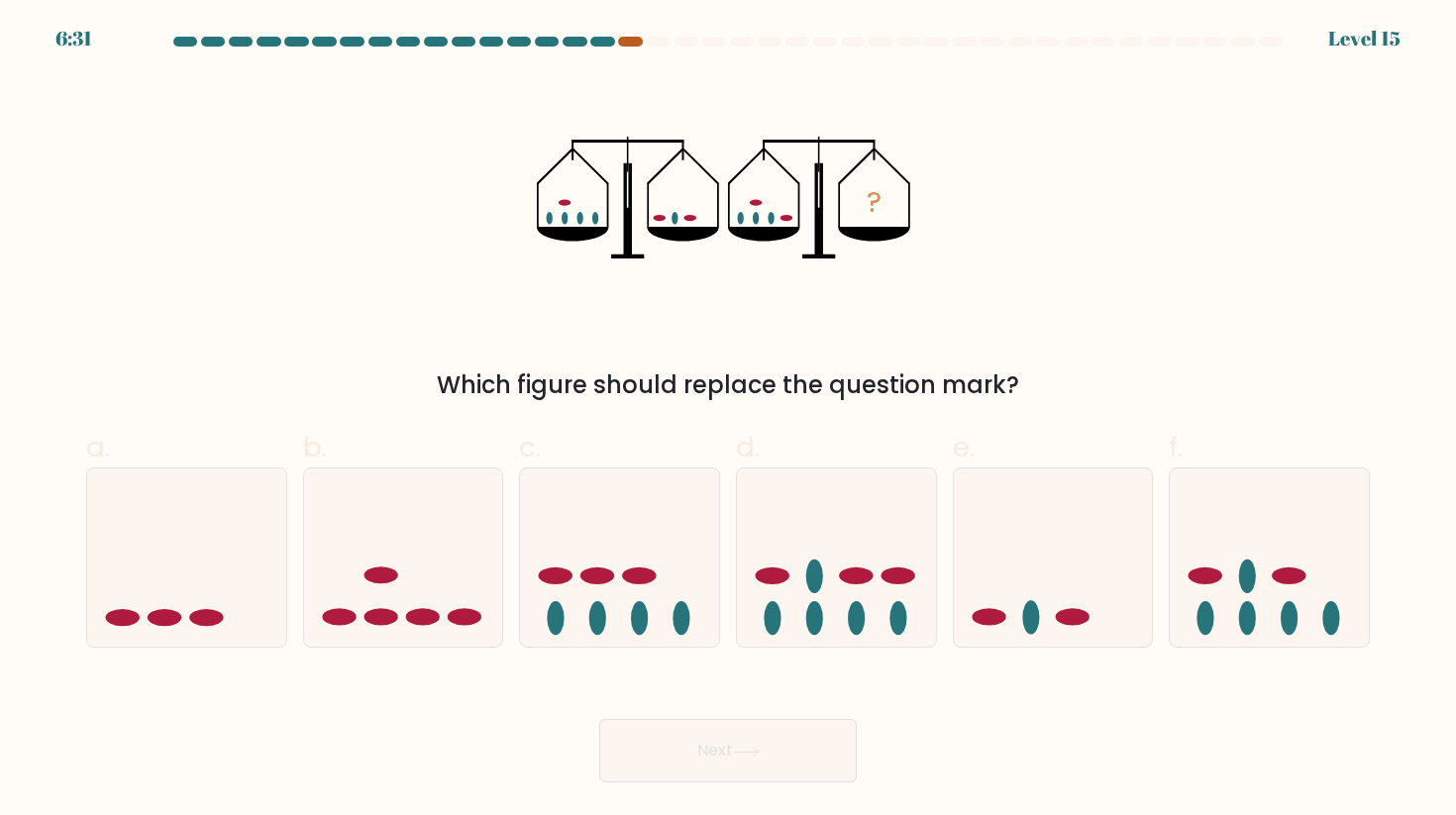 click at bounding box center [630, 42] 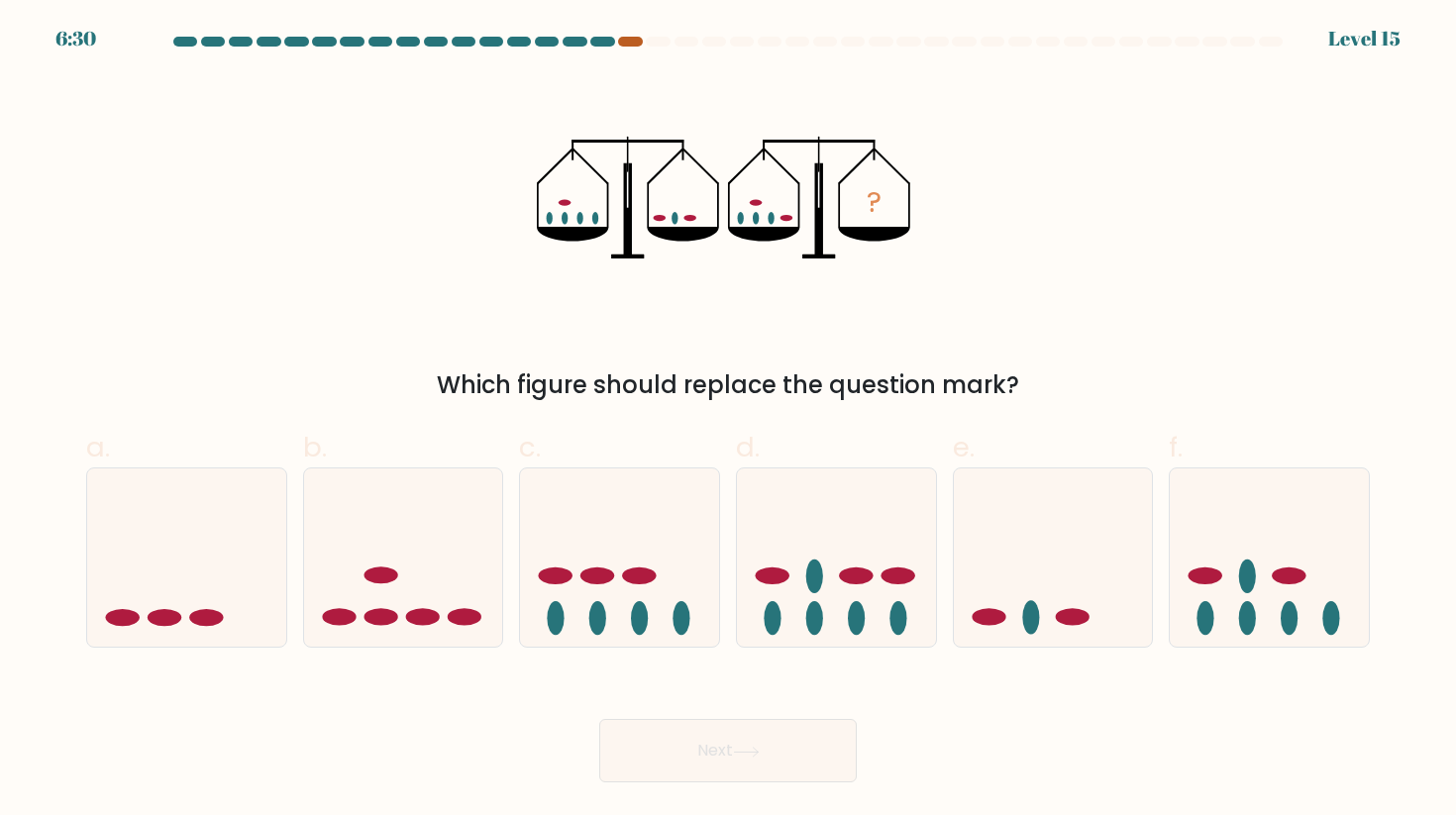 click at bounding box center [630, 42] 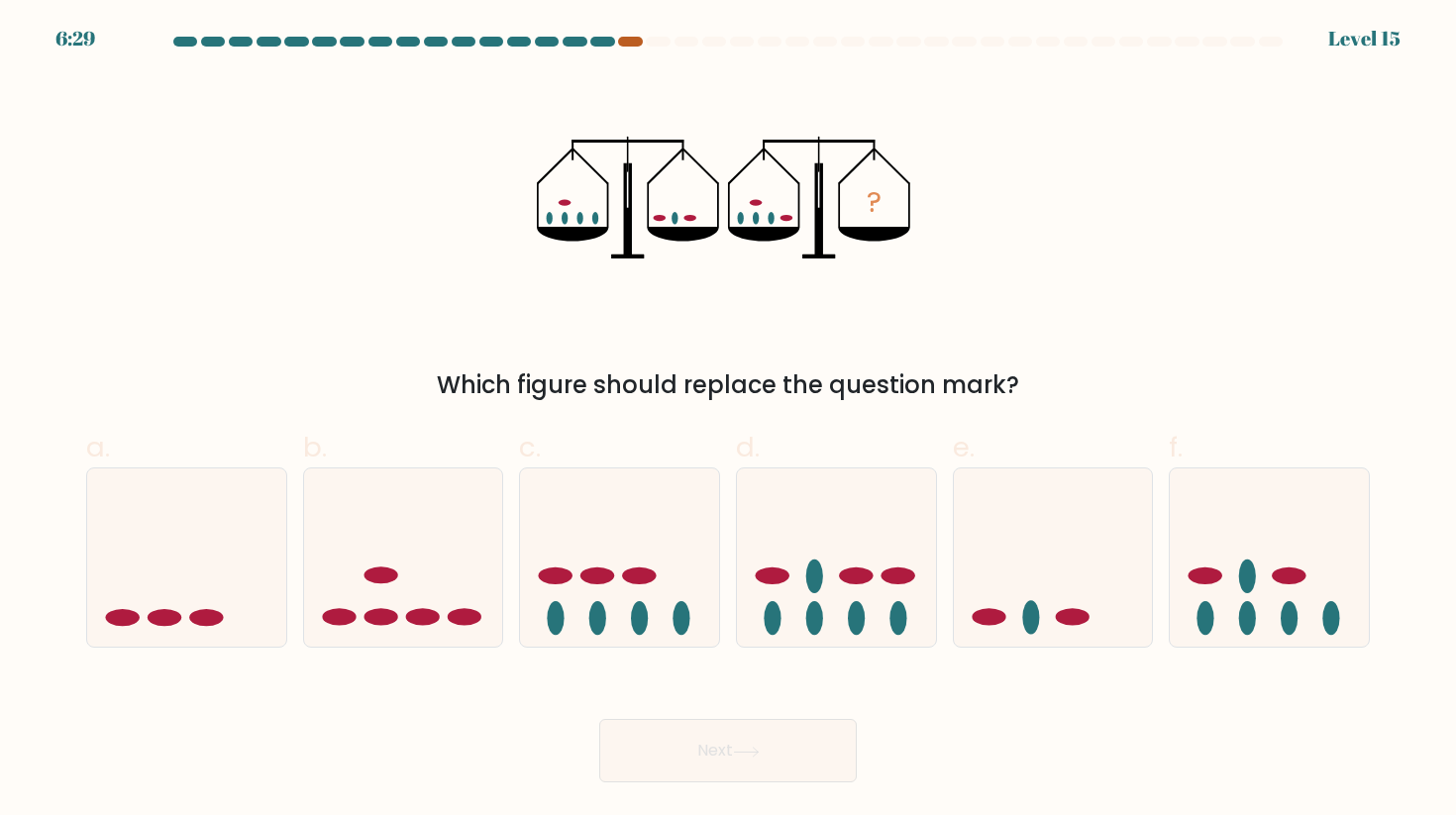 click at bounding box center [630, 42] 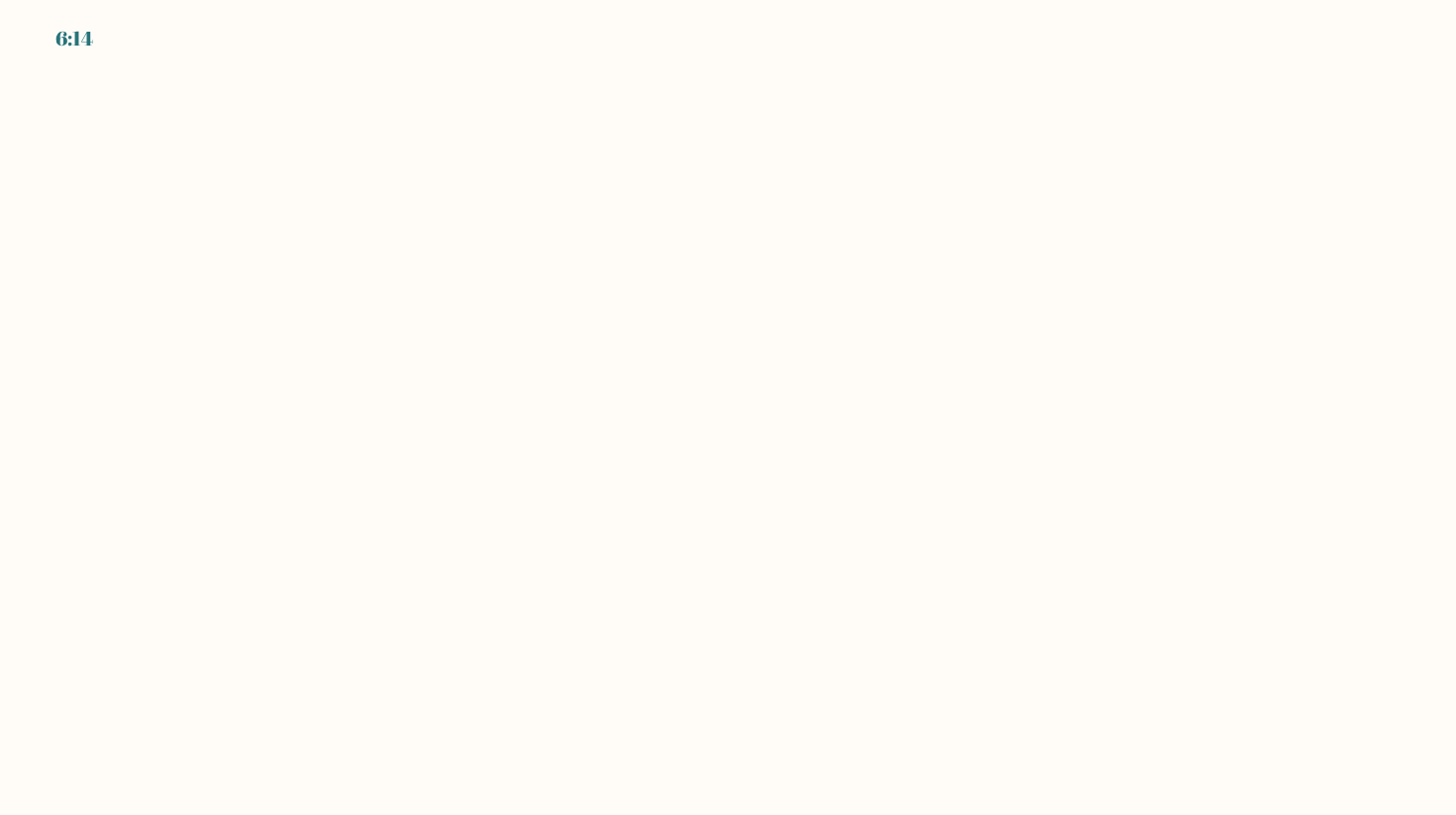 scroll, scrollTop: 0, scrollLeft: 0, axis: both 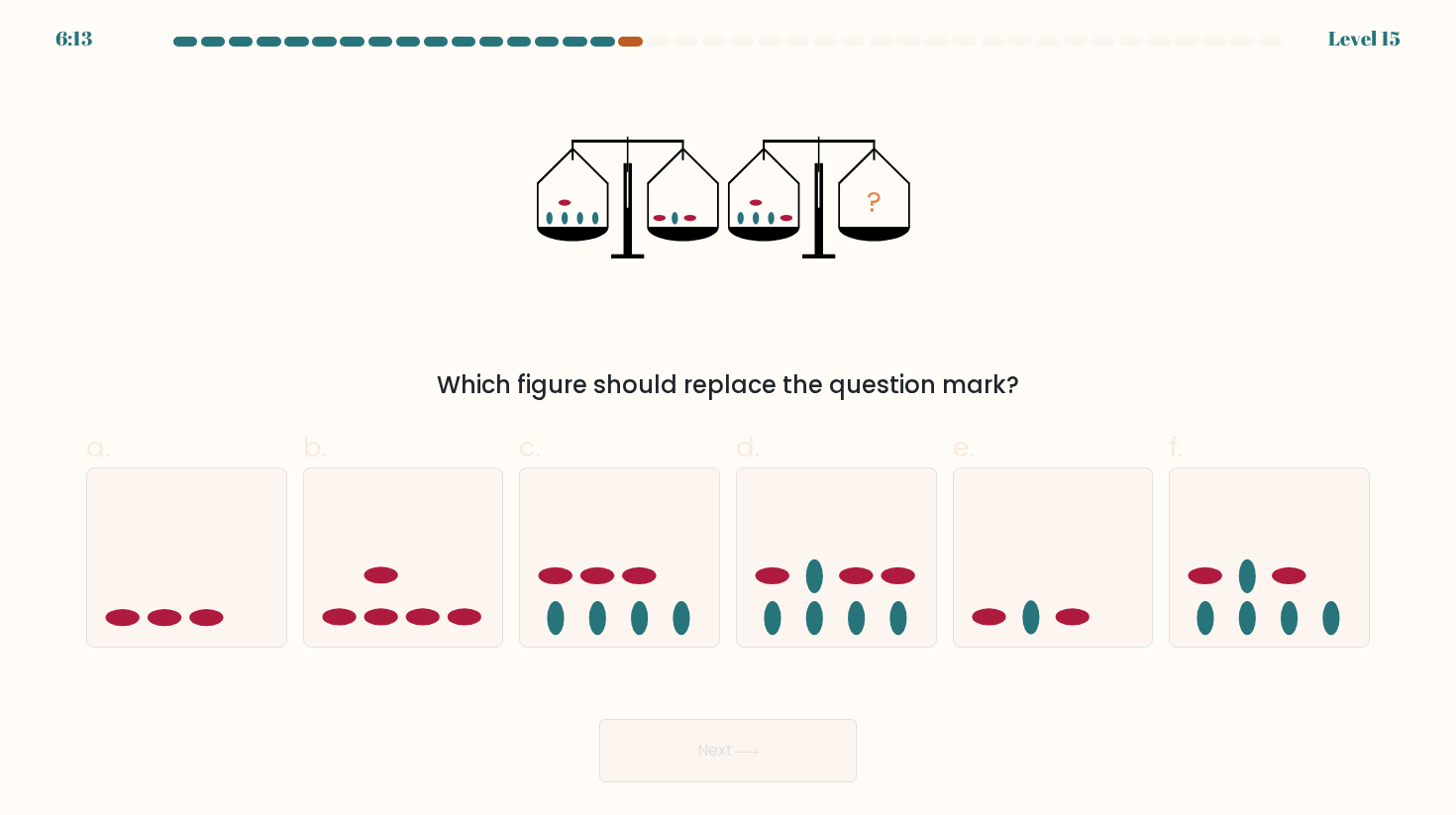 click at bounding box center [630, 42] 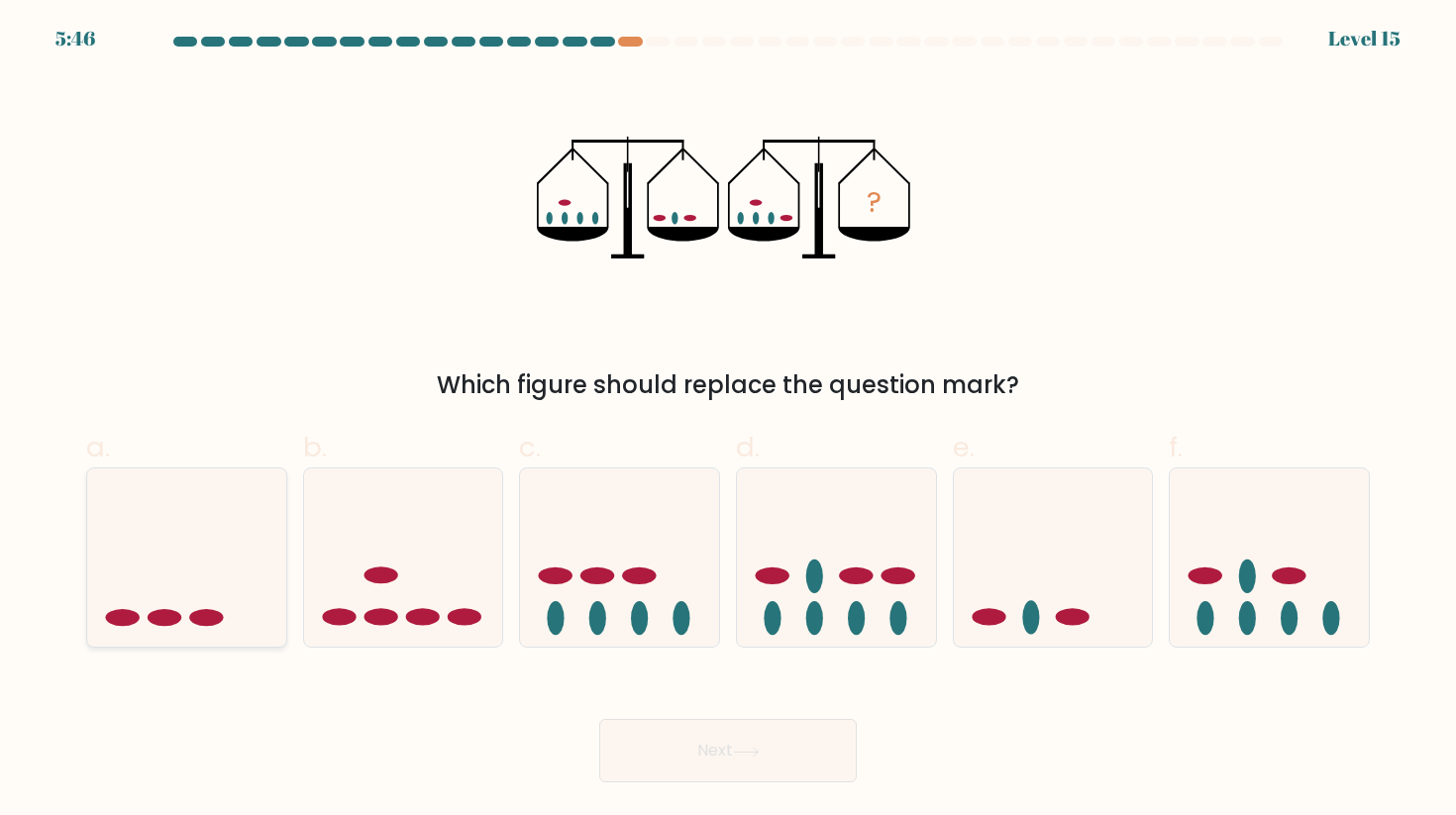click 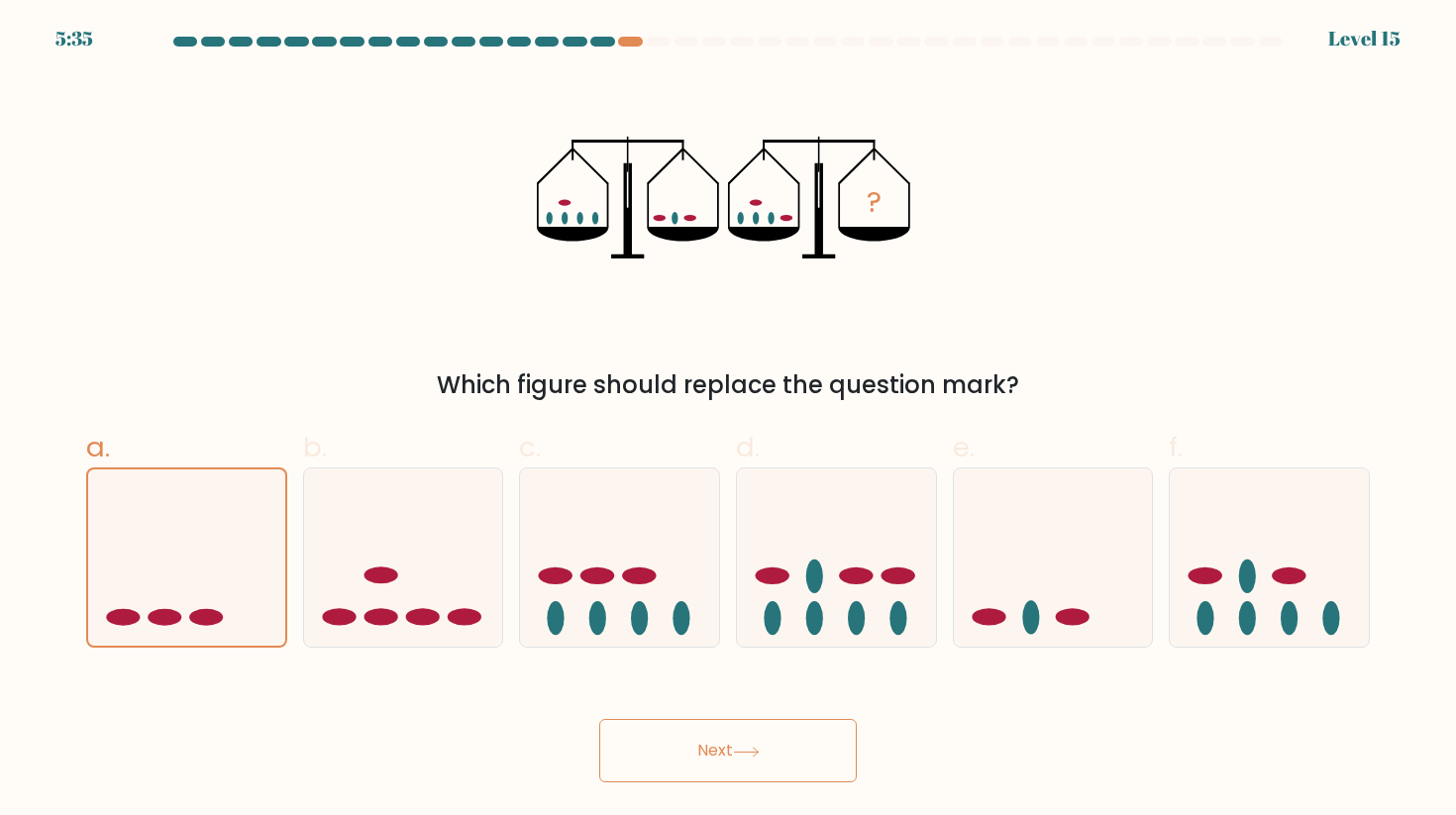 click on "Next" at bounding box center [728, 751] 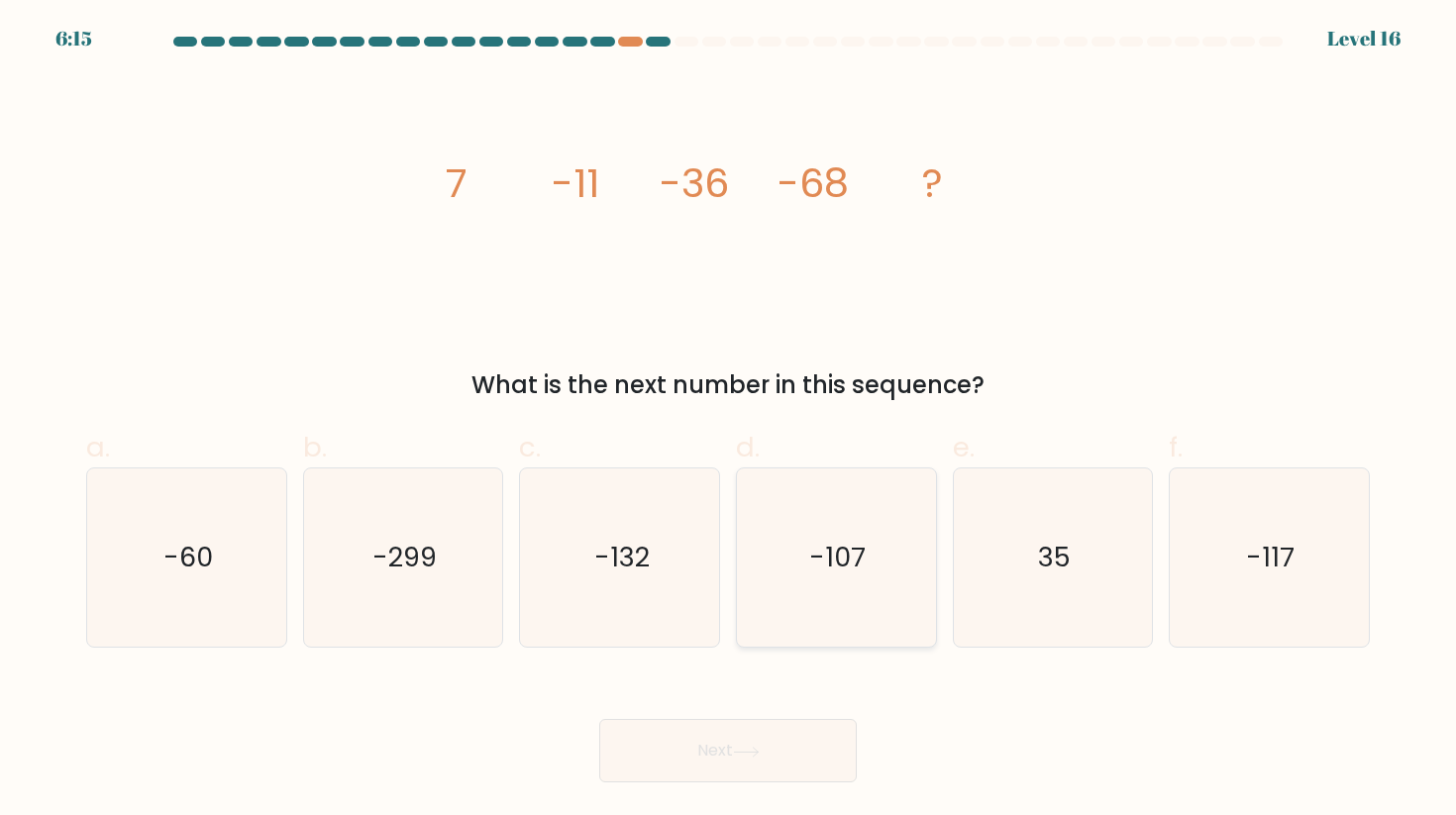 type 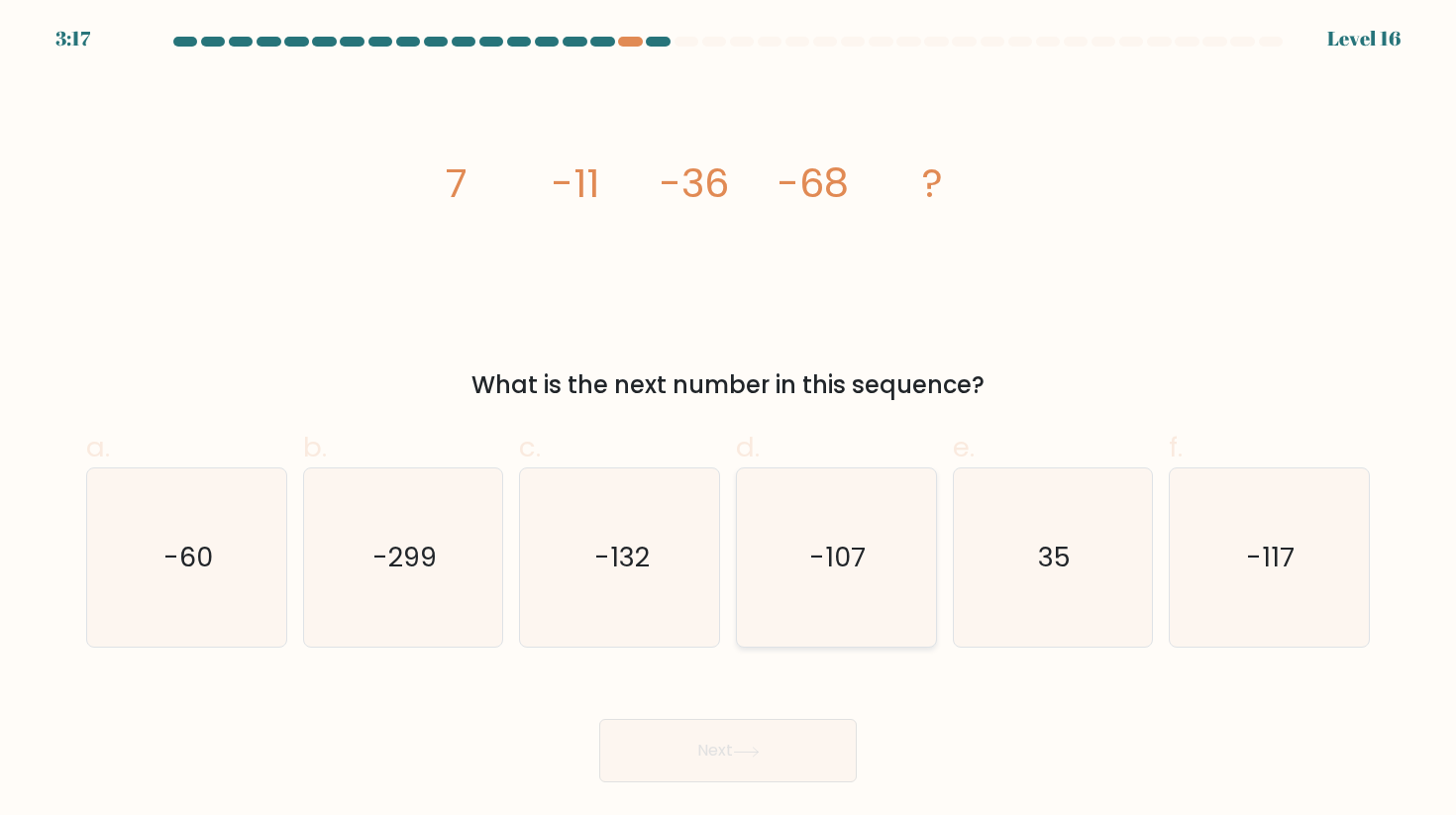 click on "-107" 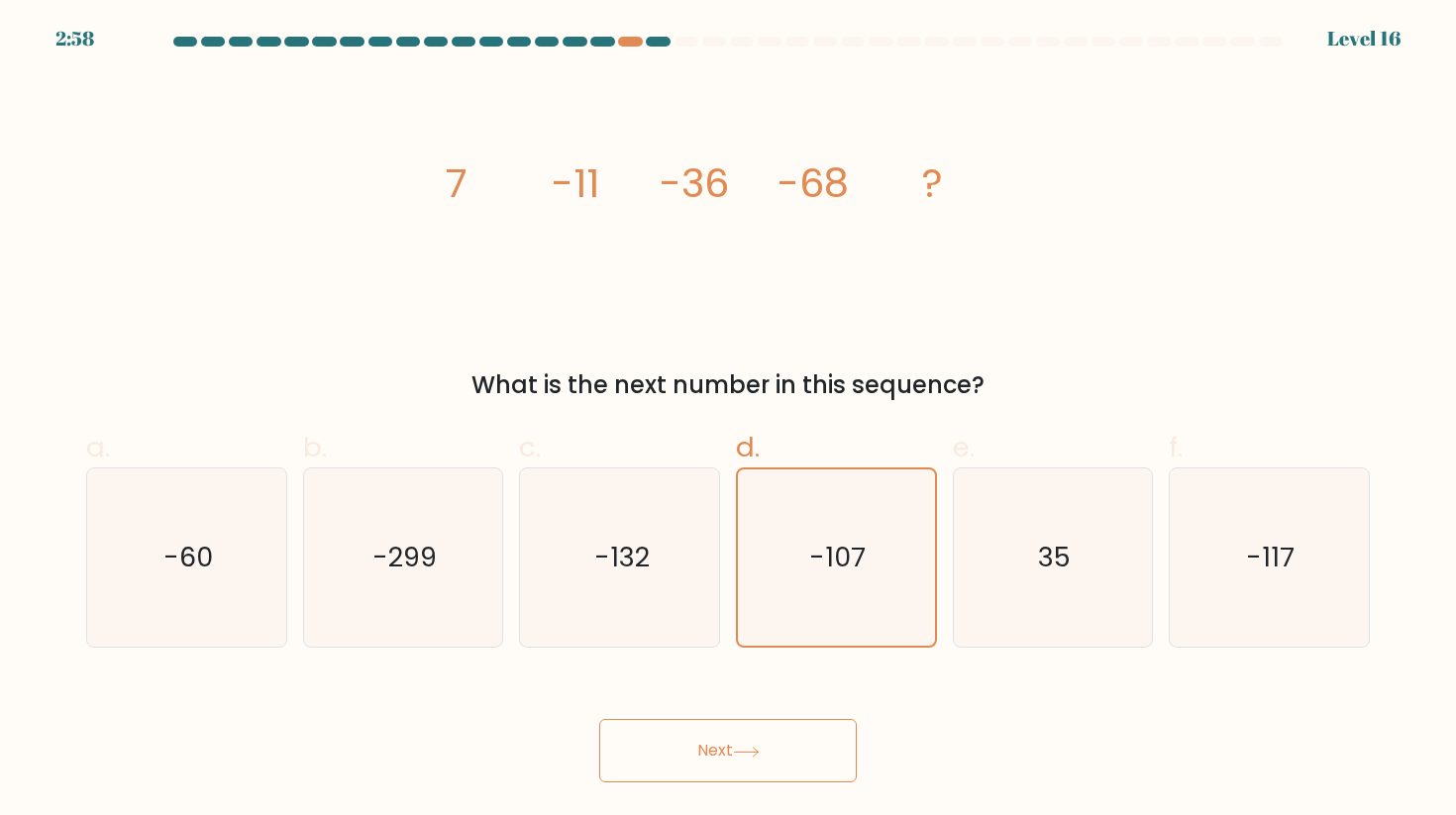 click on "Next" at bounding box center [728, 751] 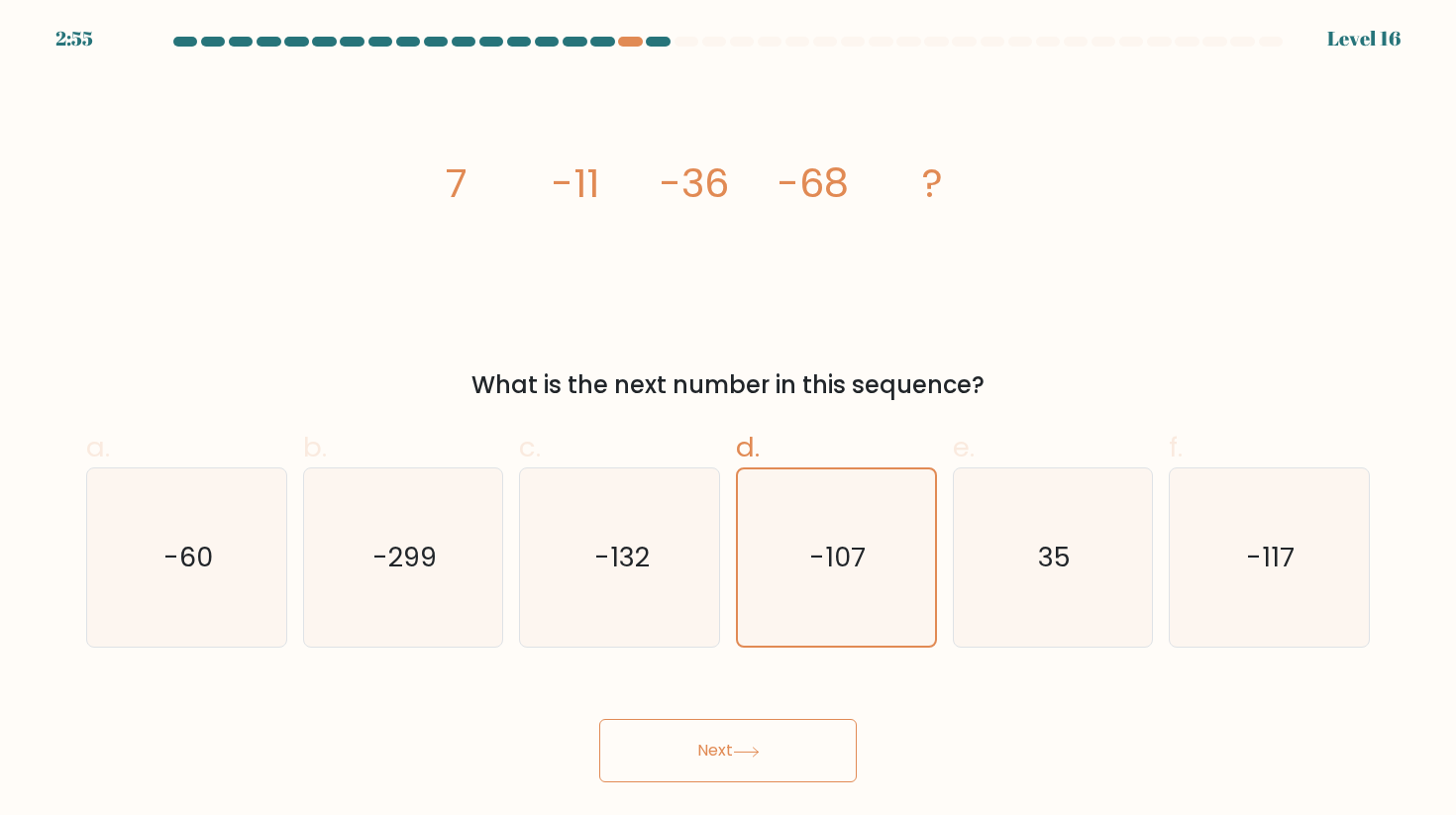 click on "Next" at bounding box center (728, 751) 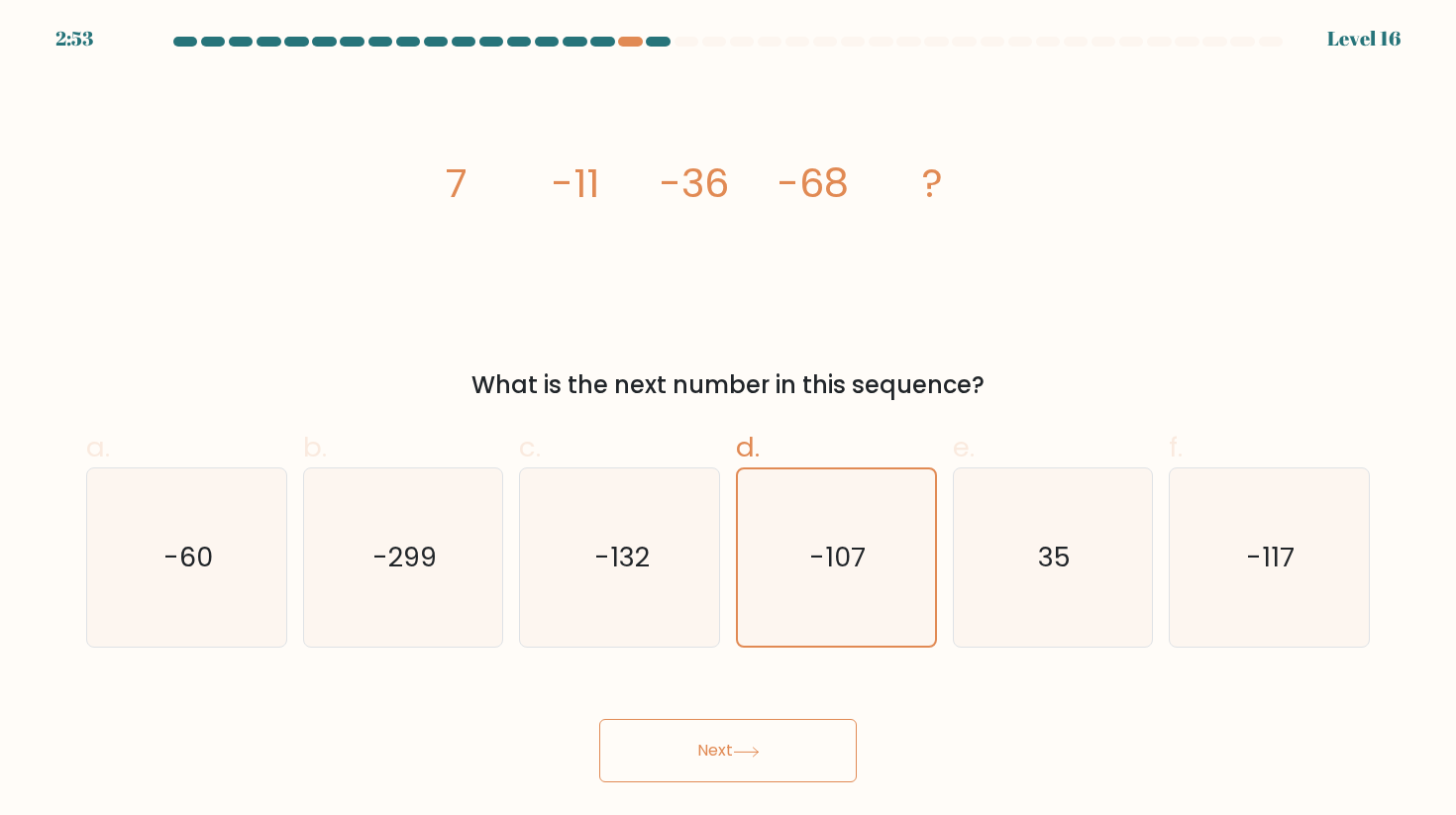 click on "Next" at bounding box center (728, 751) 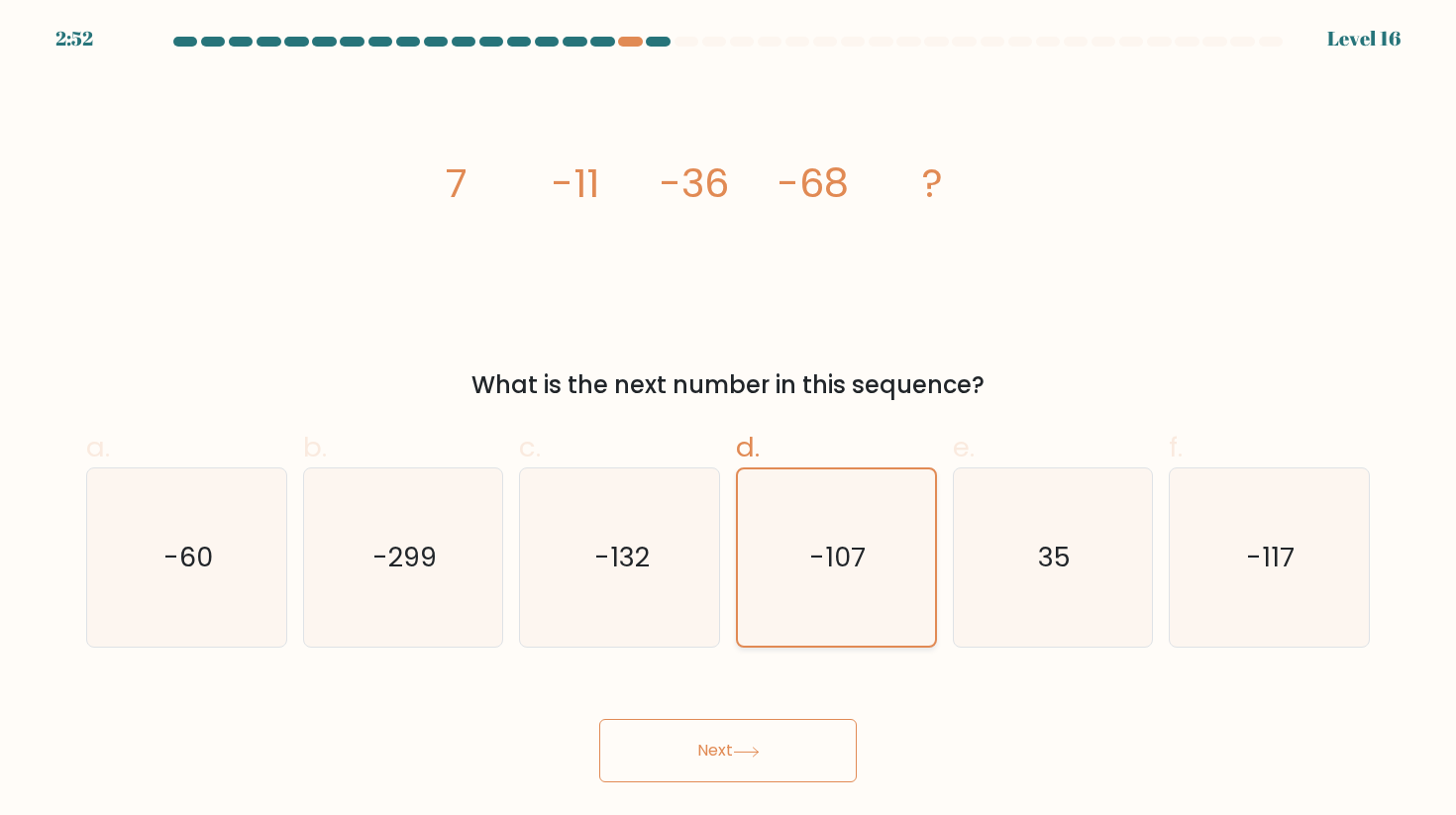 click on "-107" 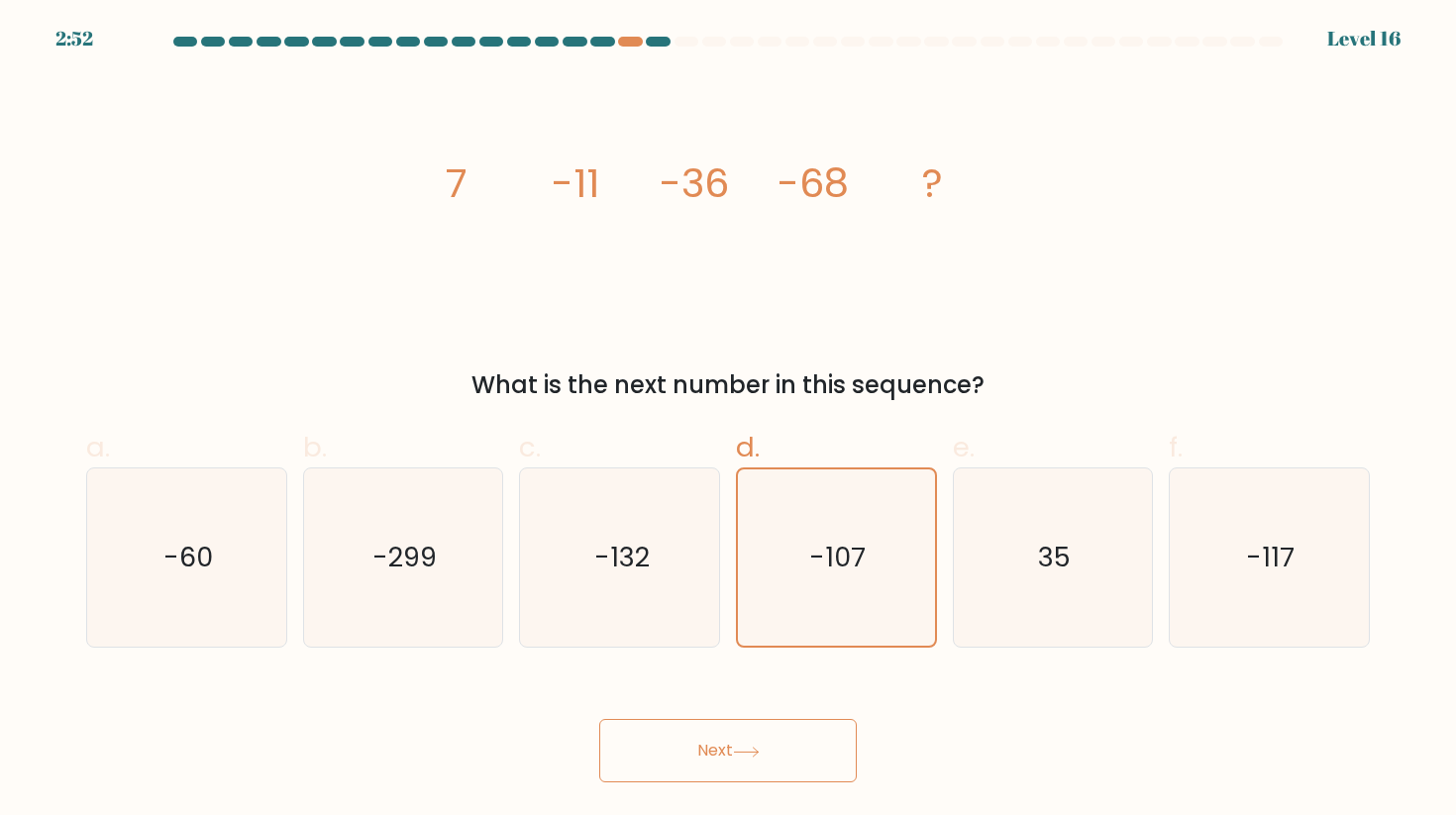 click on "Next" at bounding box center (728, 751) 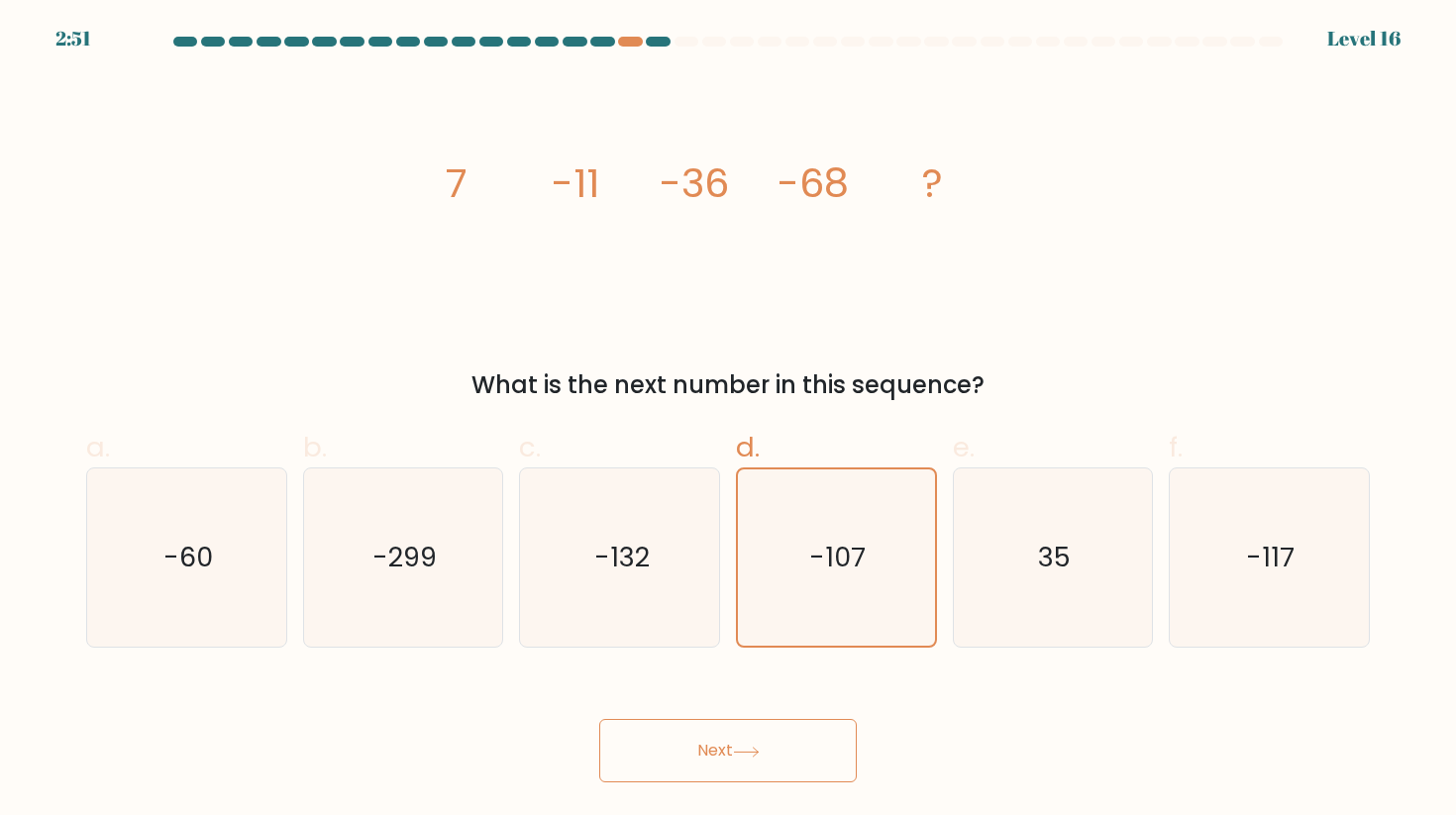 click on "image/svg+xml
7
-11
-36
-68
?" 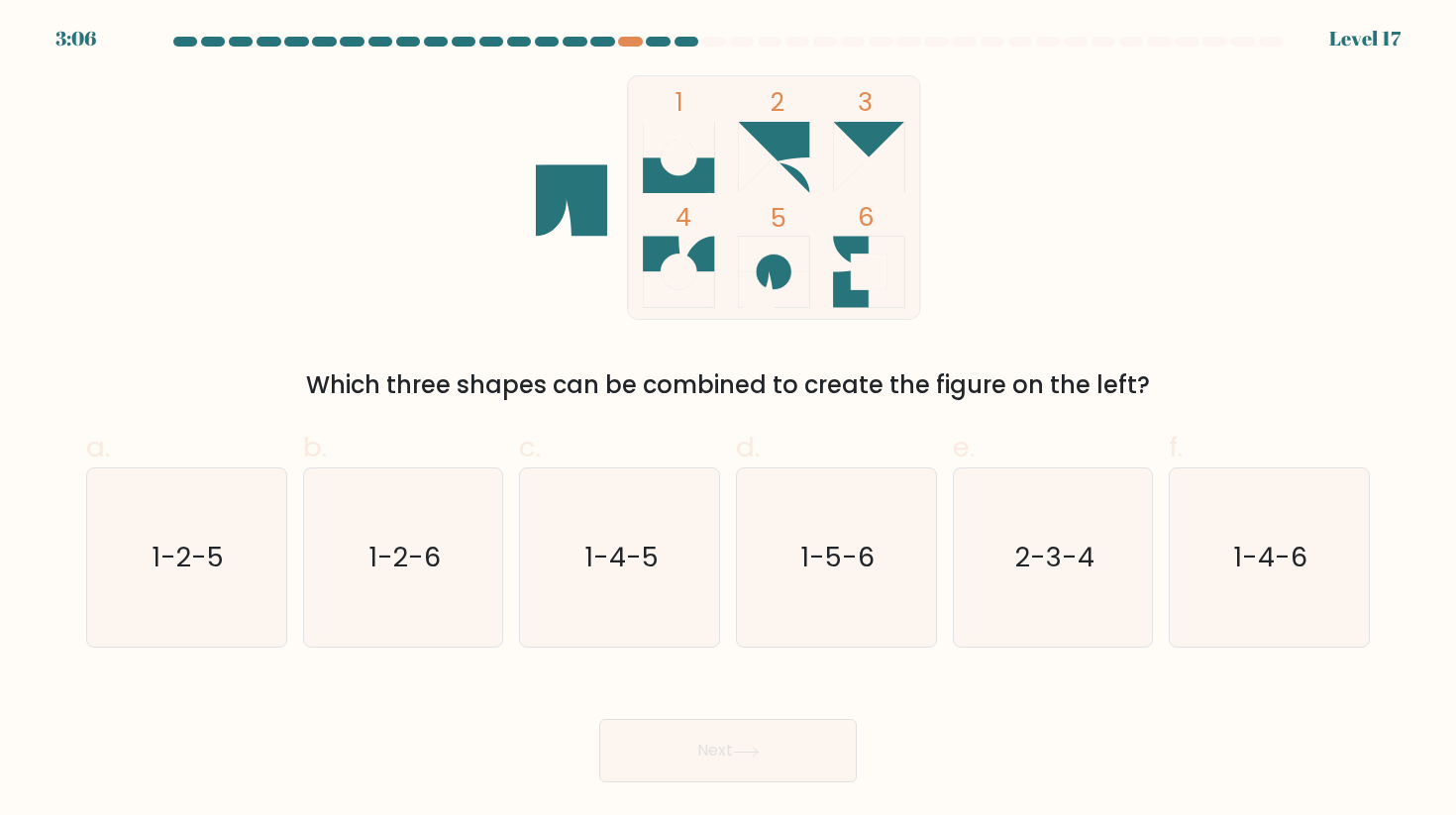click 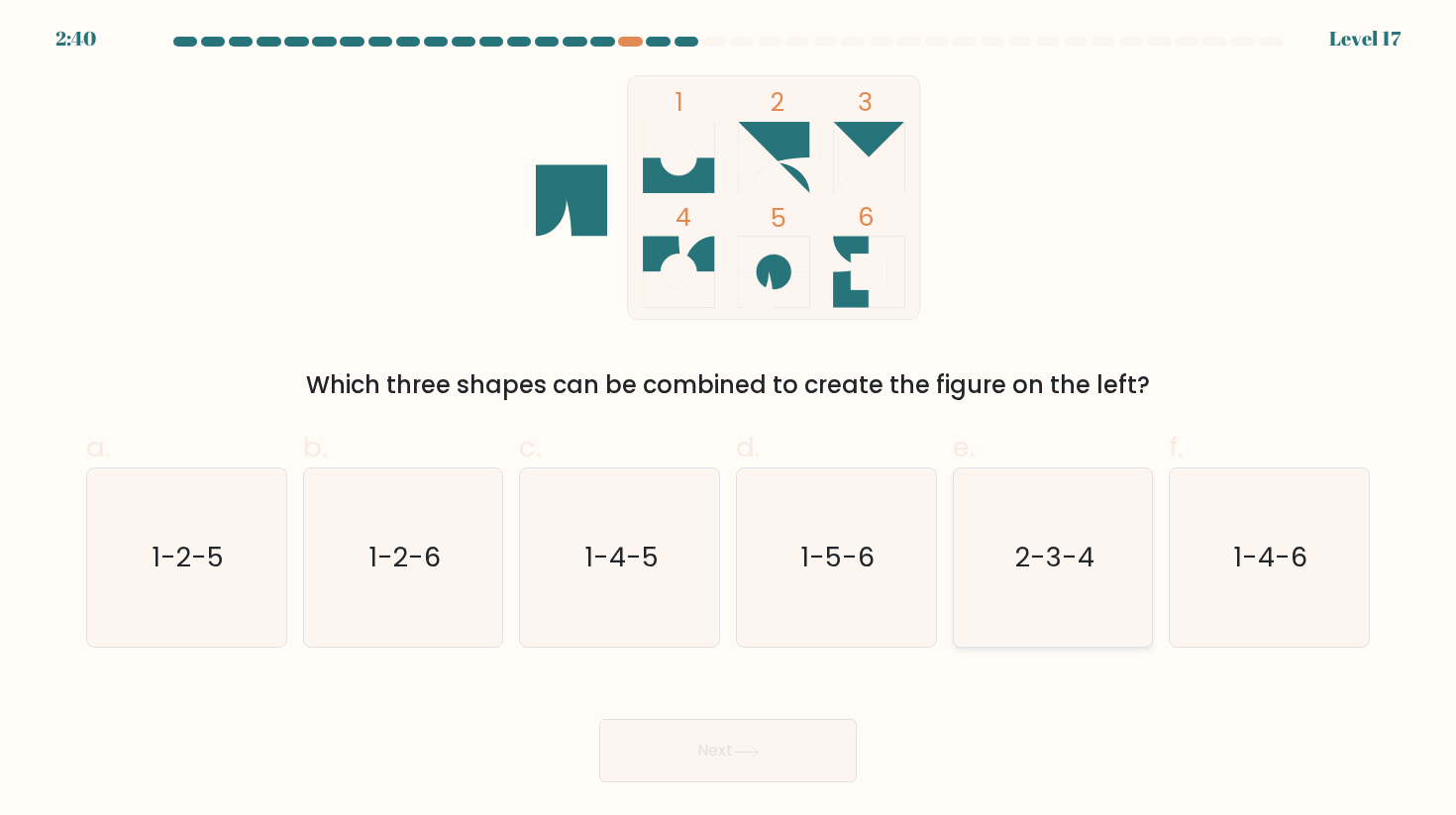 click on "2-3-4" 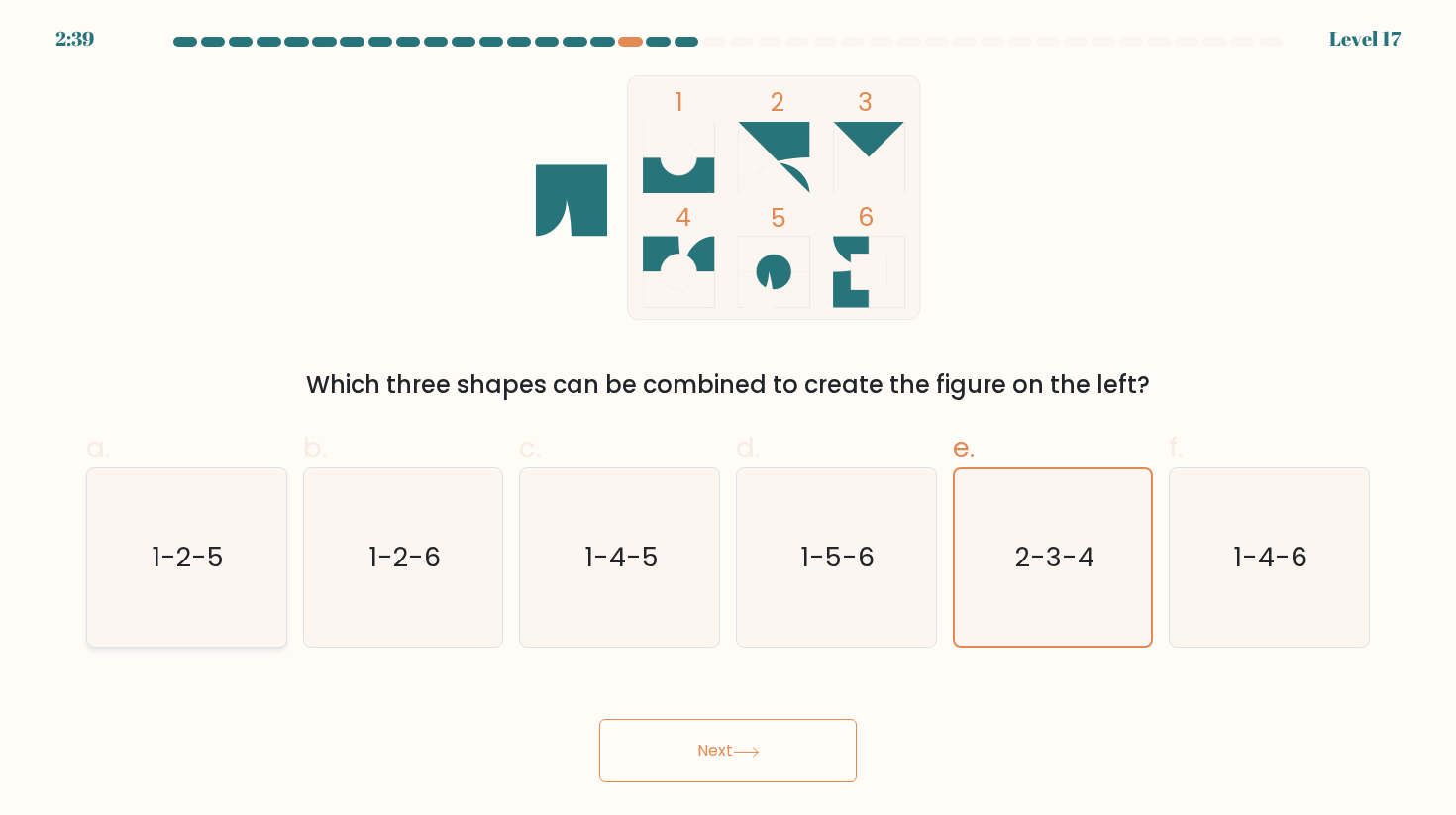 click on "1-2-5" 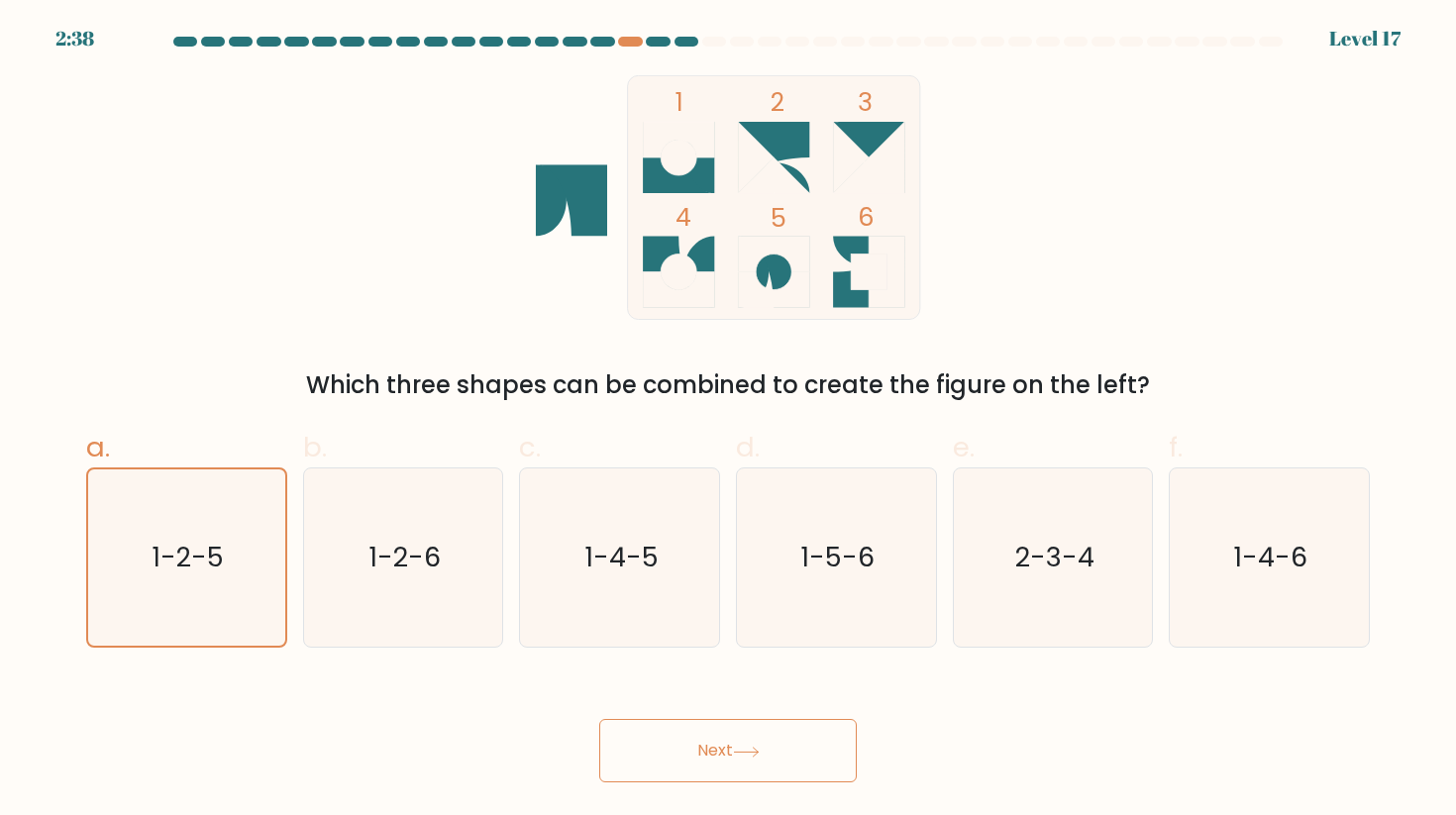 click on "Next" at bounding box center [728, 751] 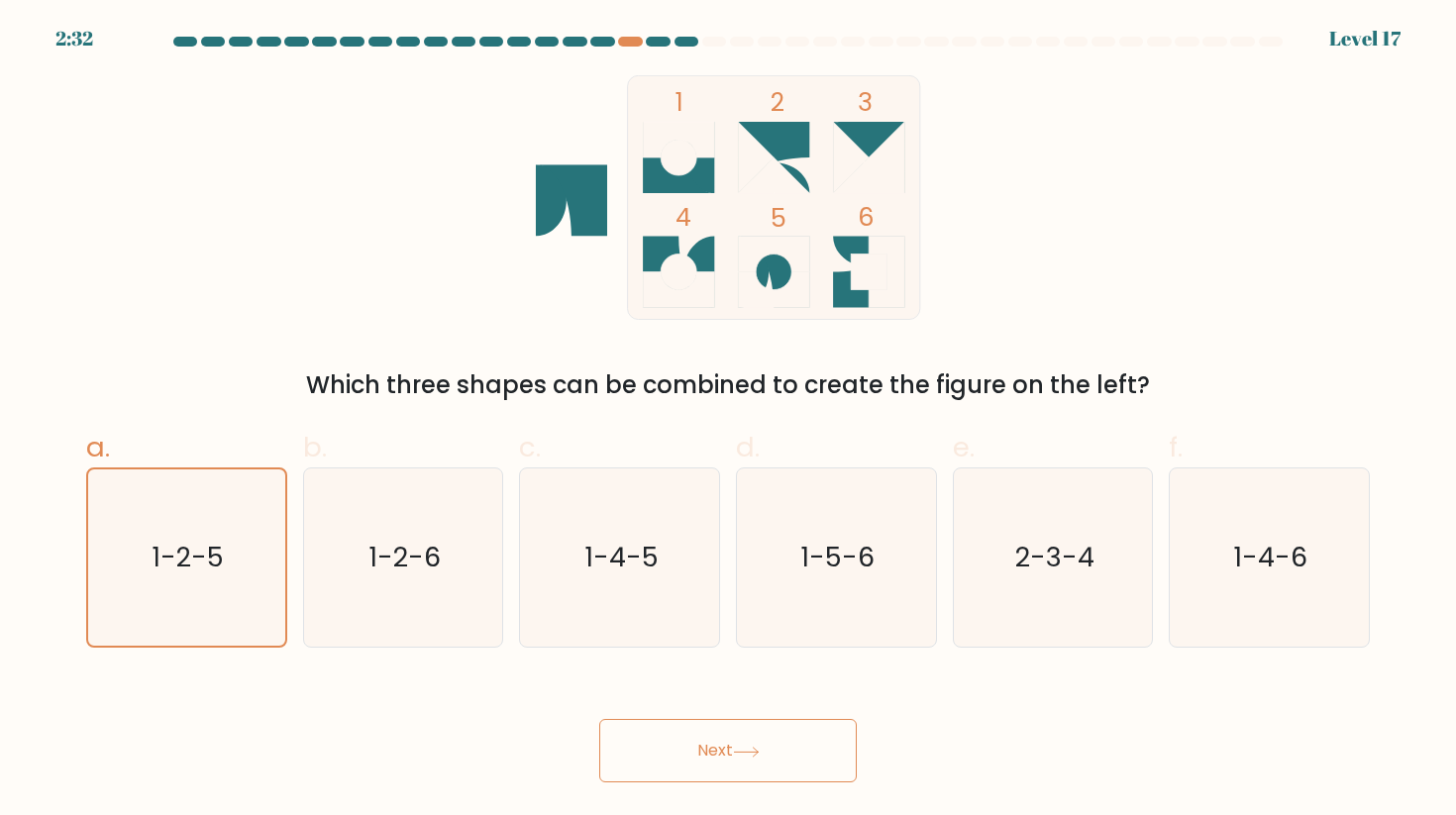 click on "2:32
Level 17" at bounding box center [728, 407] 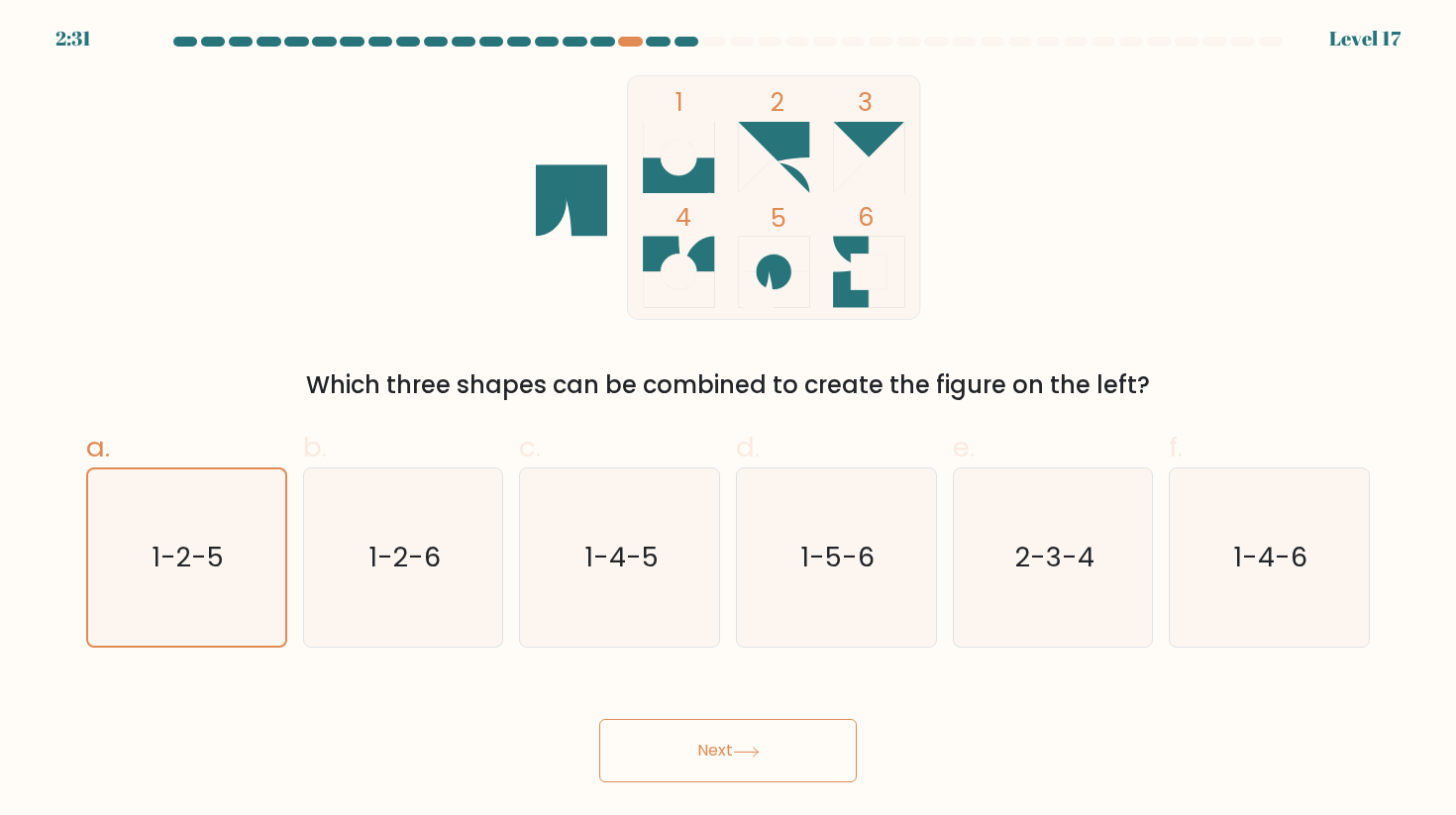 click on "Next" at bounding box center (728, 751) 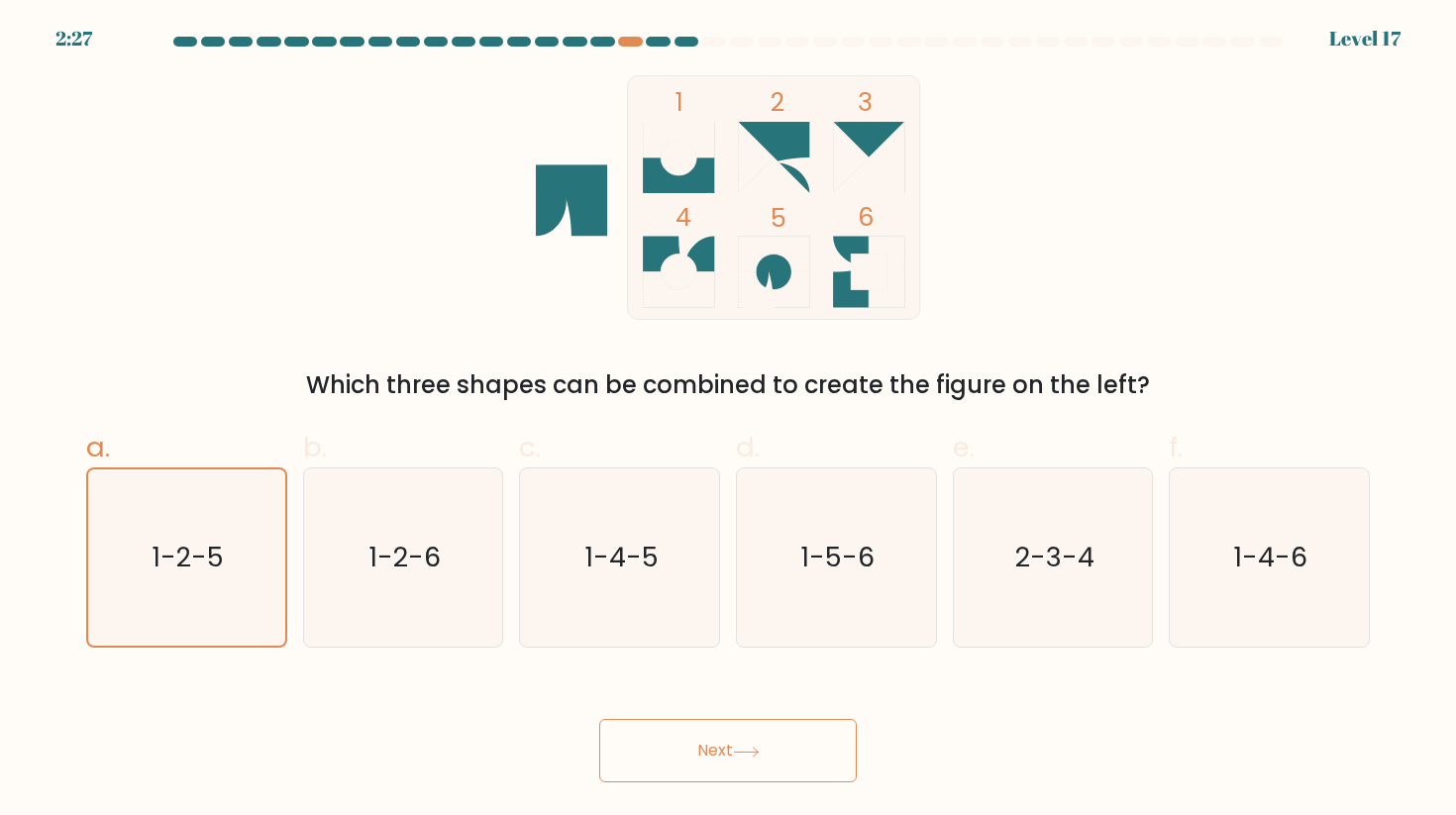 click on "Next" at bounding box center [728, 751] 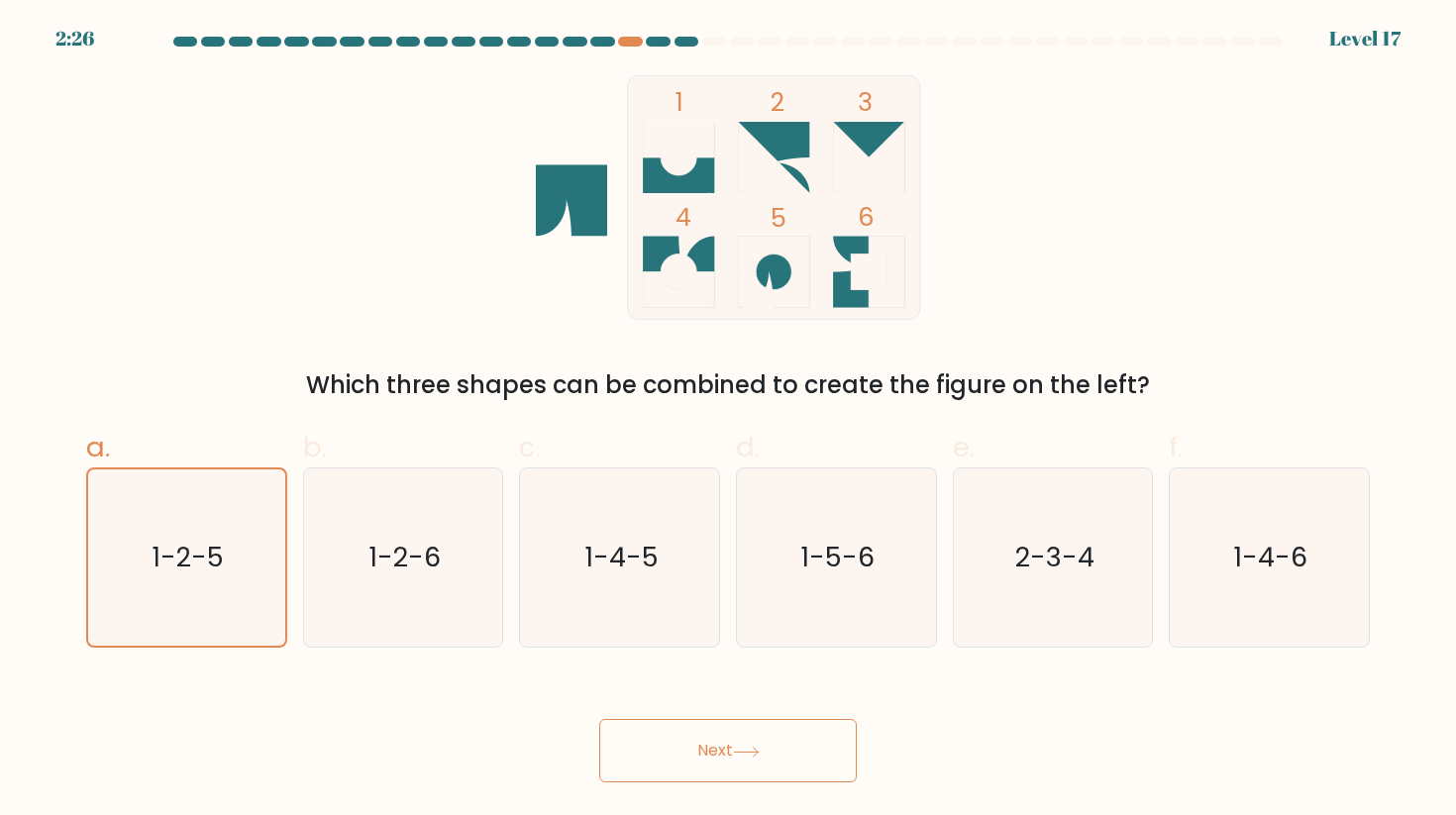 click on "Next" at bounding box center (728, 751) 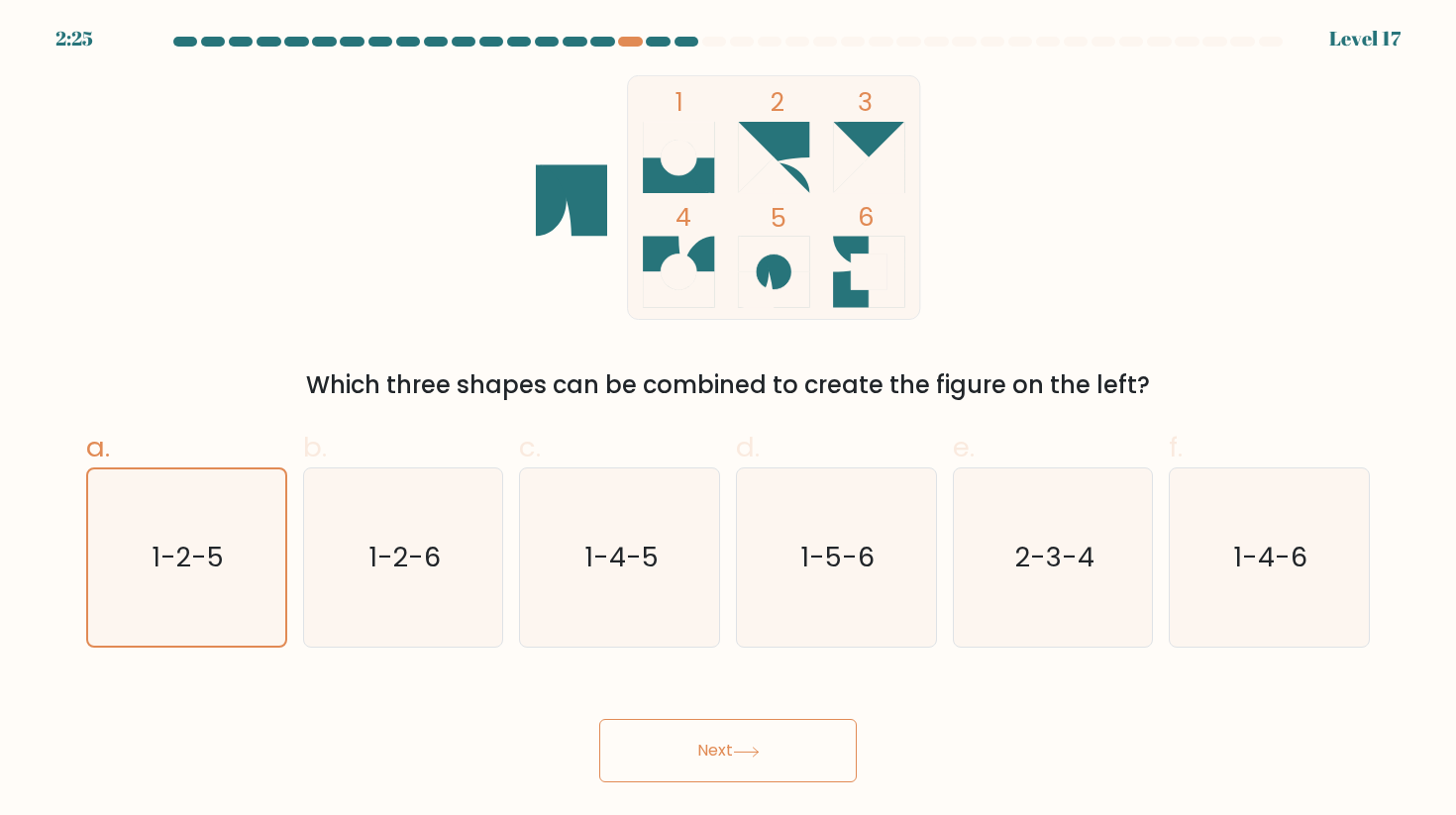 click on "Next" at bounding box center (728, 751) 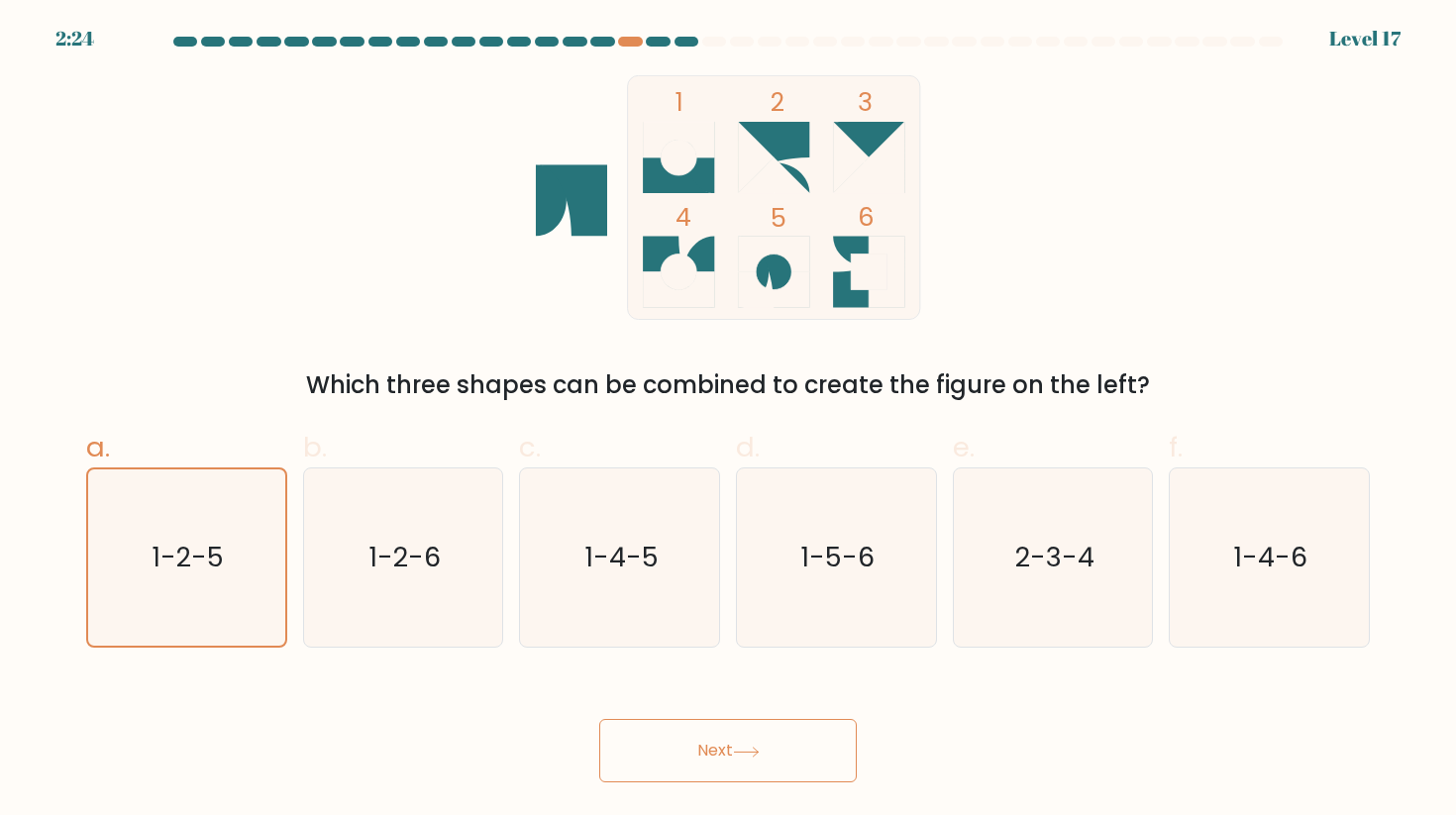 click on "Next" at bounding box center [728, 751] 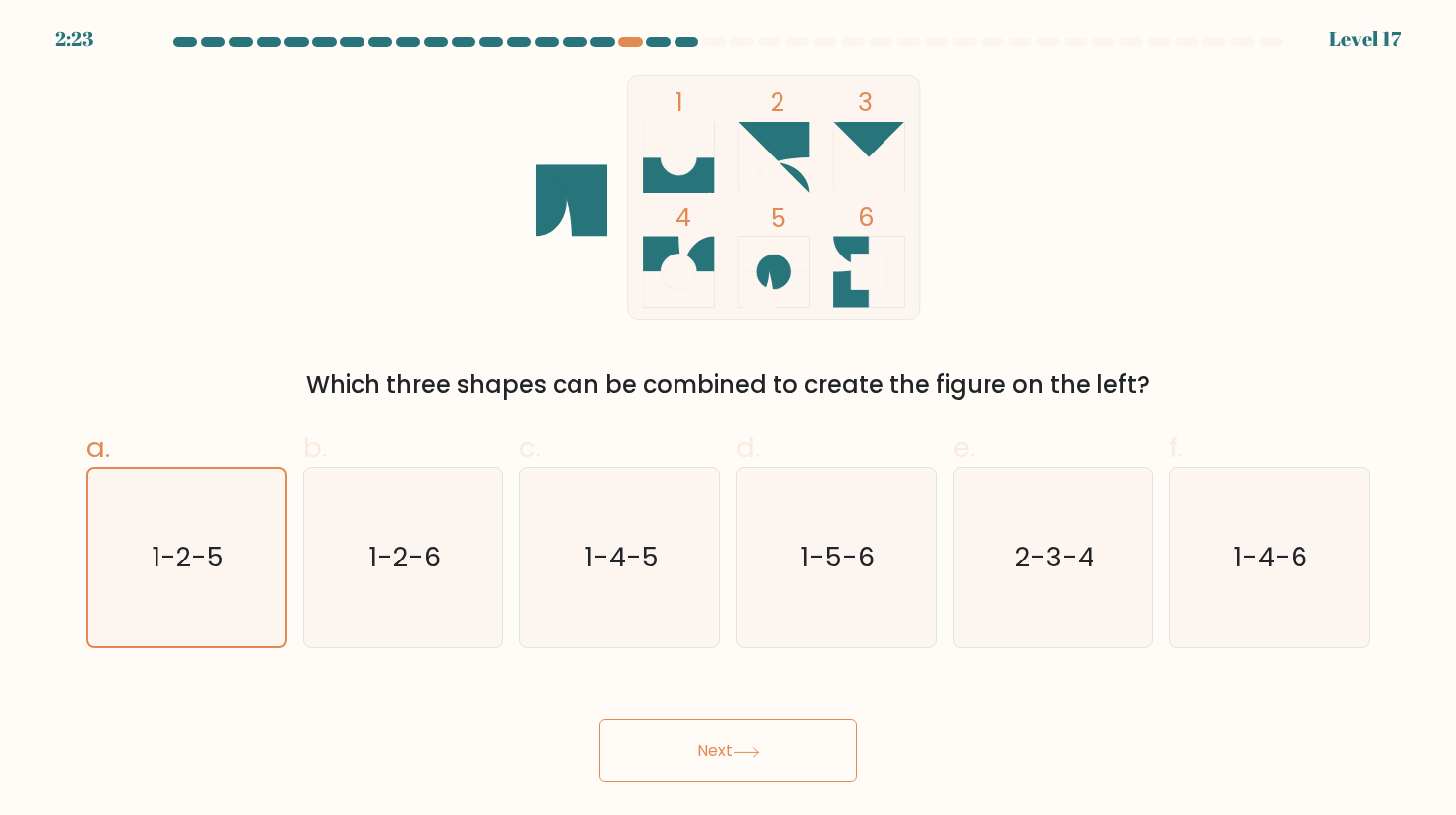 click 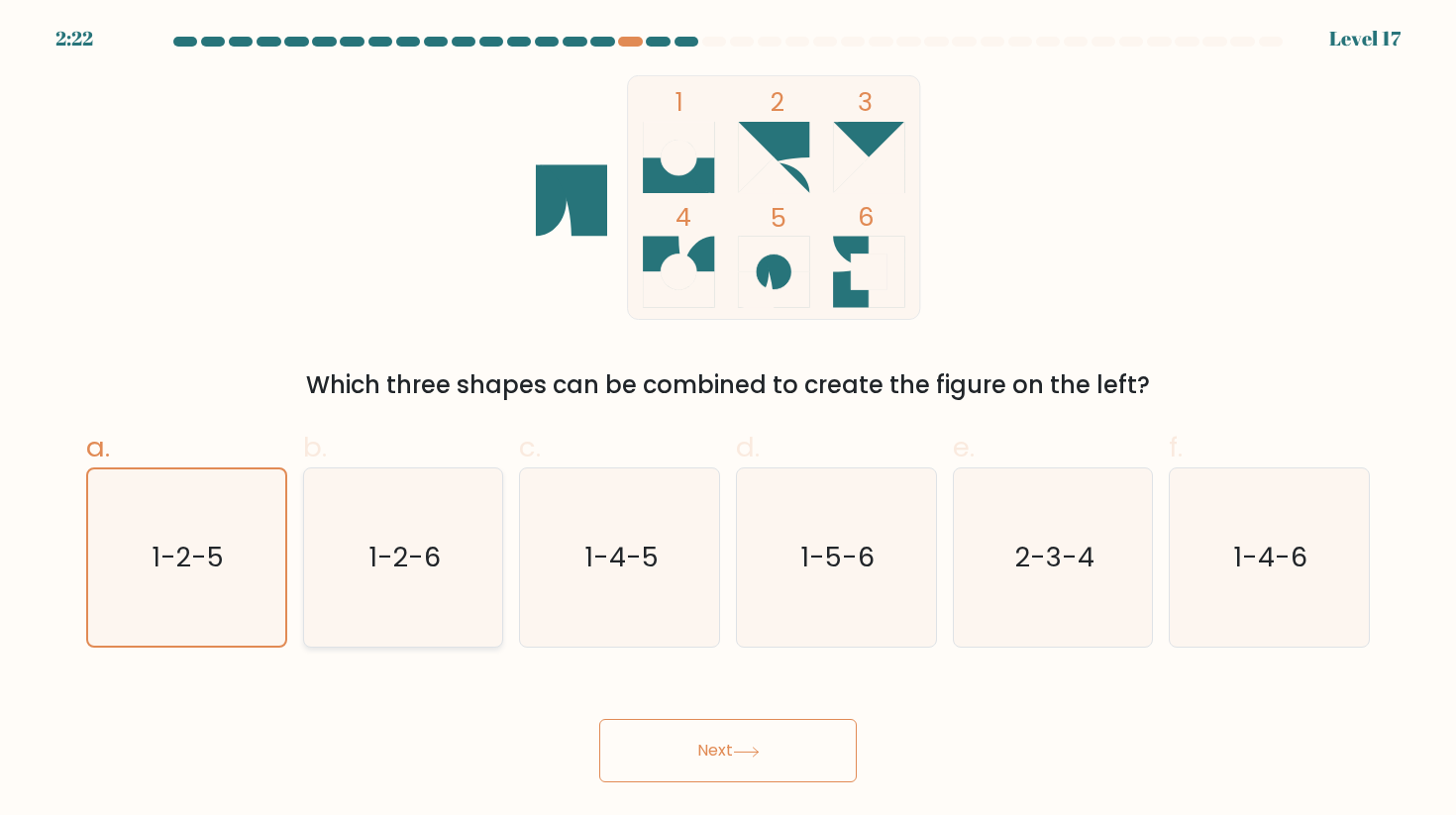 click on "1-2-6" 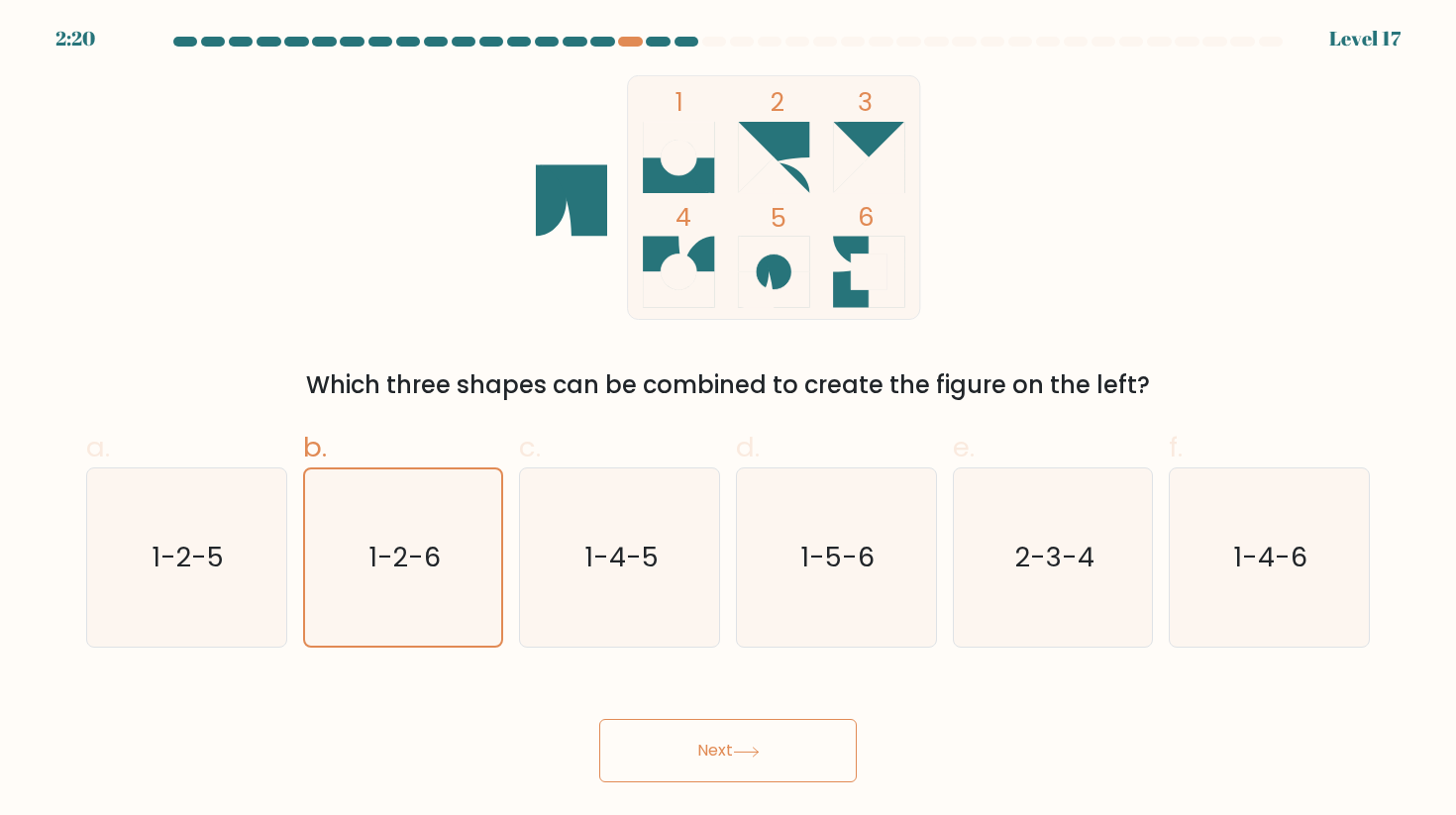 click on "Next" at bounding box center [728, 751] 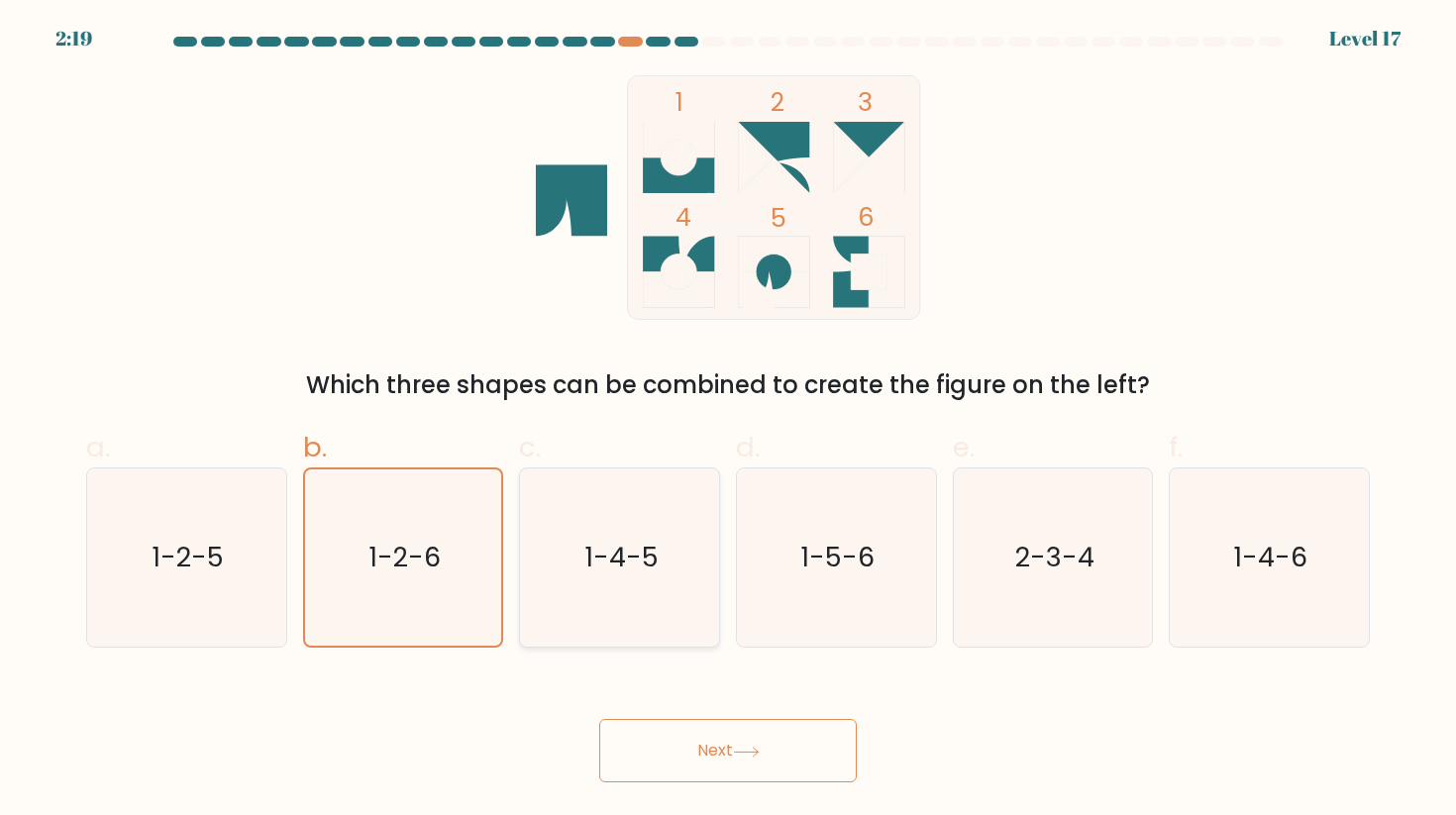 click on "1-4-5" 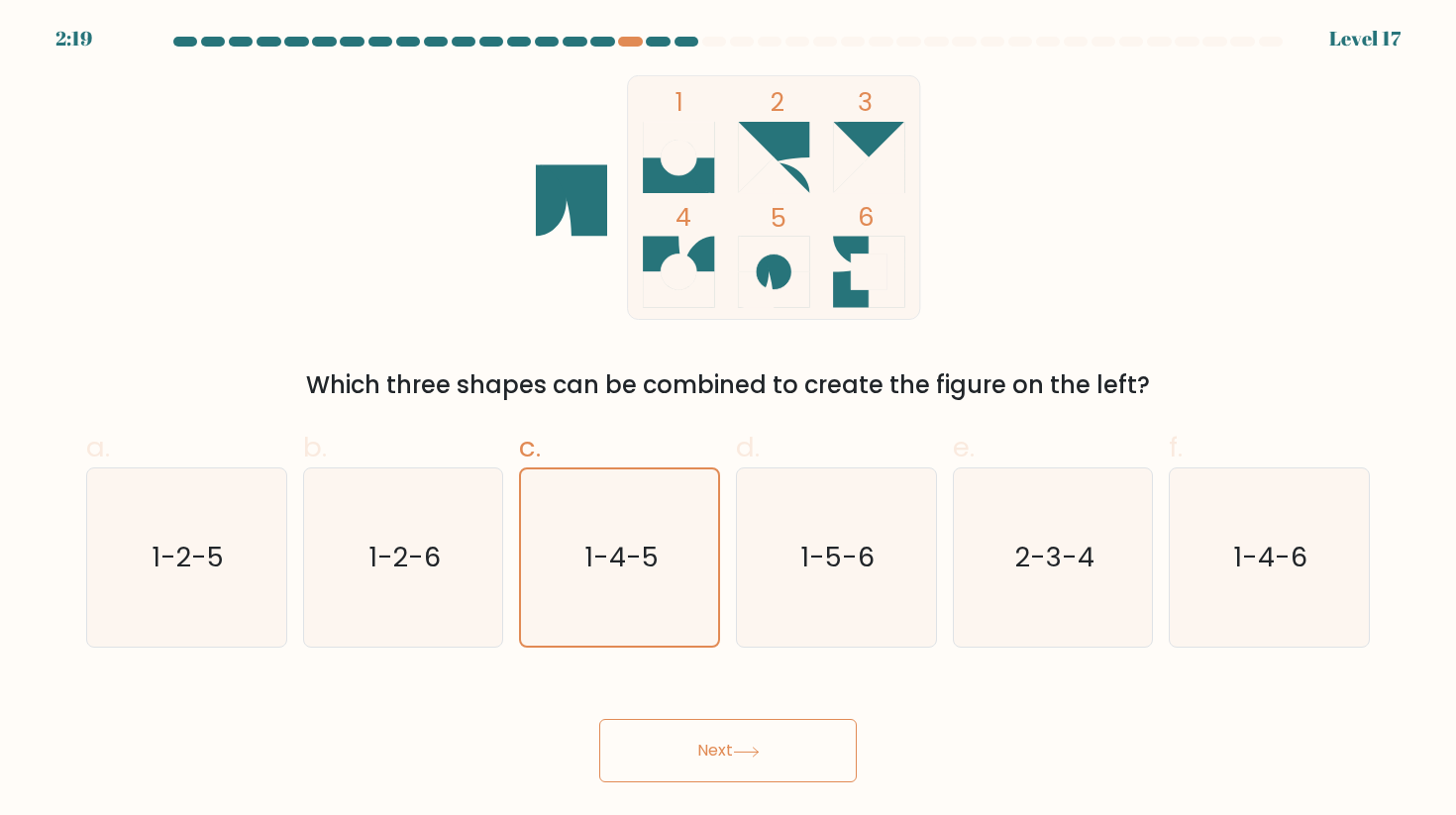 click on "Next" at bounding box center (728, 751) 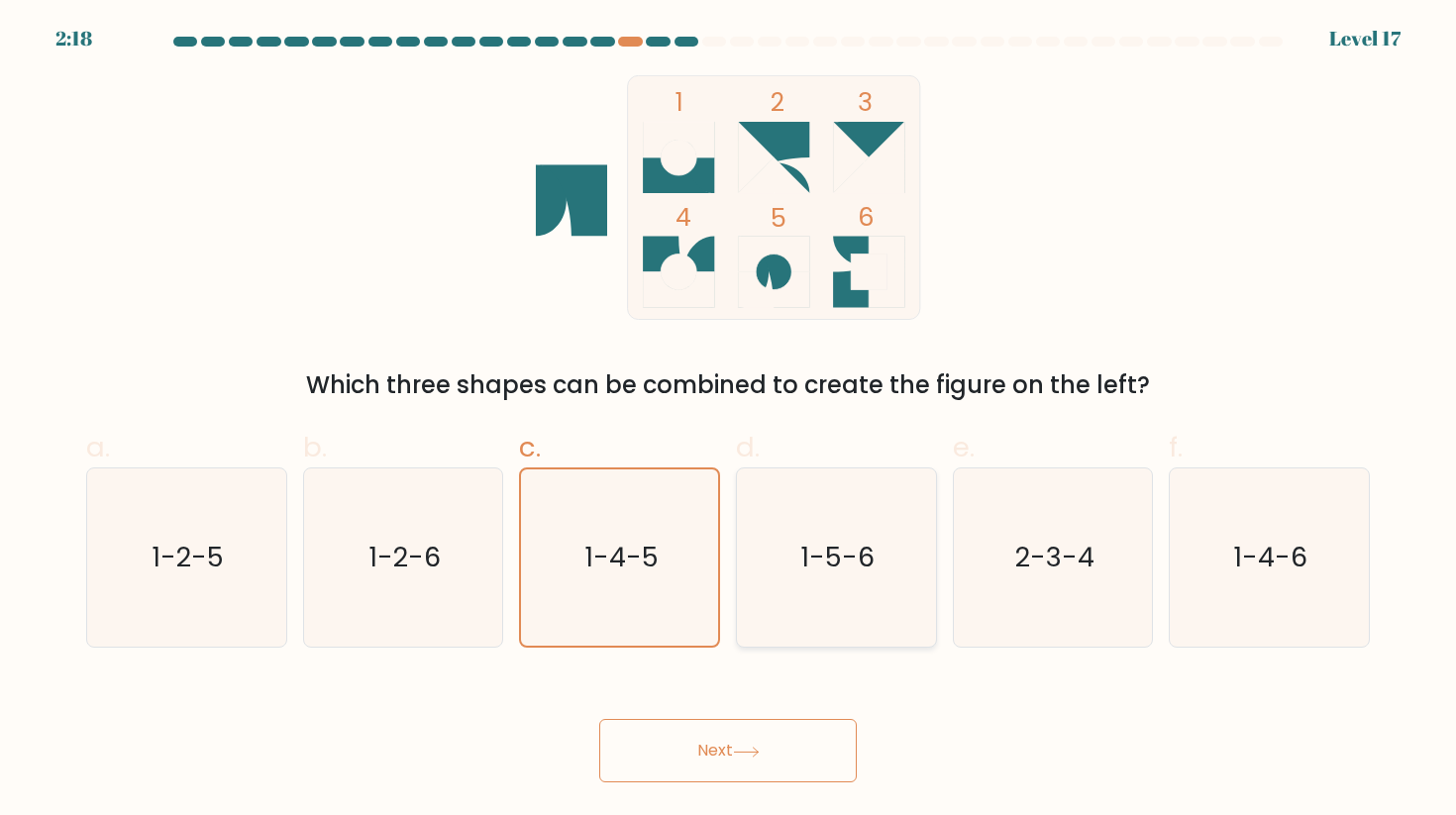 click on "1-5-6" 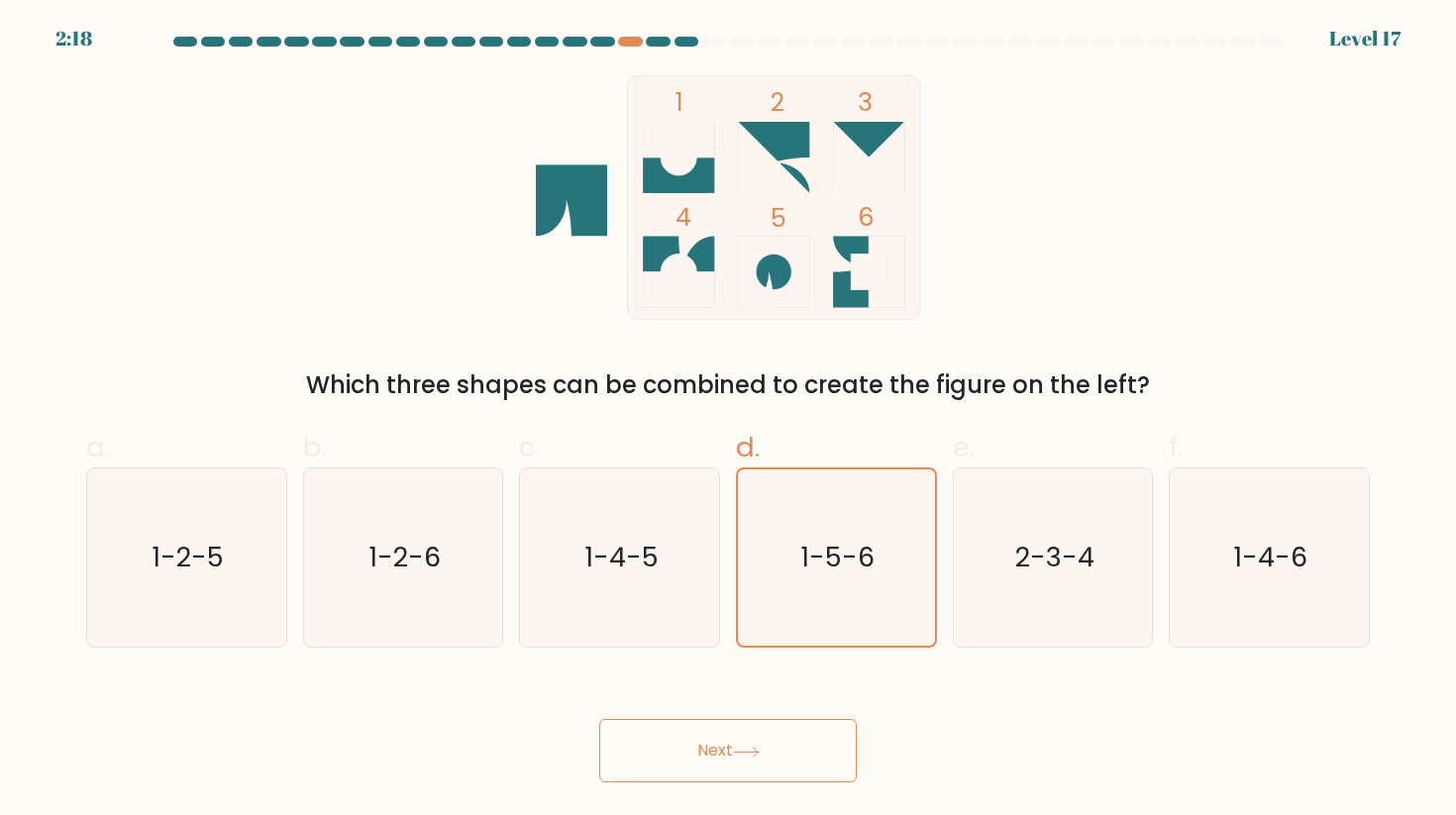 click on "Next" at bounding box center (728, 751) 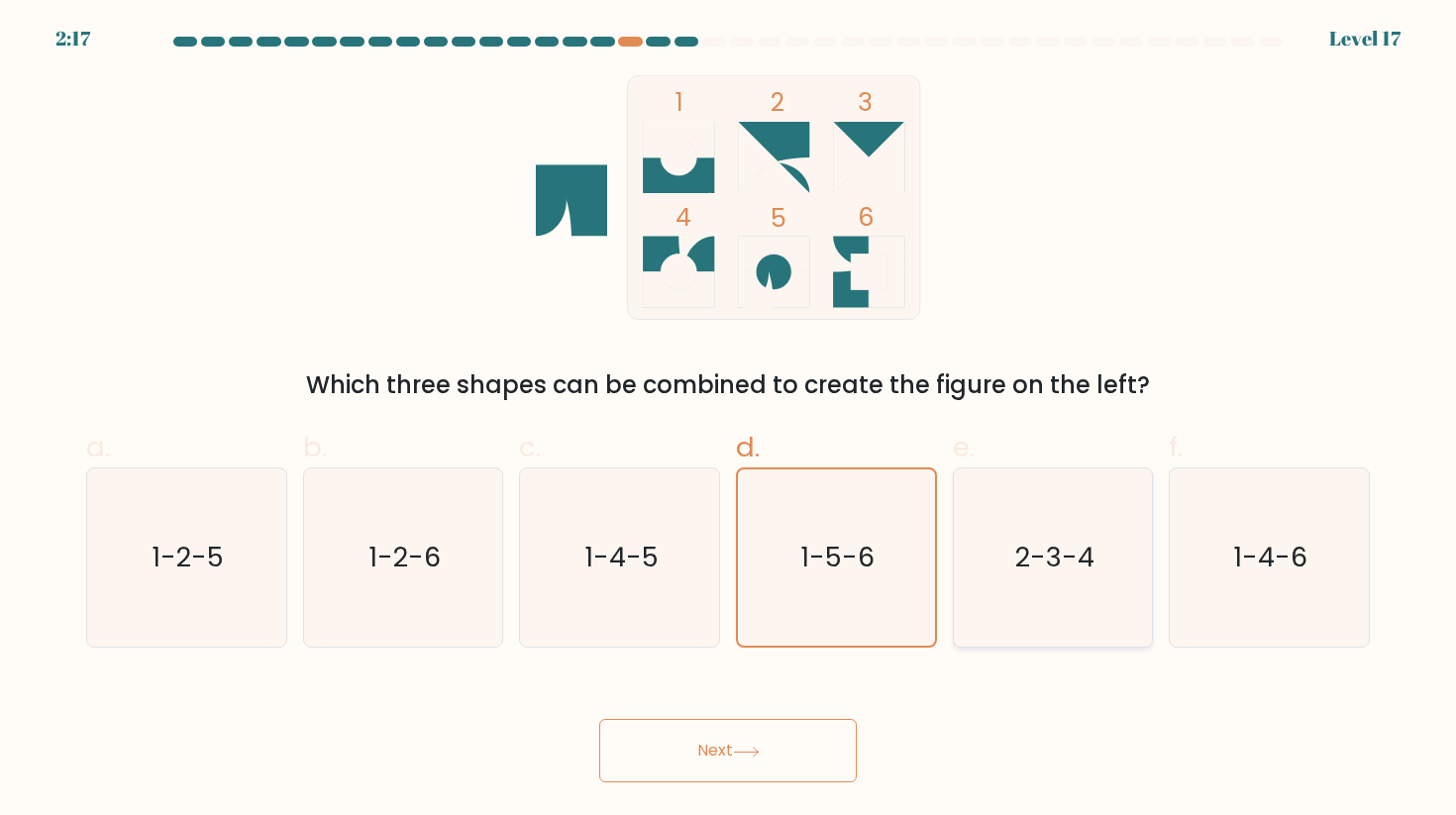 click on "2-3-4" 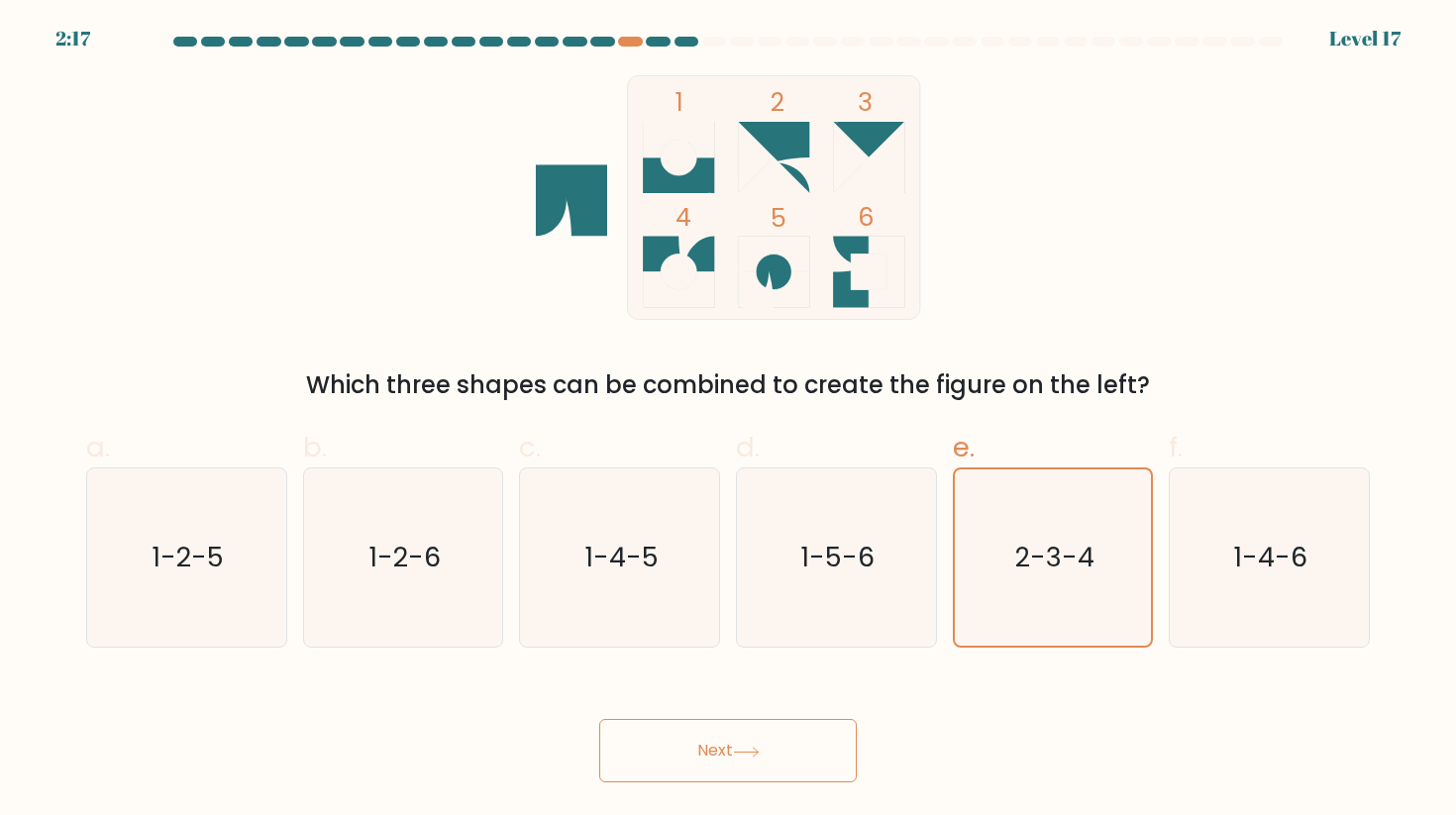 click on "Next" at bounding box center [728, 751] 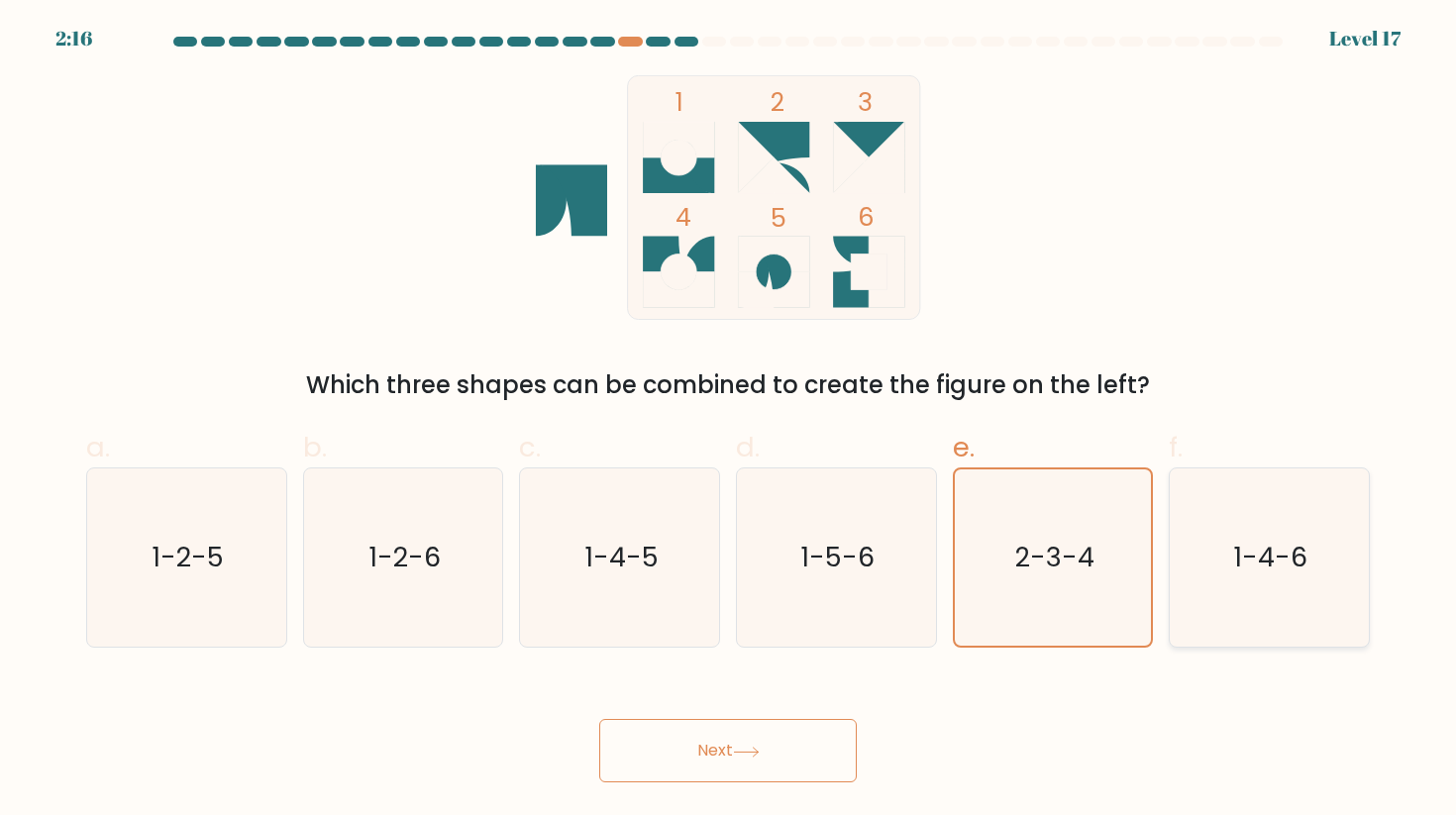 click on "1-4-6" at bounding box center [1269, 558] 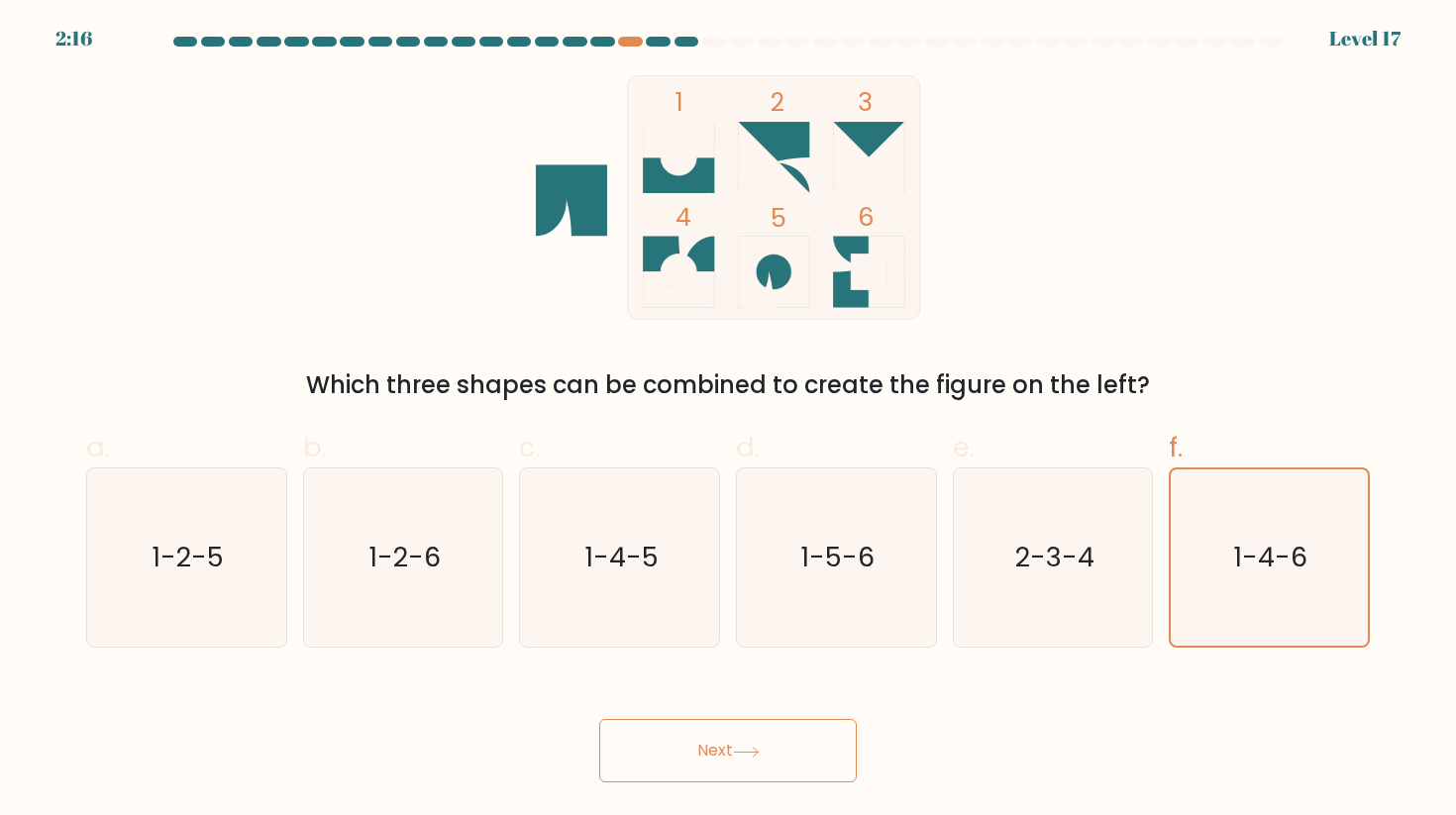 click on "Next" at bounding box center [728, 751] 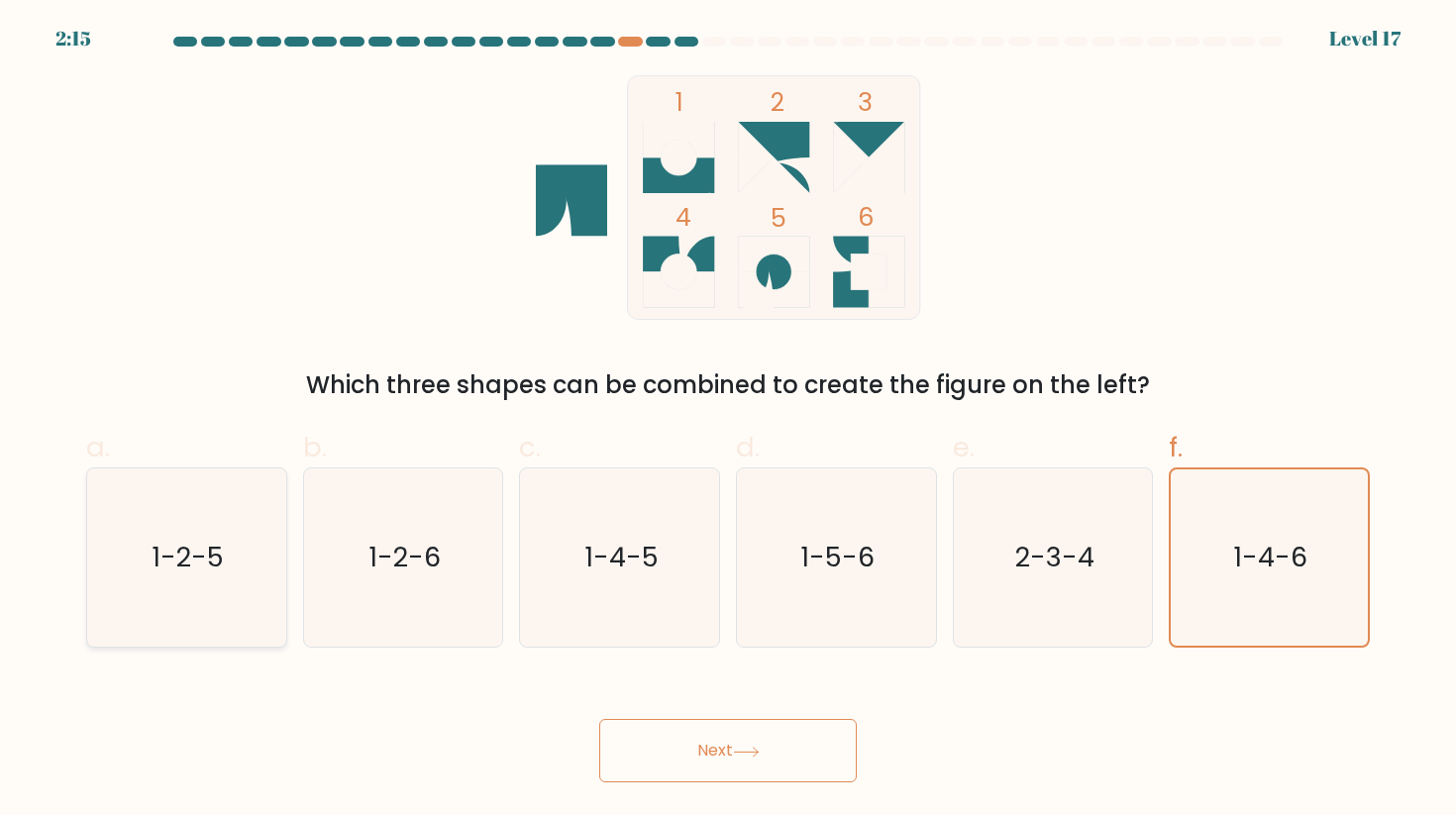 click on "1-2-5" 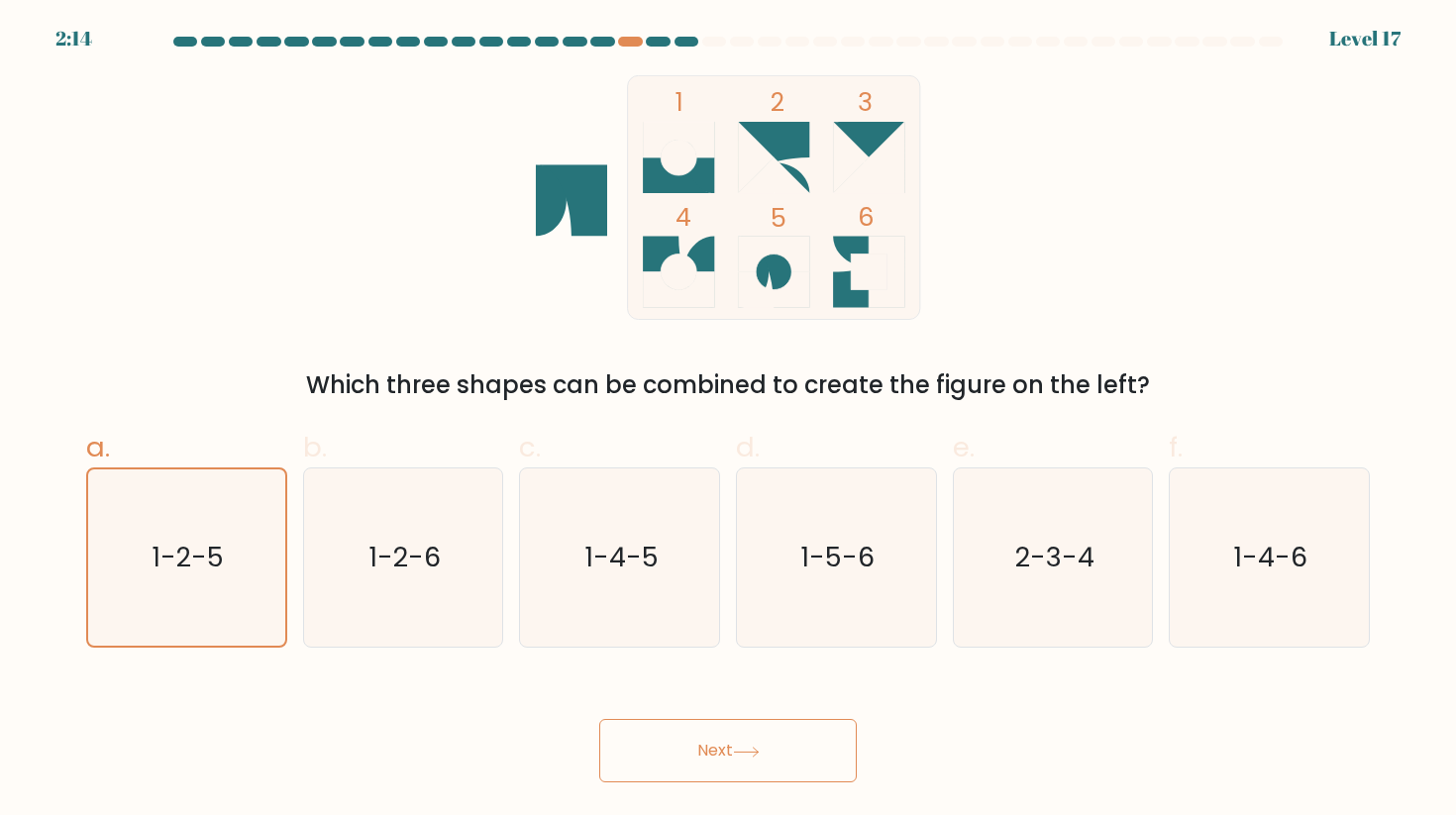 click 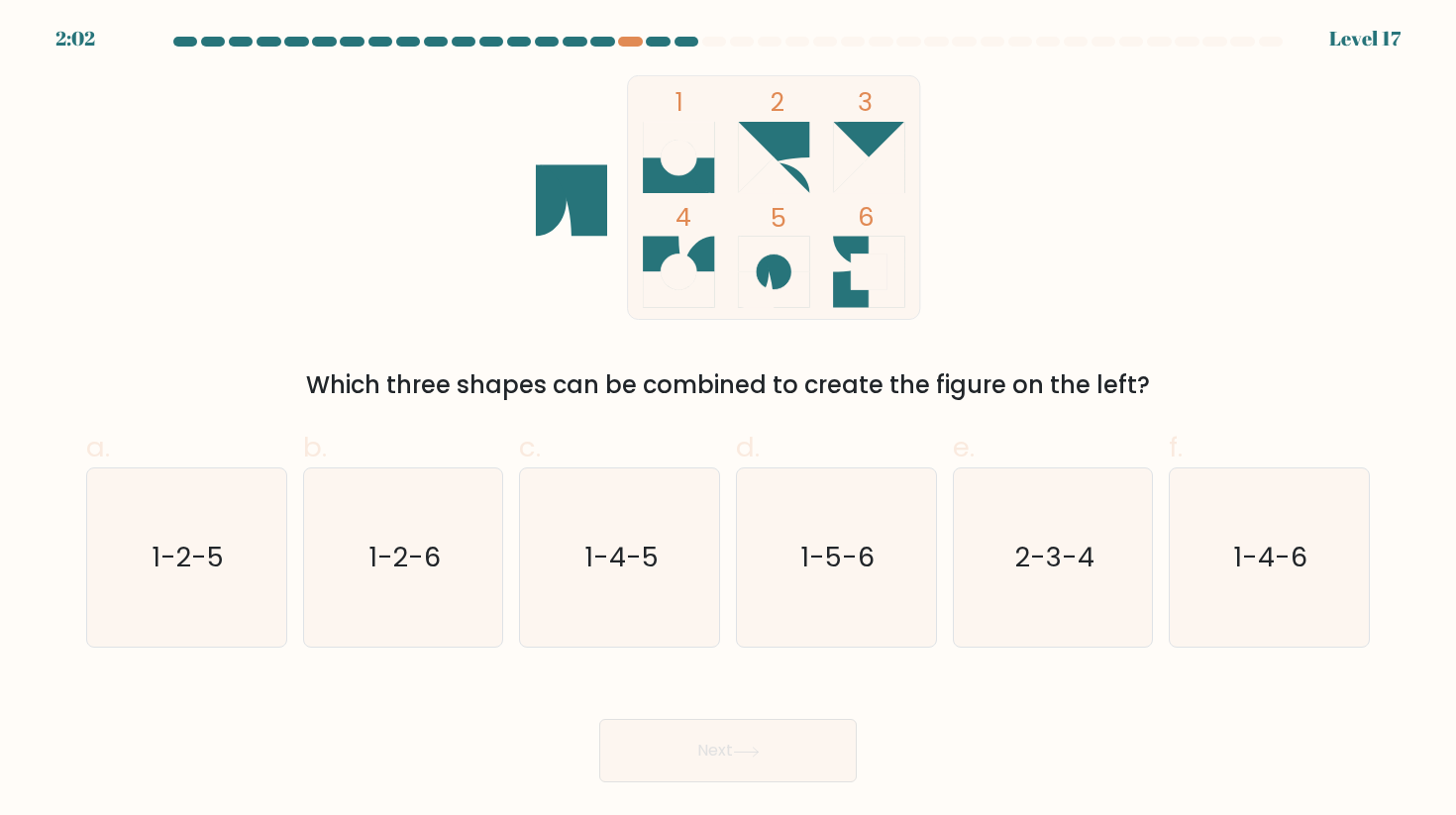 scroll, scrollTop: 0, scrollLeft: 0, axis: both 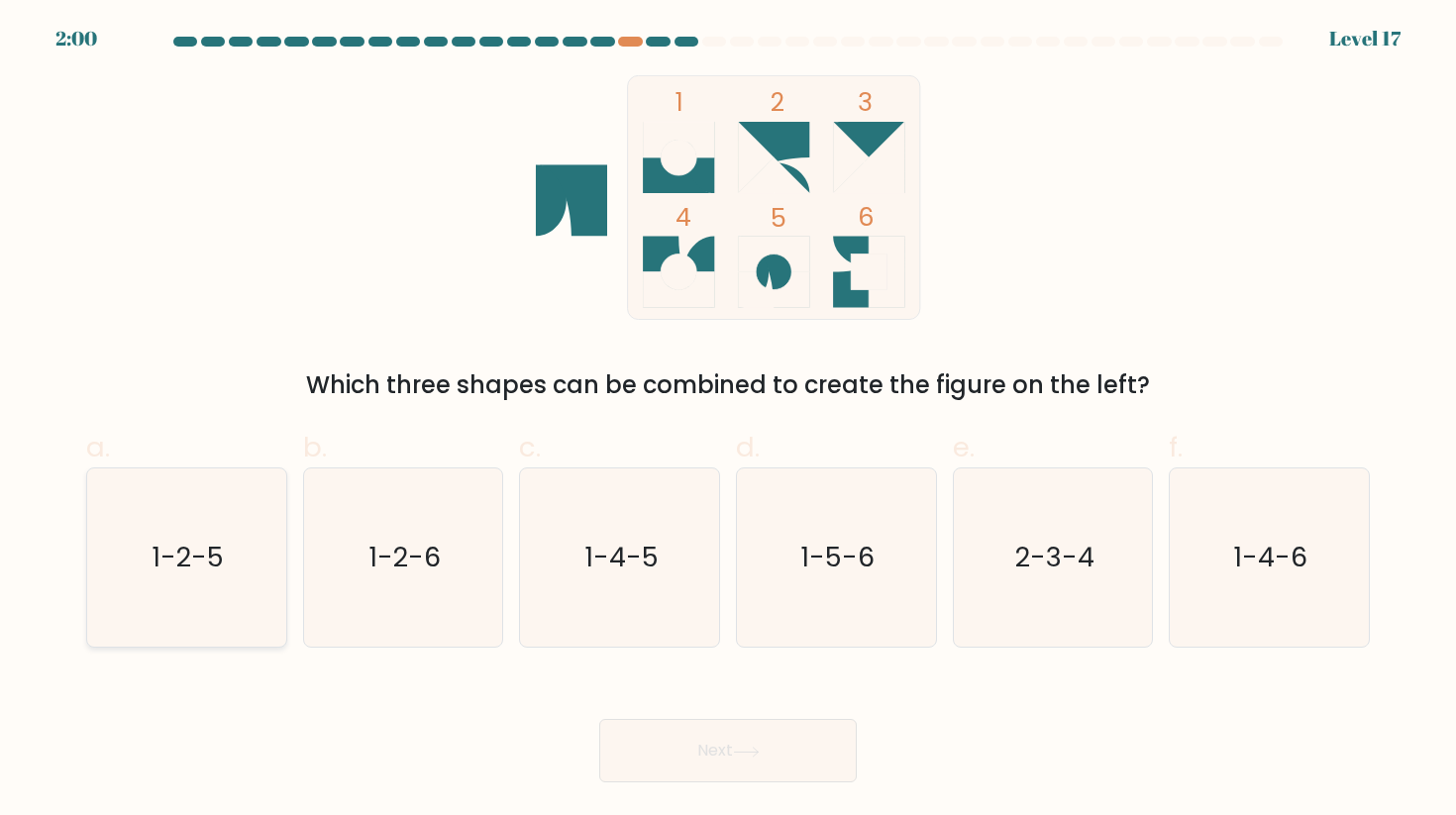 click on "1-2-5" 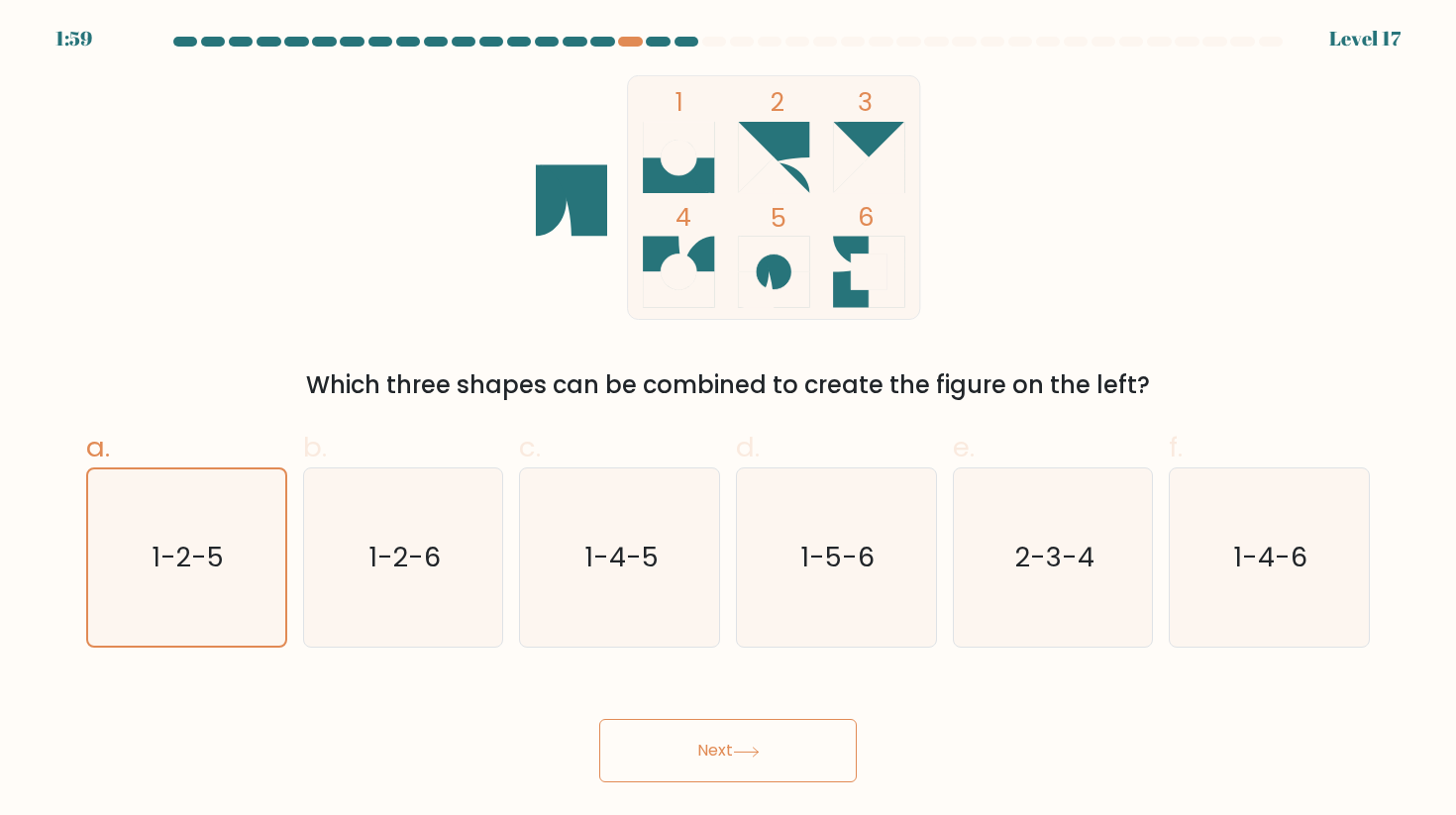 click on "Next" at bounding box center [728, 751] 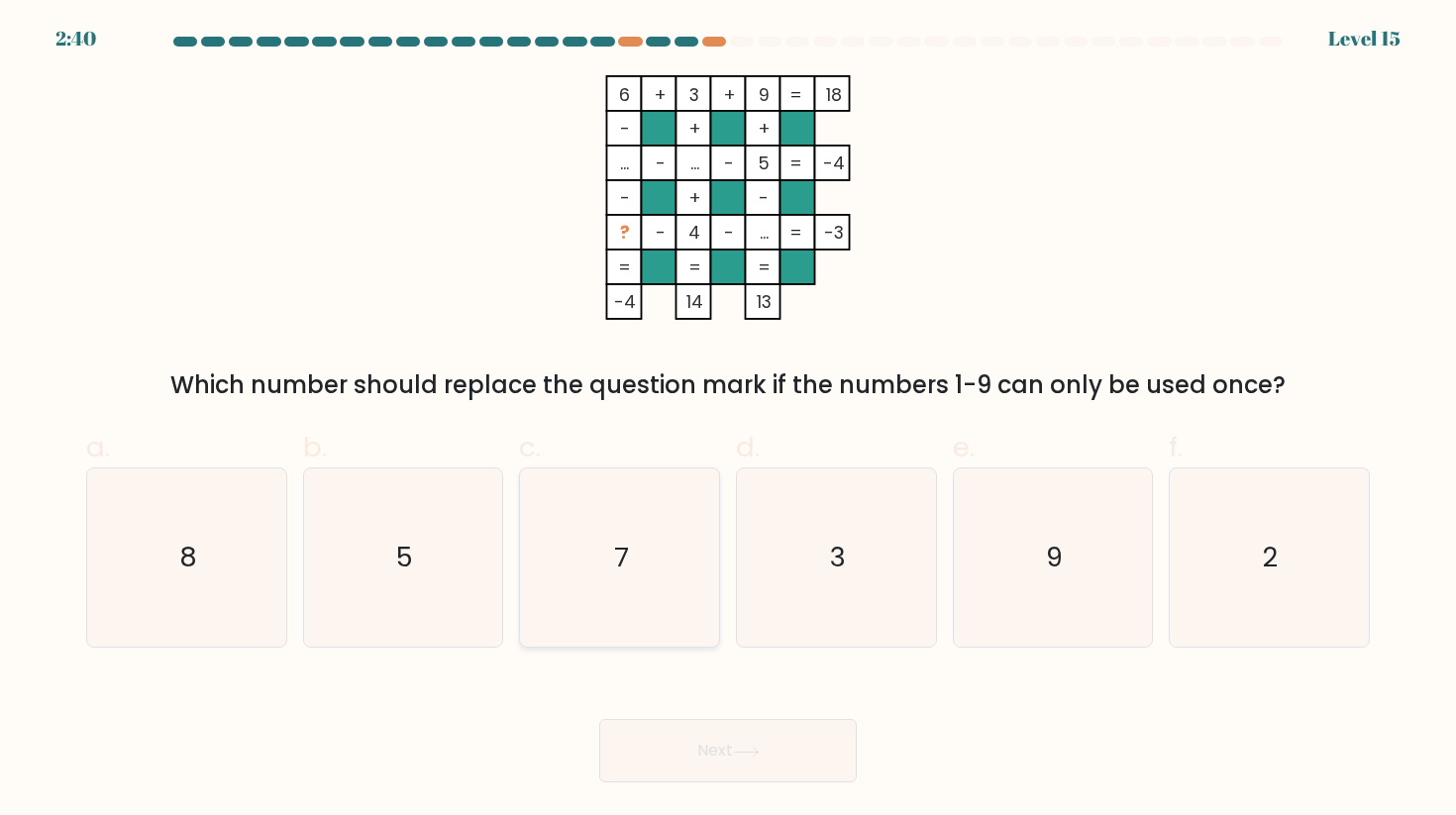 click on "7" 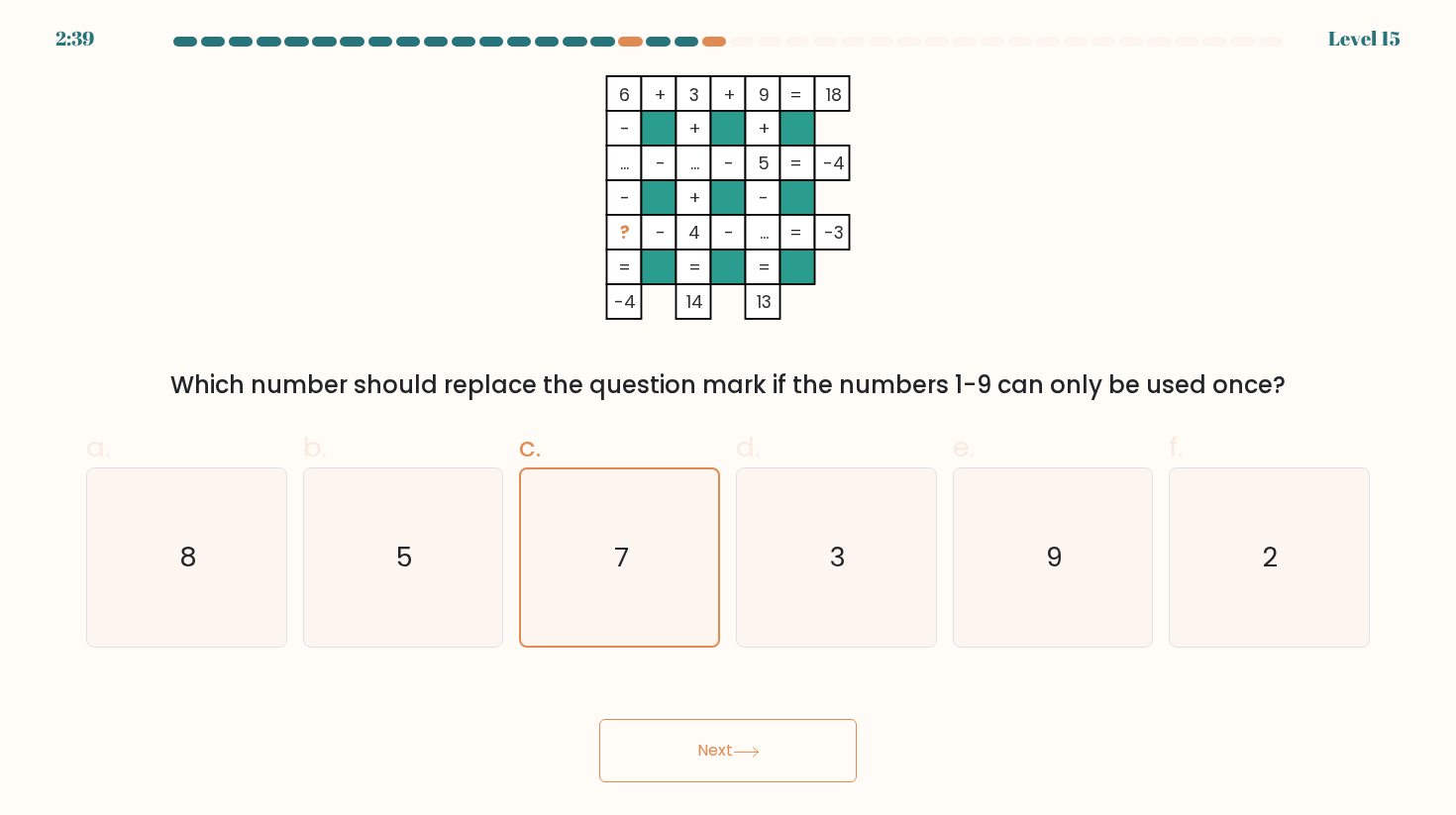click on "2:39
Level 15" at bounding box center (728, 407) 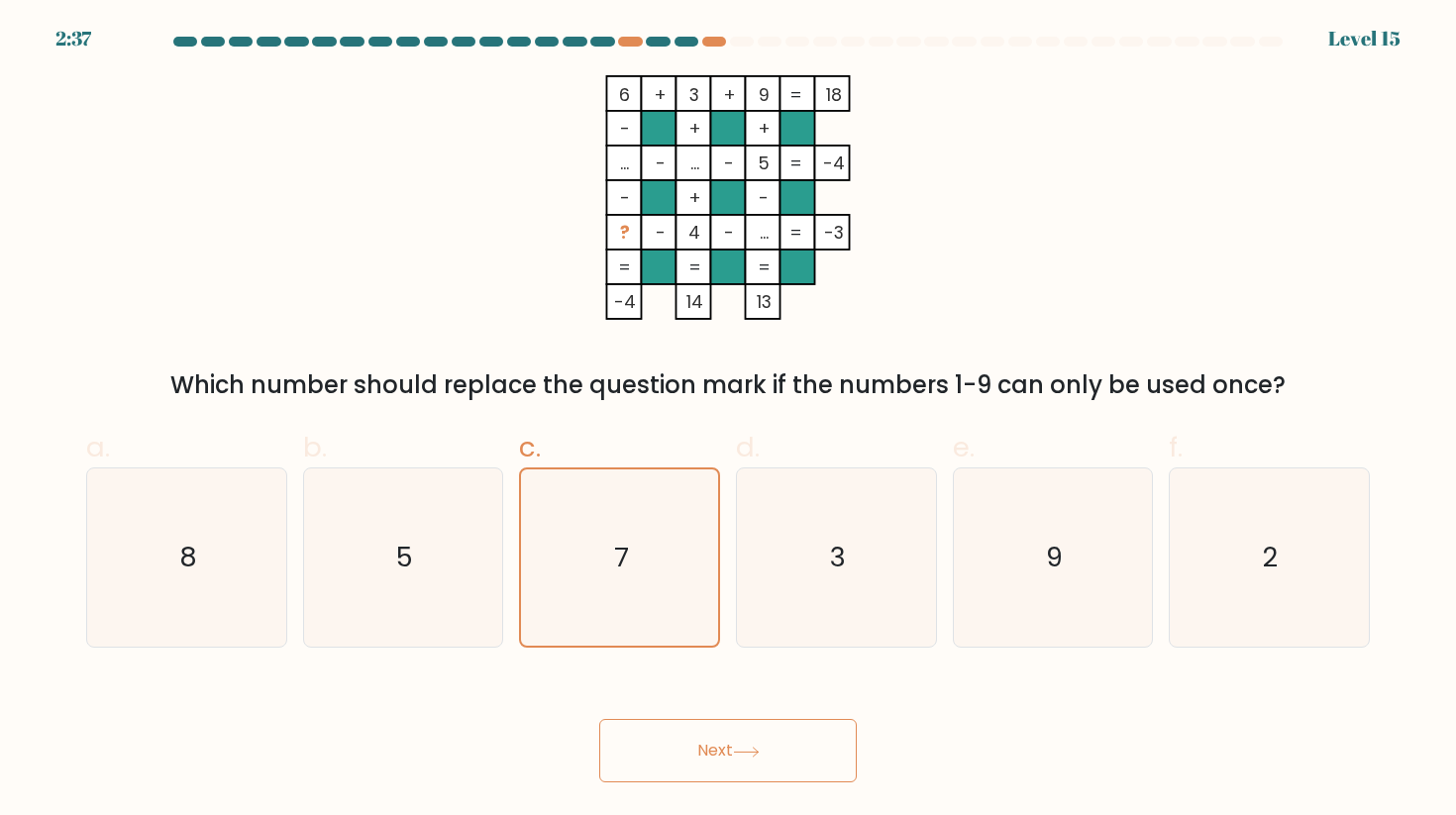 click on "Next" at bounding box center [728, 751] 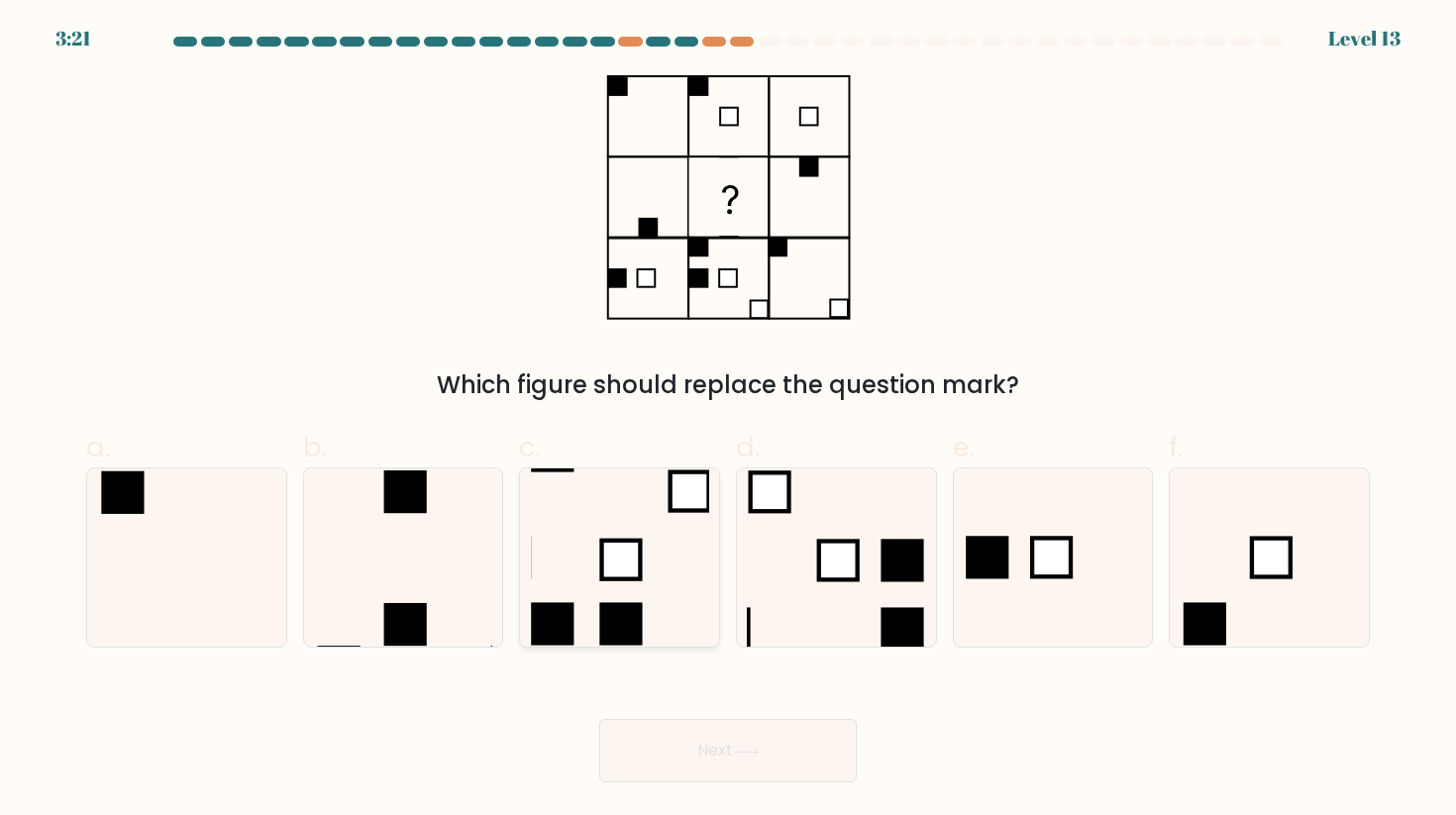 click 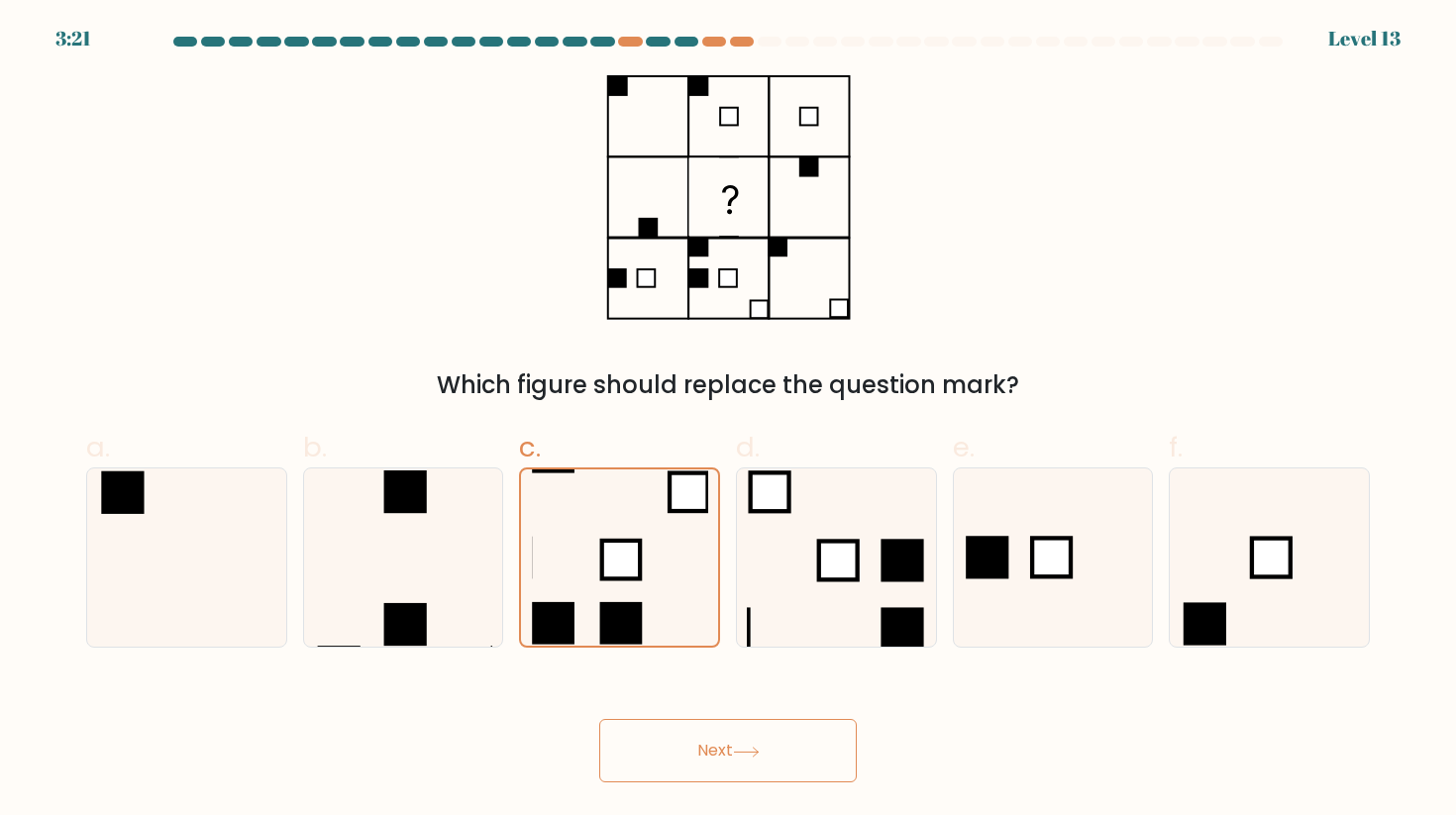 click on "Next" at bounding box center (728, 751) 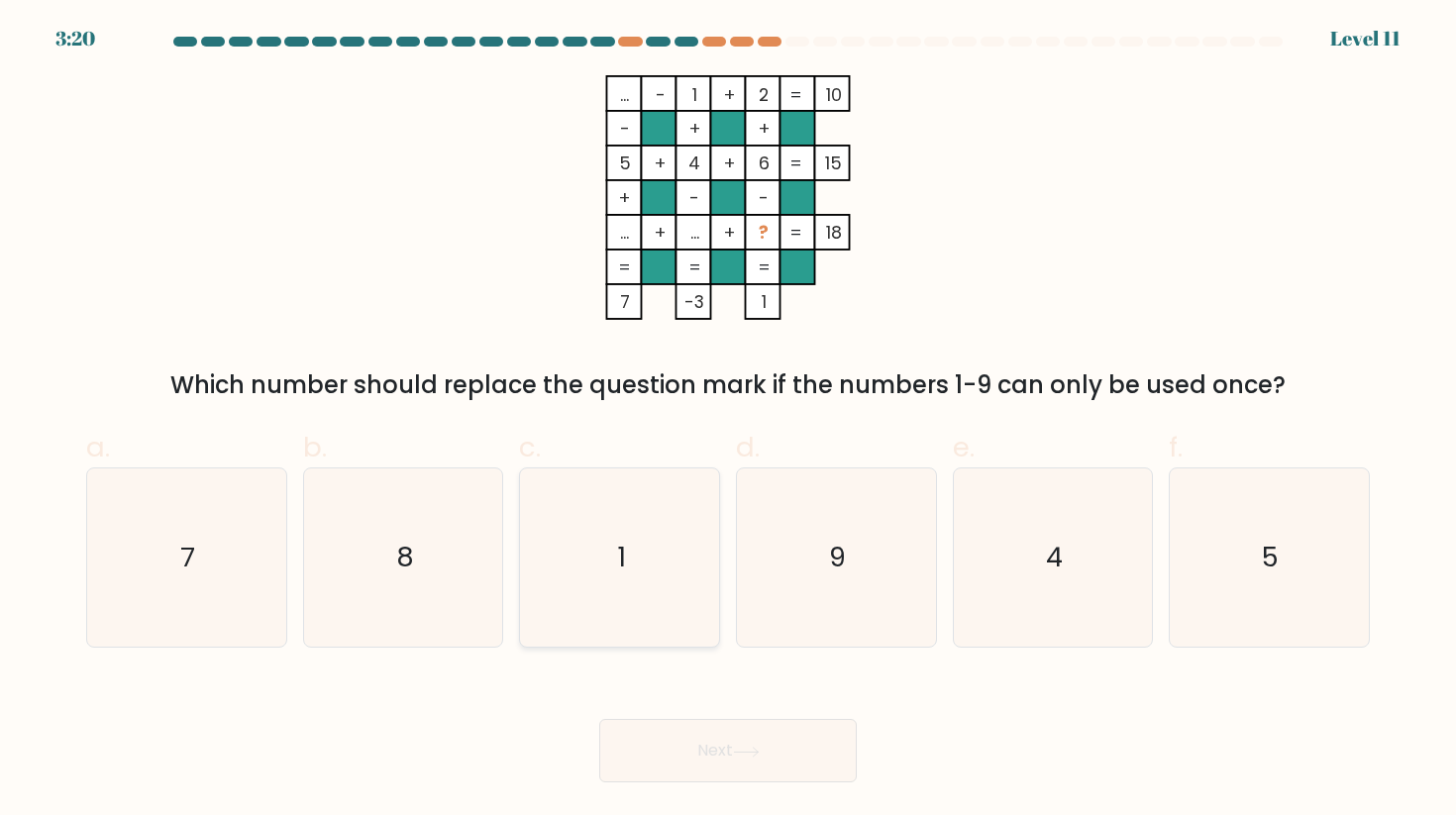 click on "1" 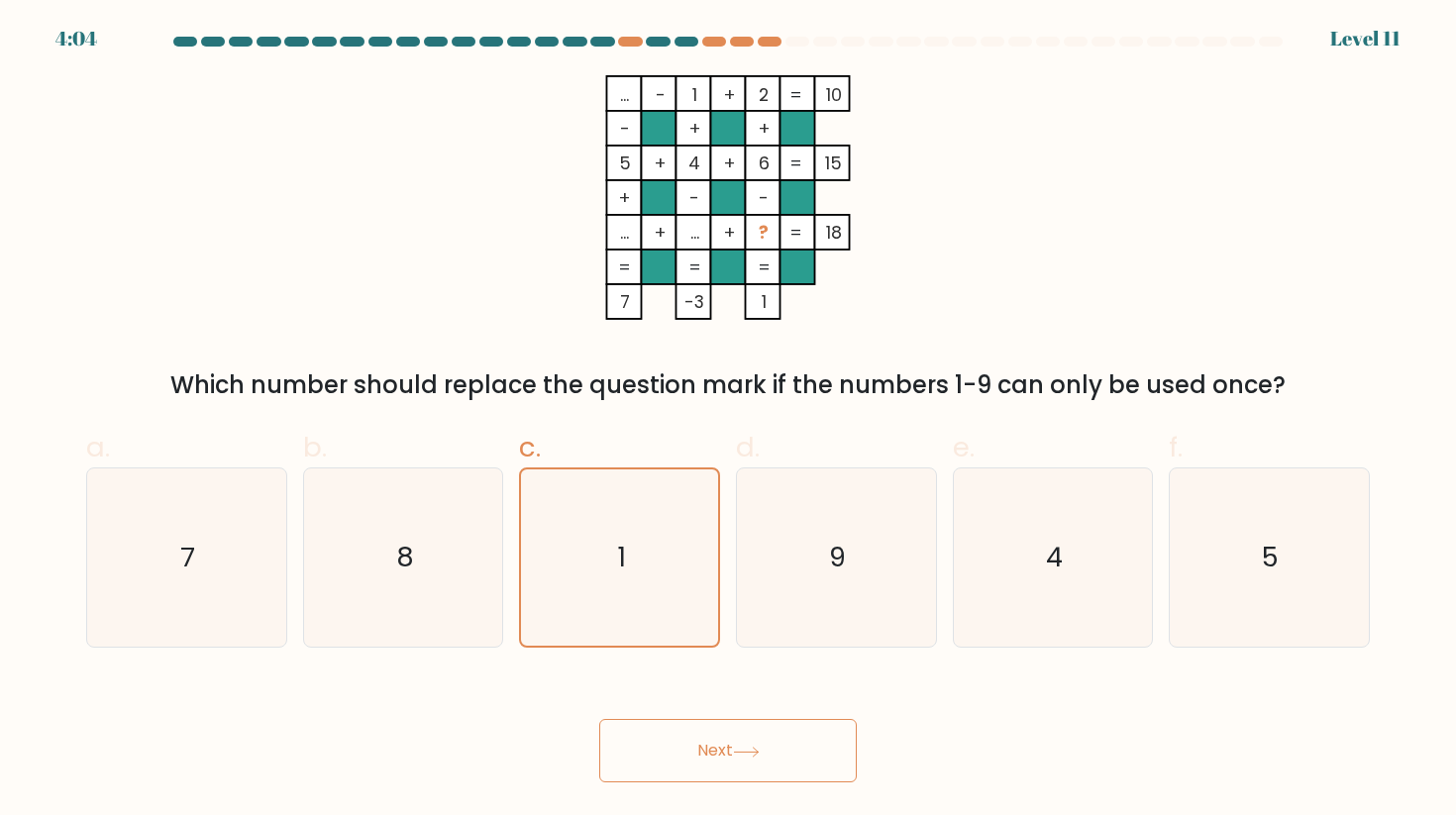 click on "Next" at bounding box center (728, 727) 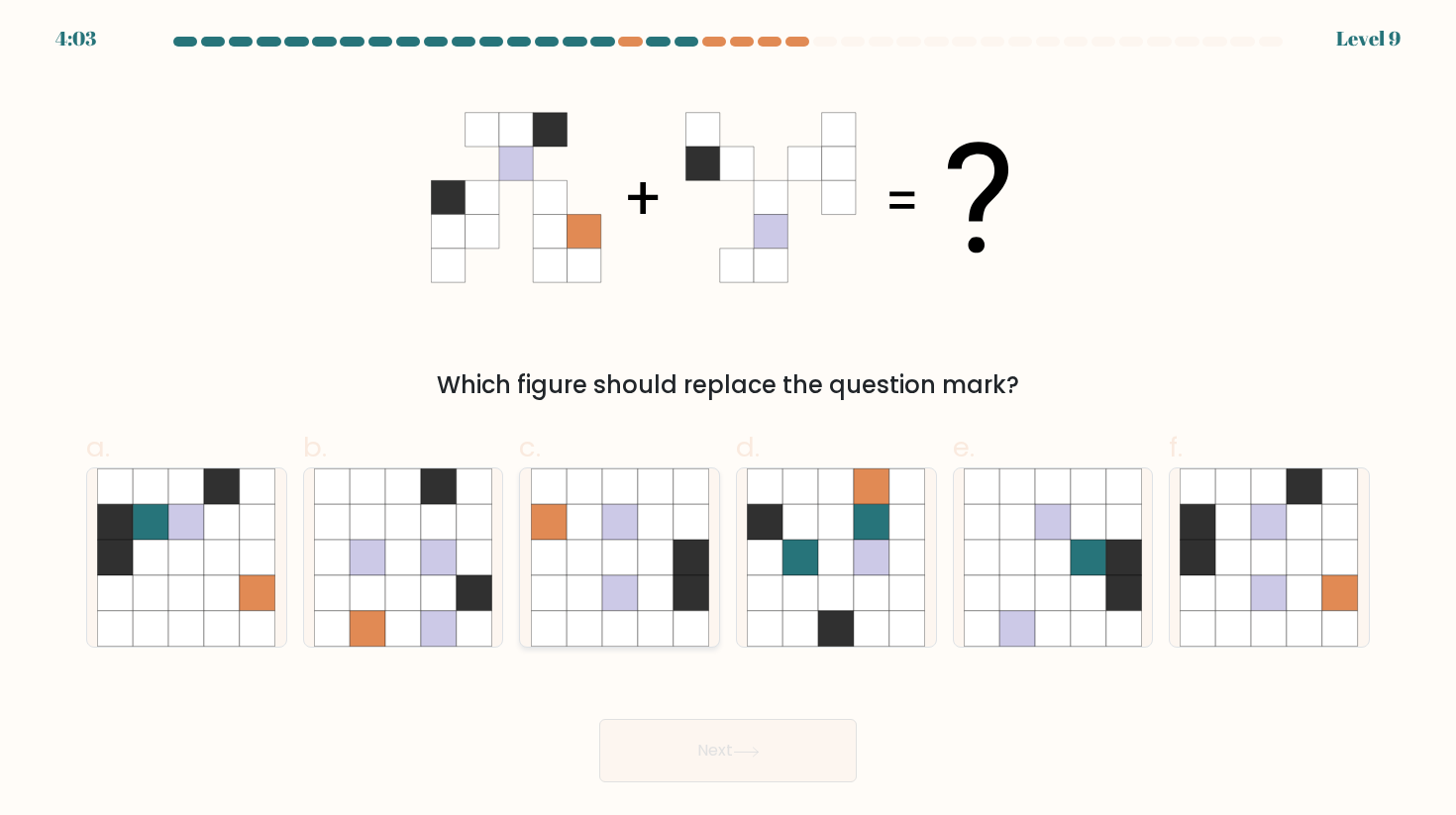click 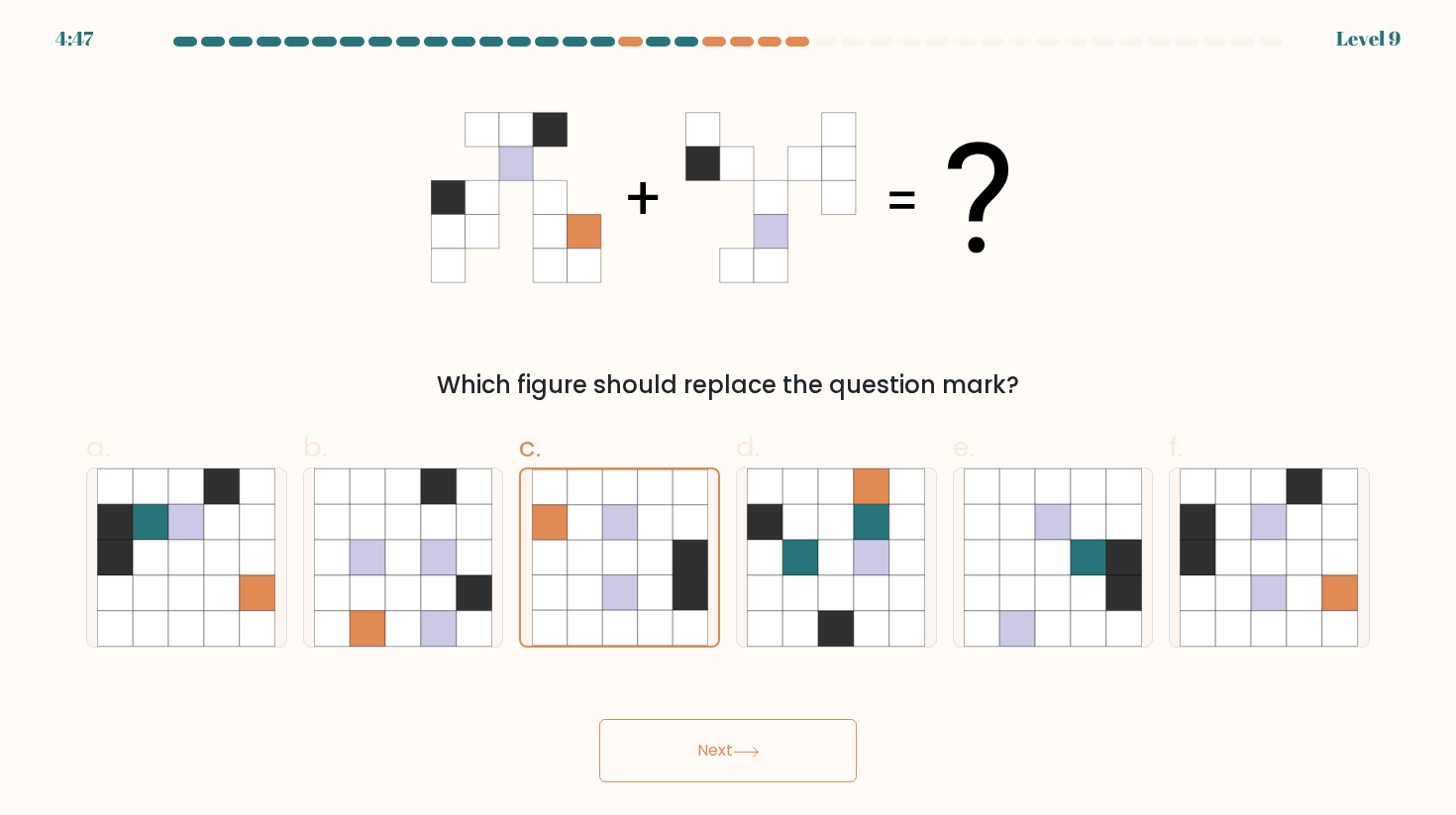 click on "Next" at bounding box center [728, 751] 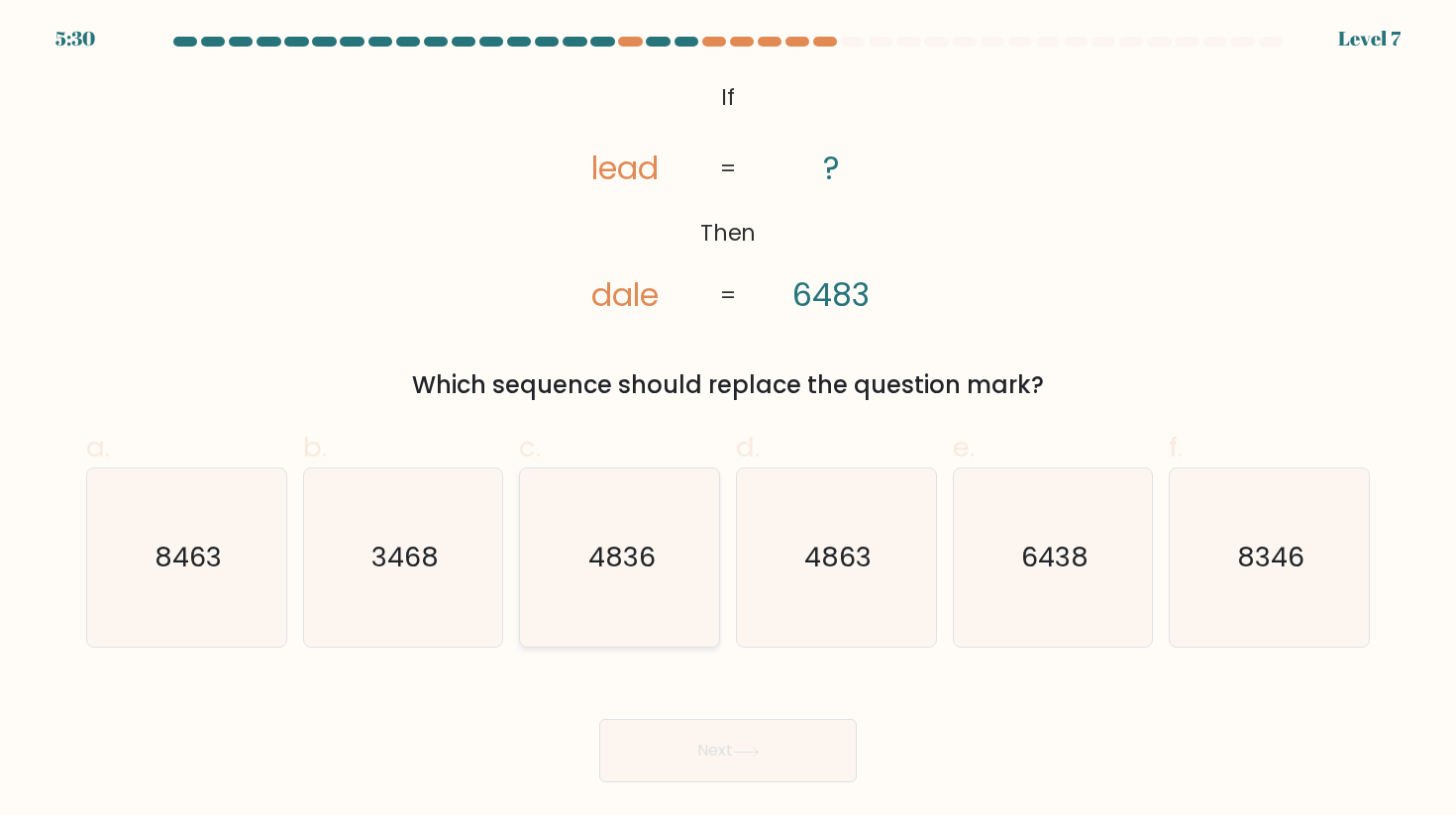 click on "4836" 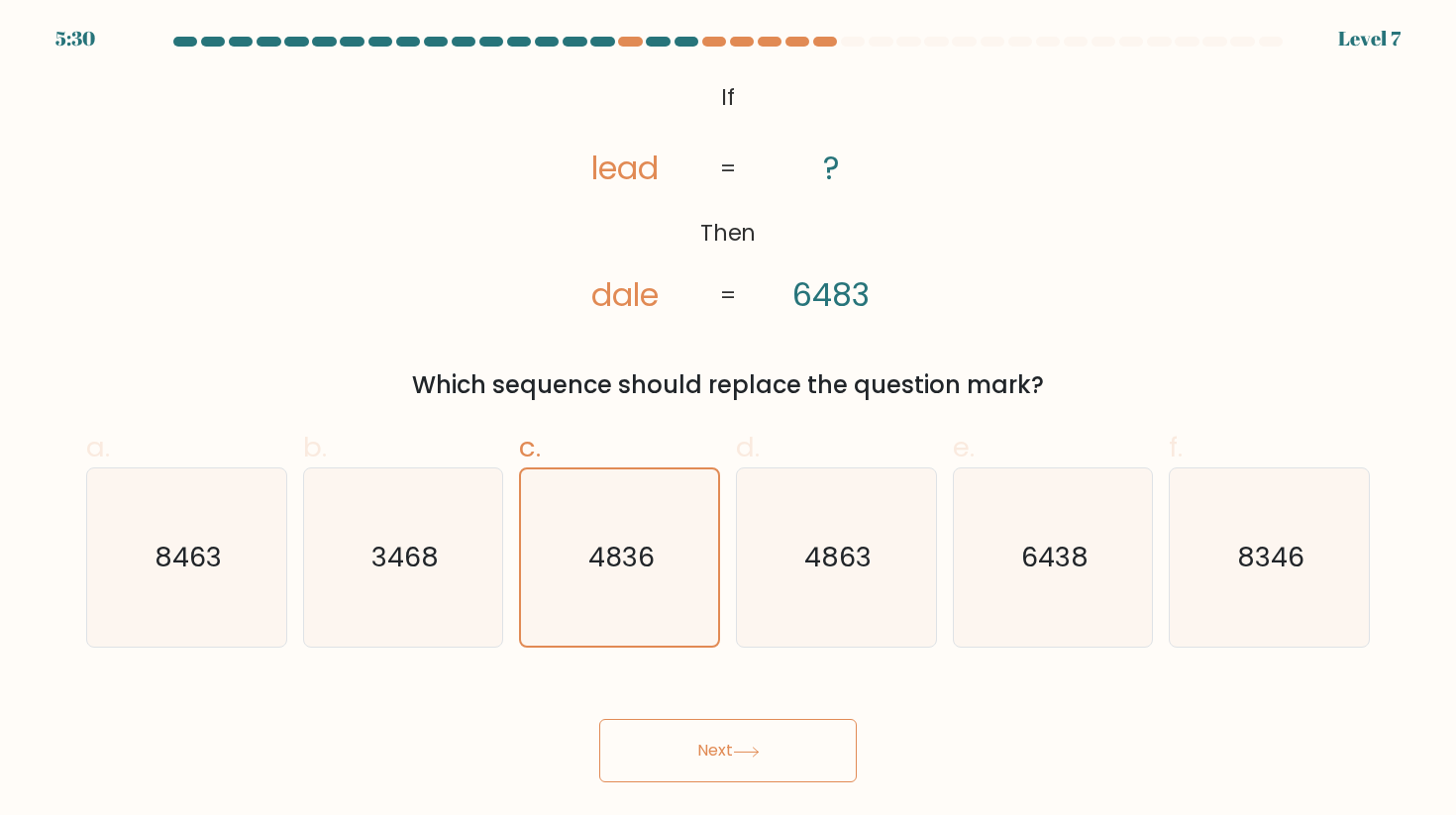 click on "Next" at bounding box center [728, 751] 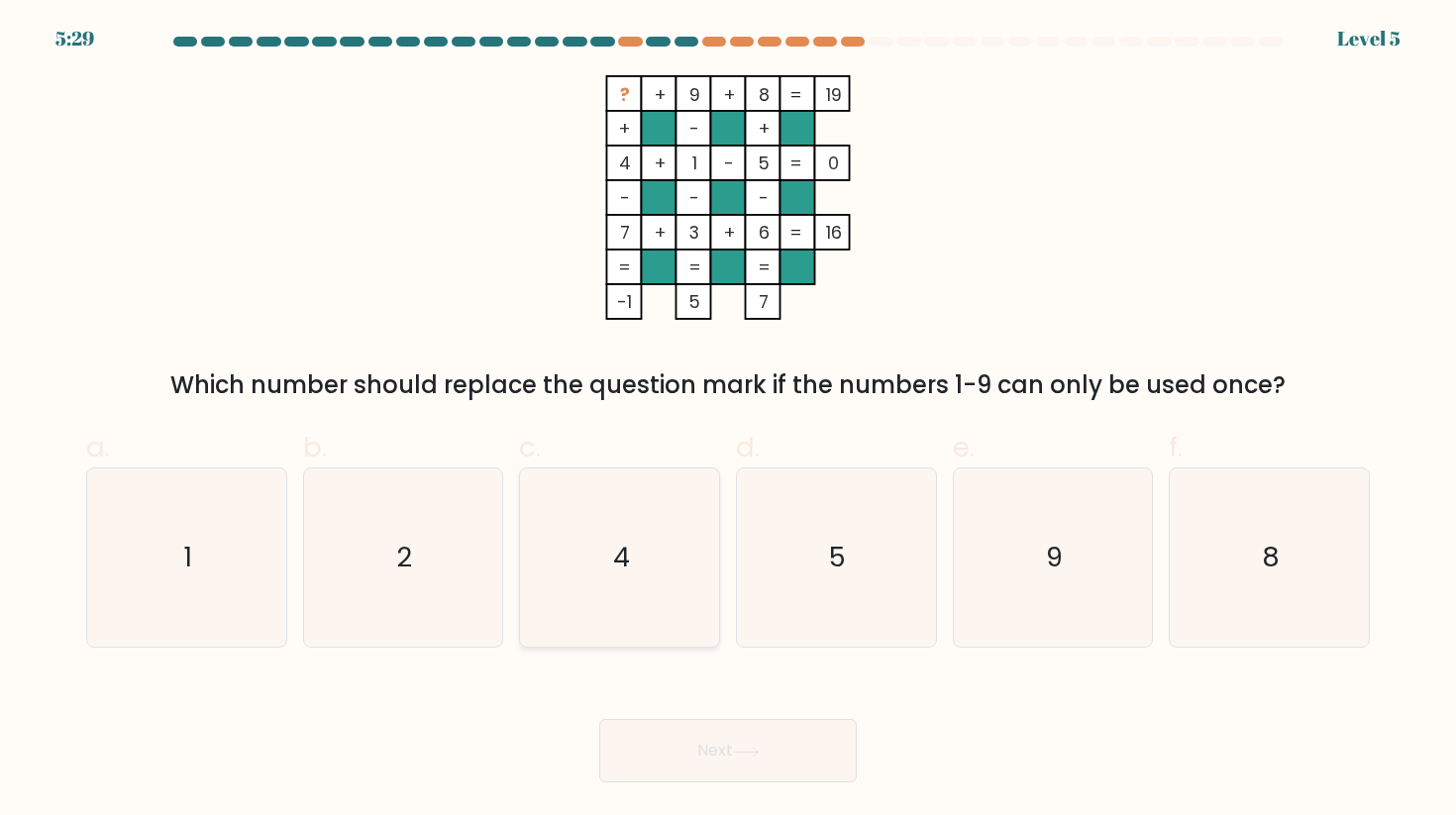 click on "4" 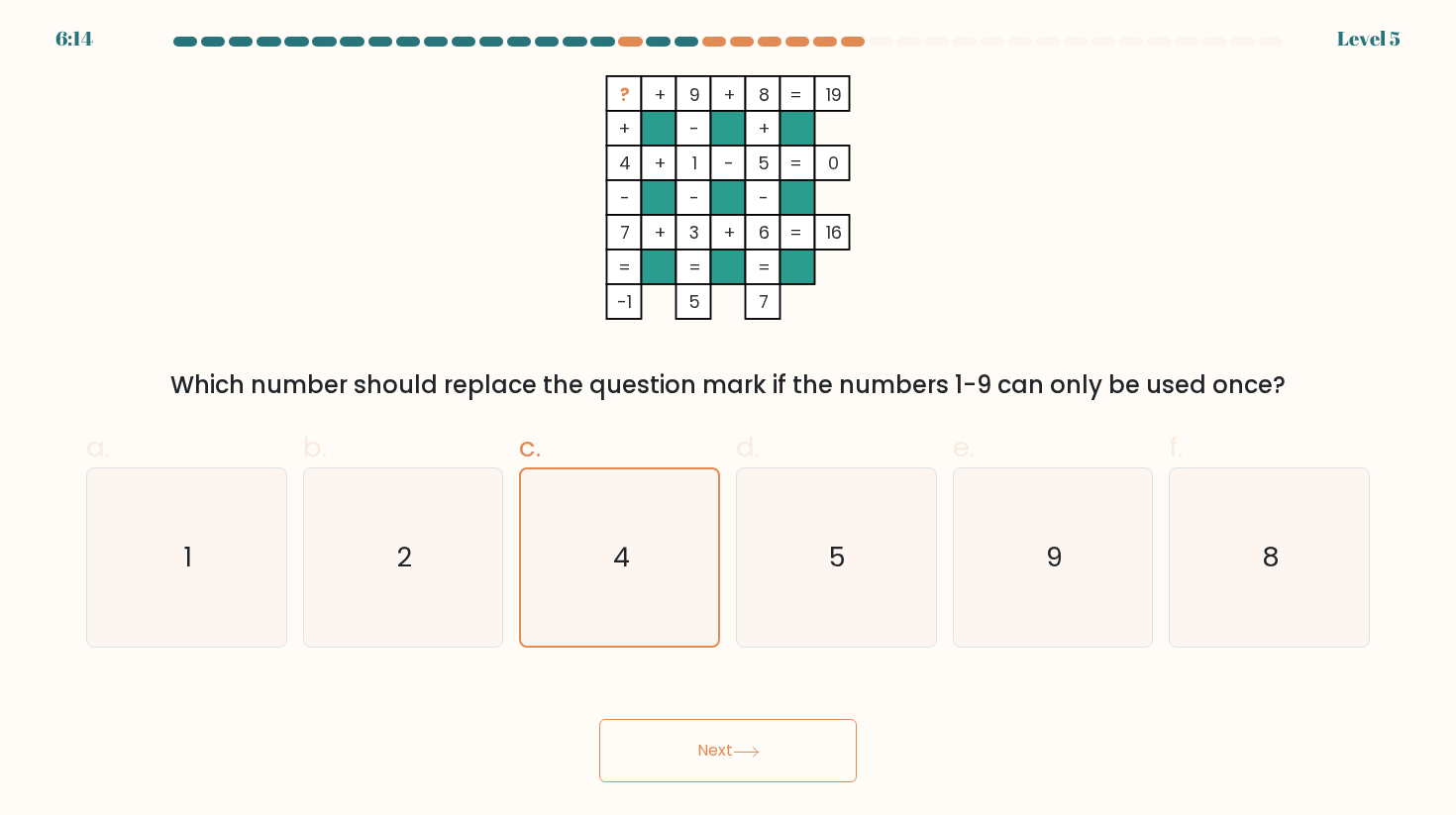 click on "Next" at bounding box center (728, 751) 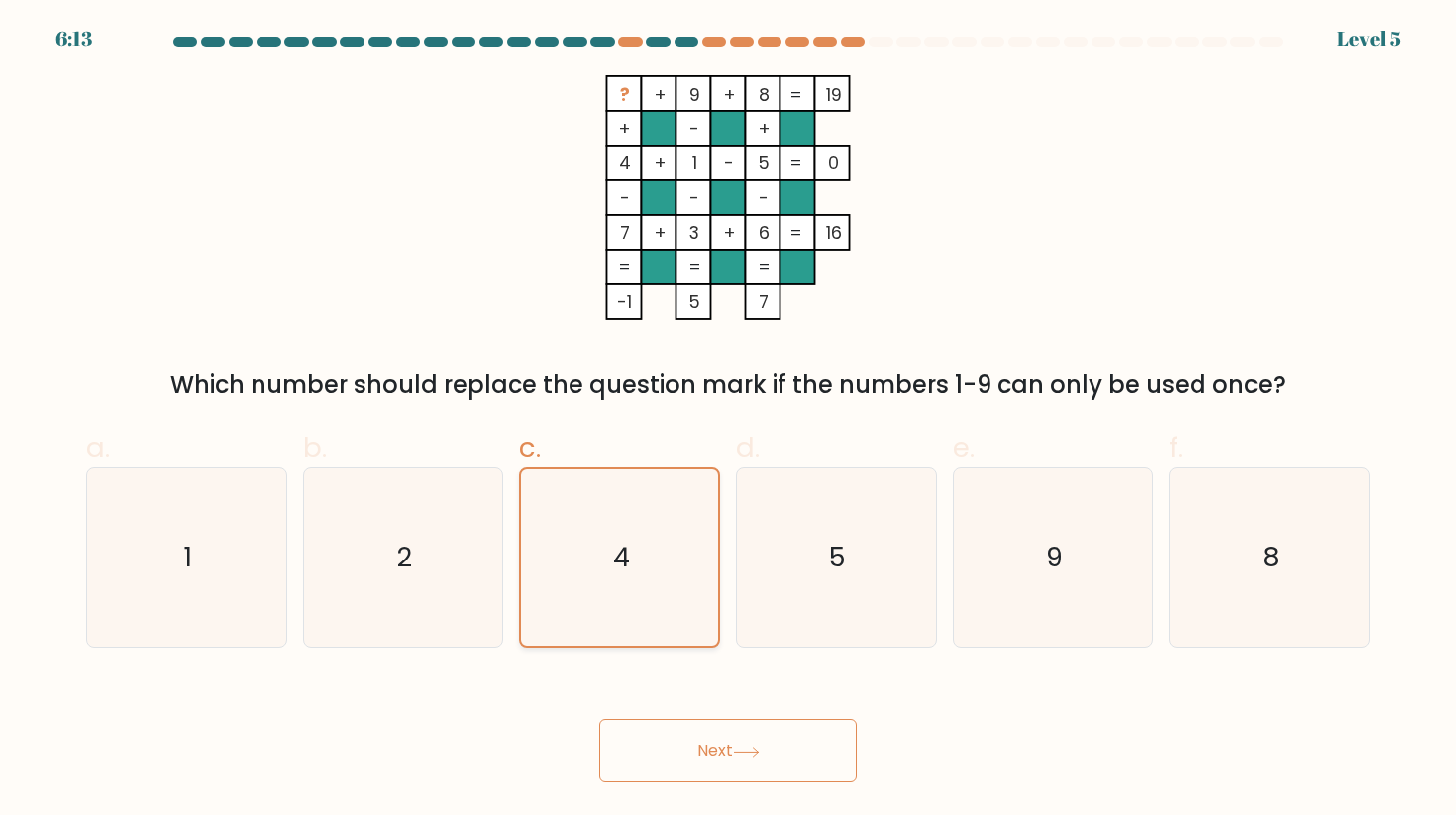 click on "4" 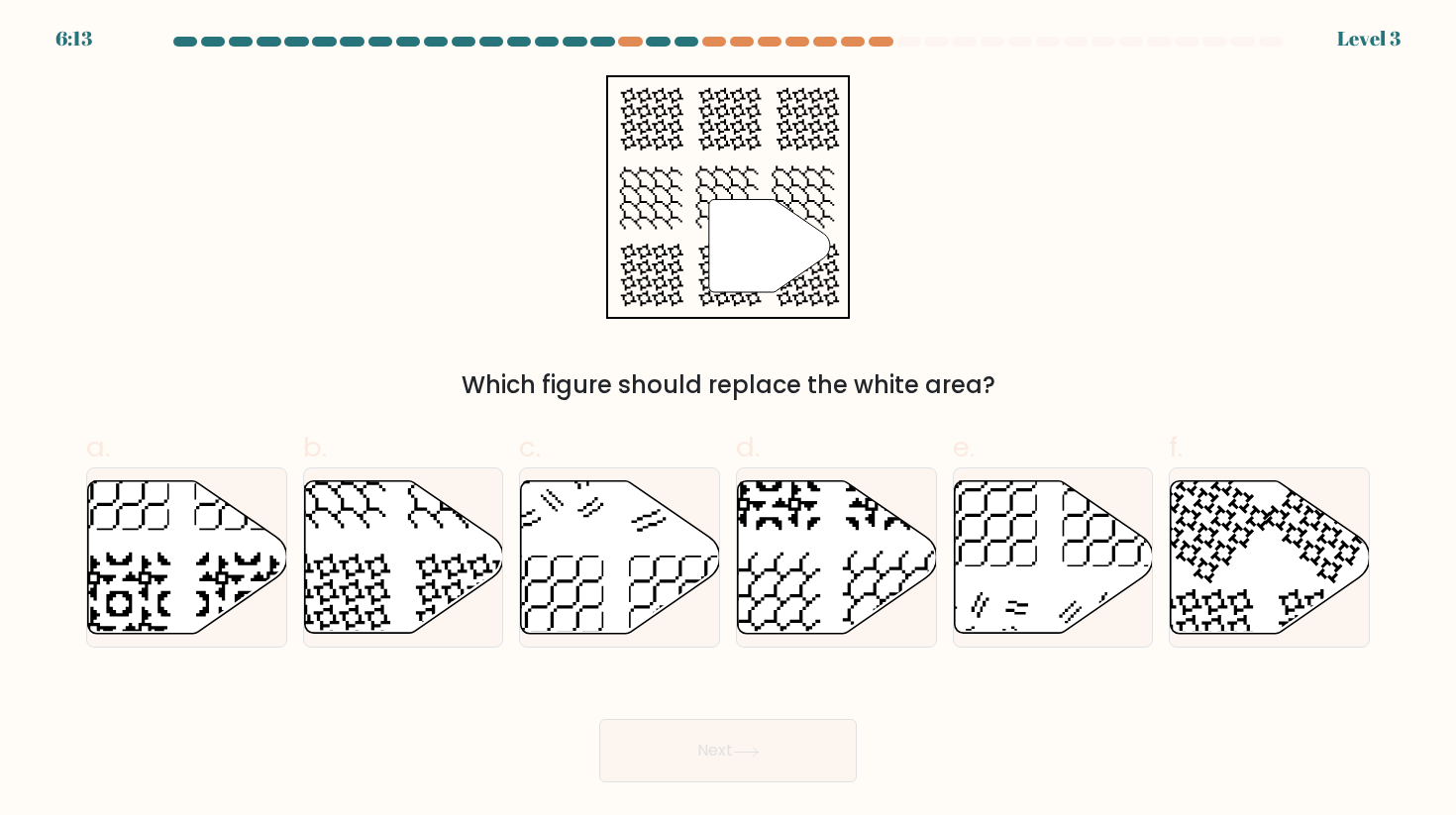 click on "Next" at bounding box center [728, 751] 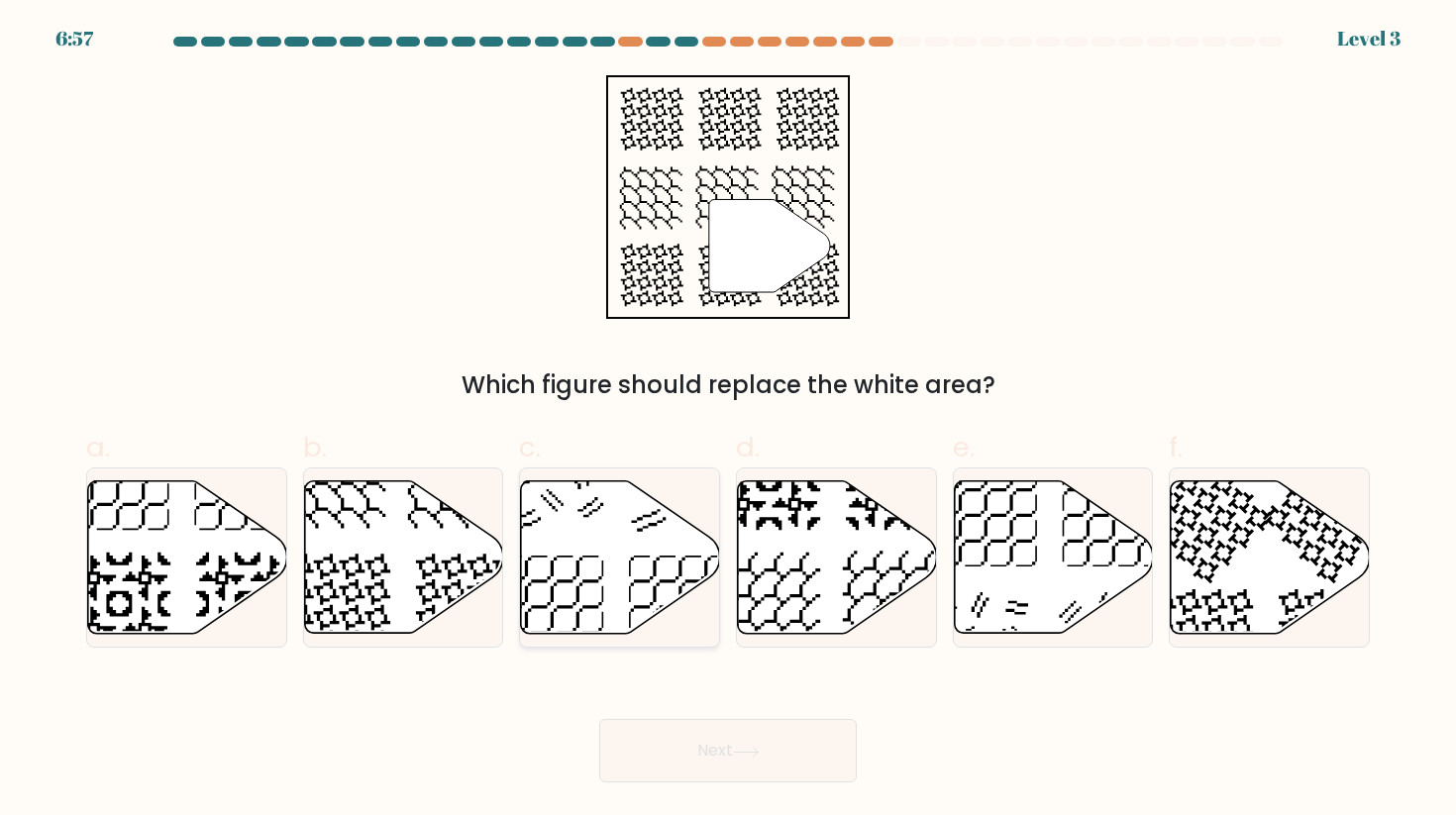 click 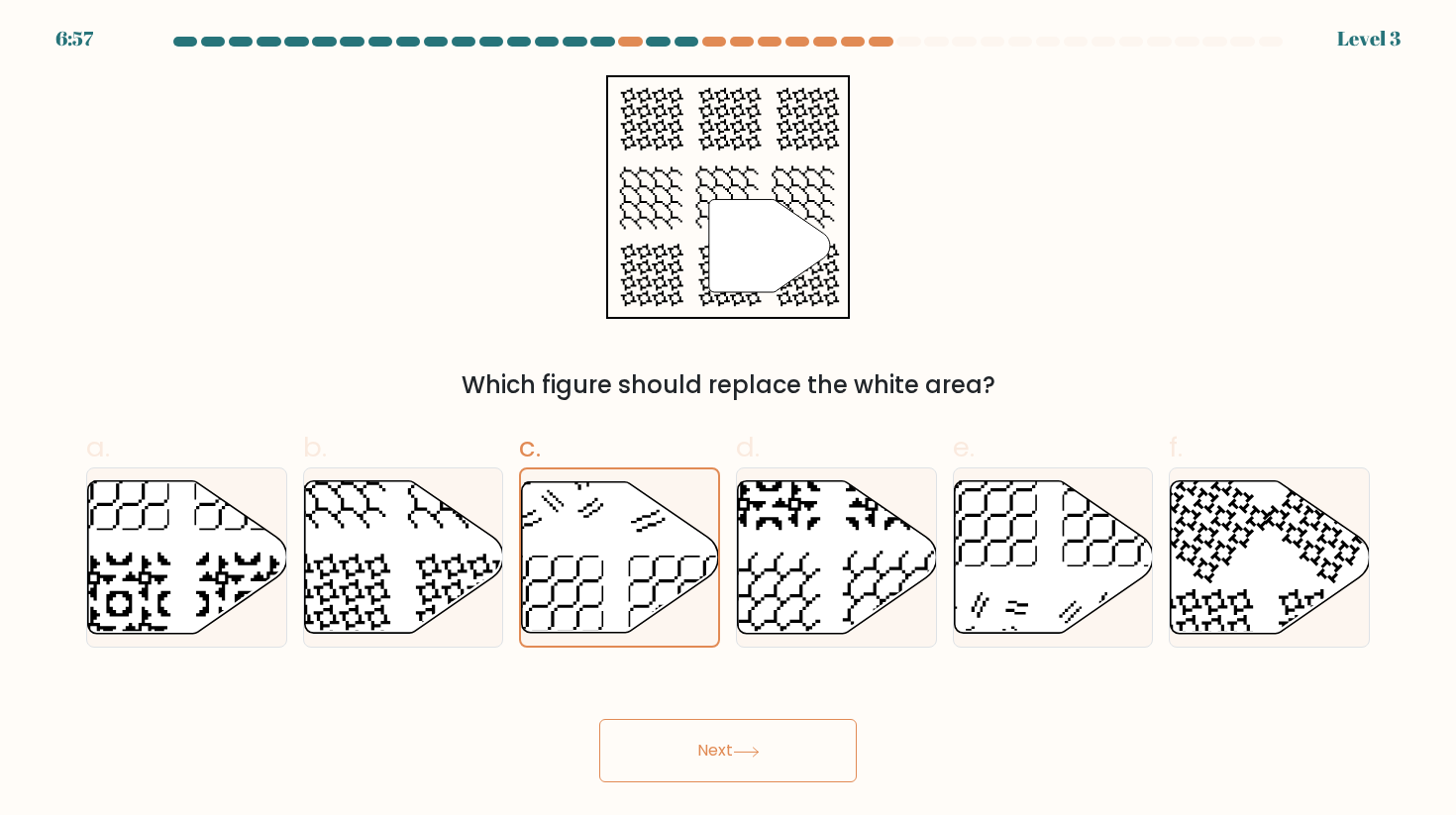 click on "Next" at bounding box center [728, 751] 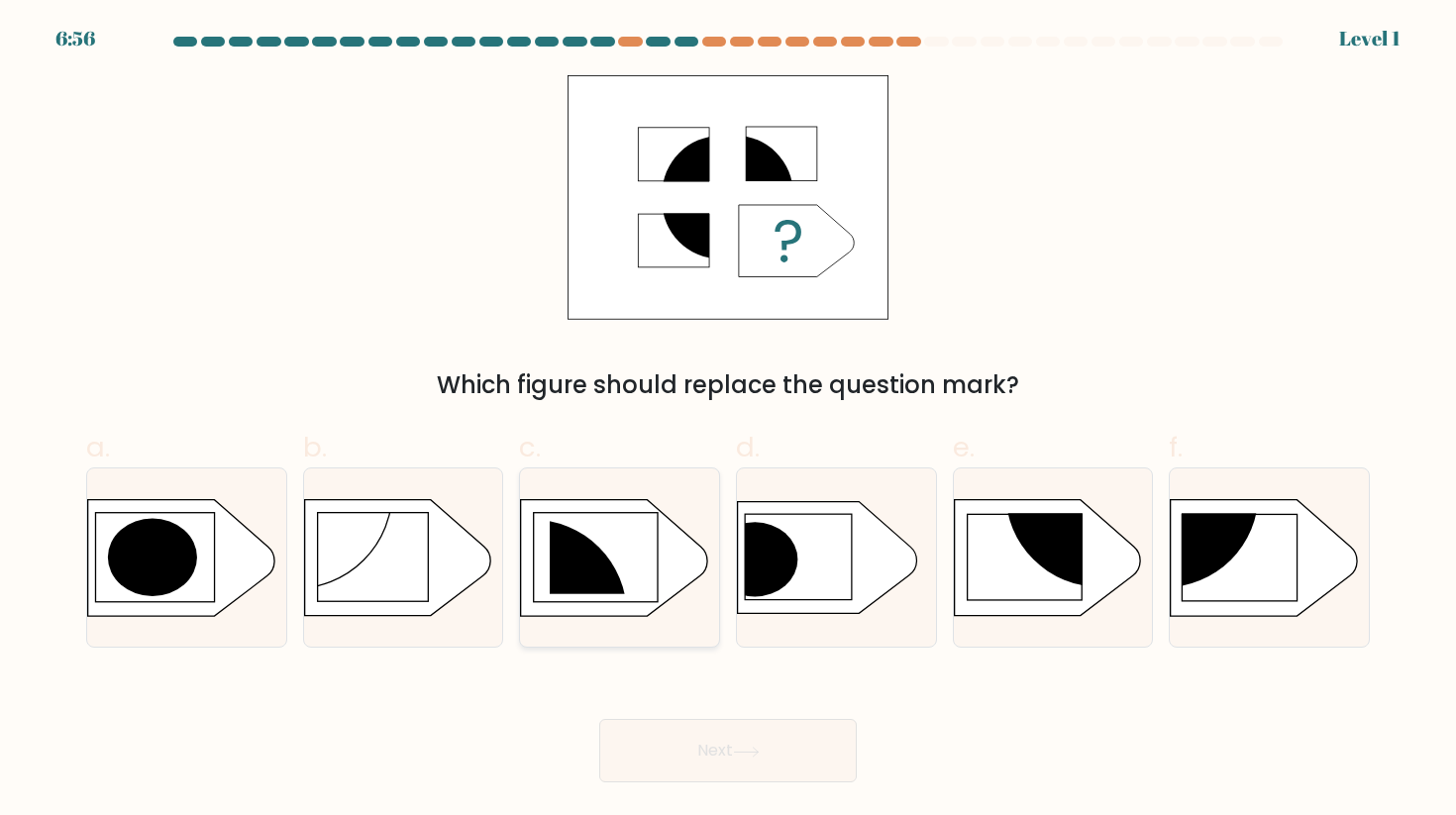 click 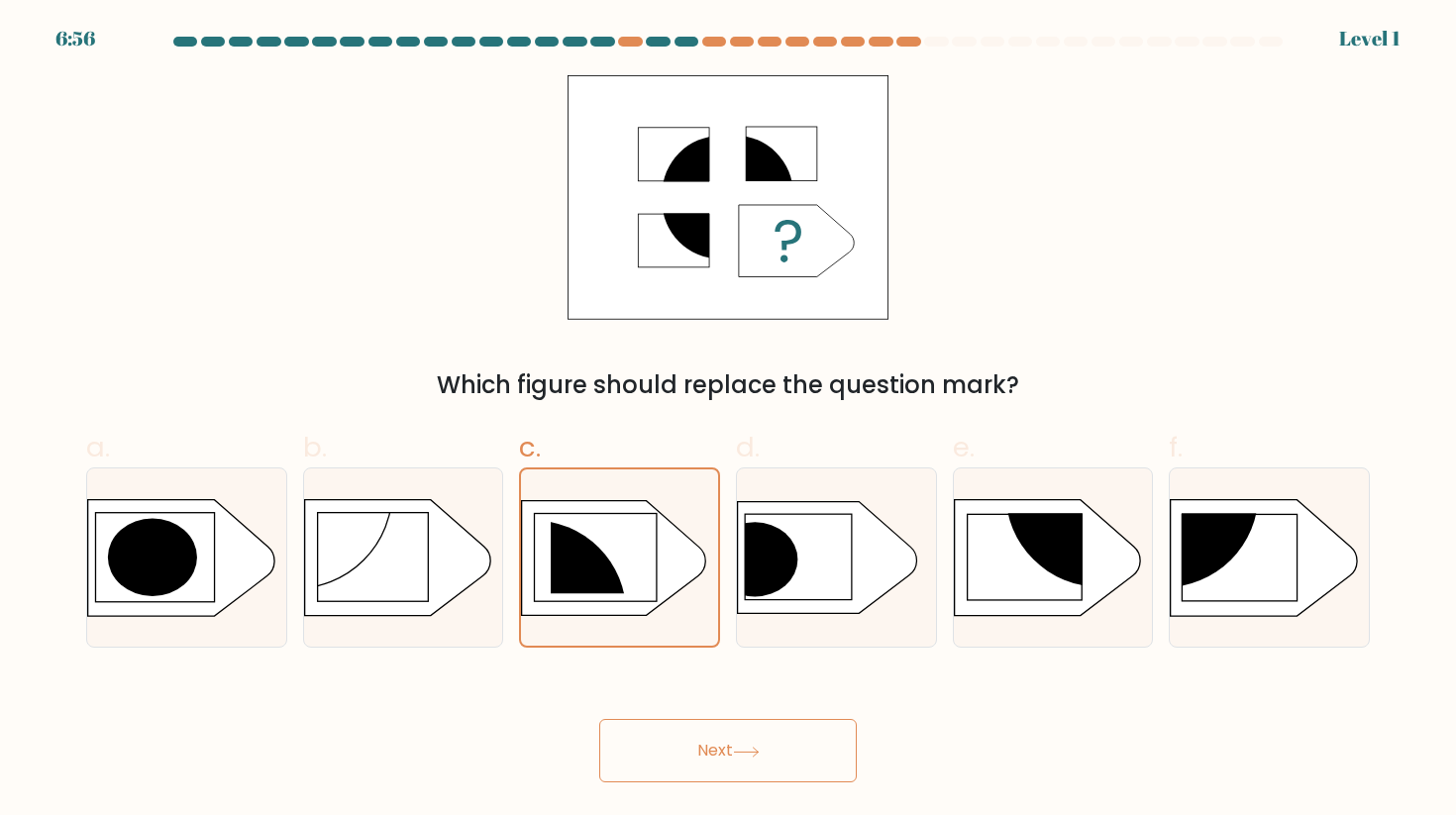 click on "Next" at bounding box center (728, 751) 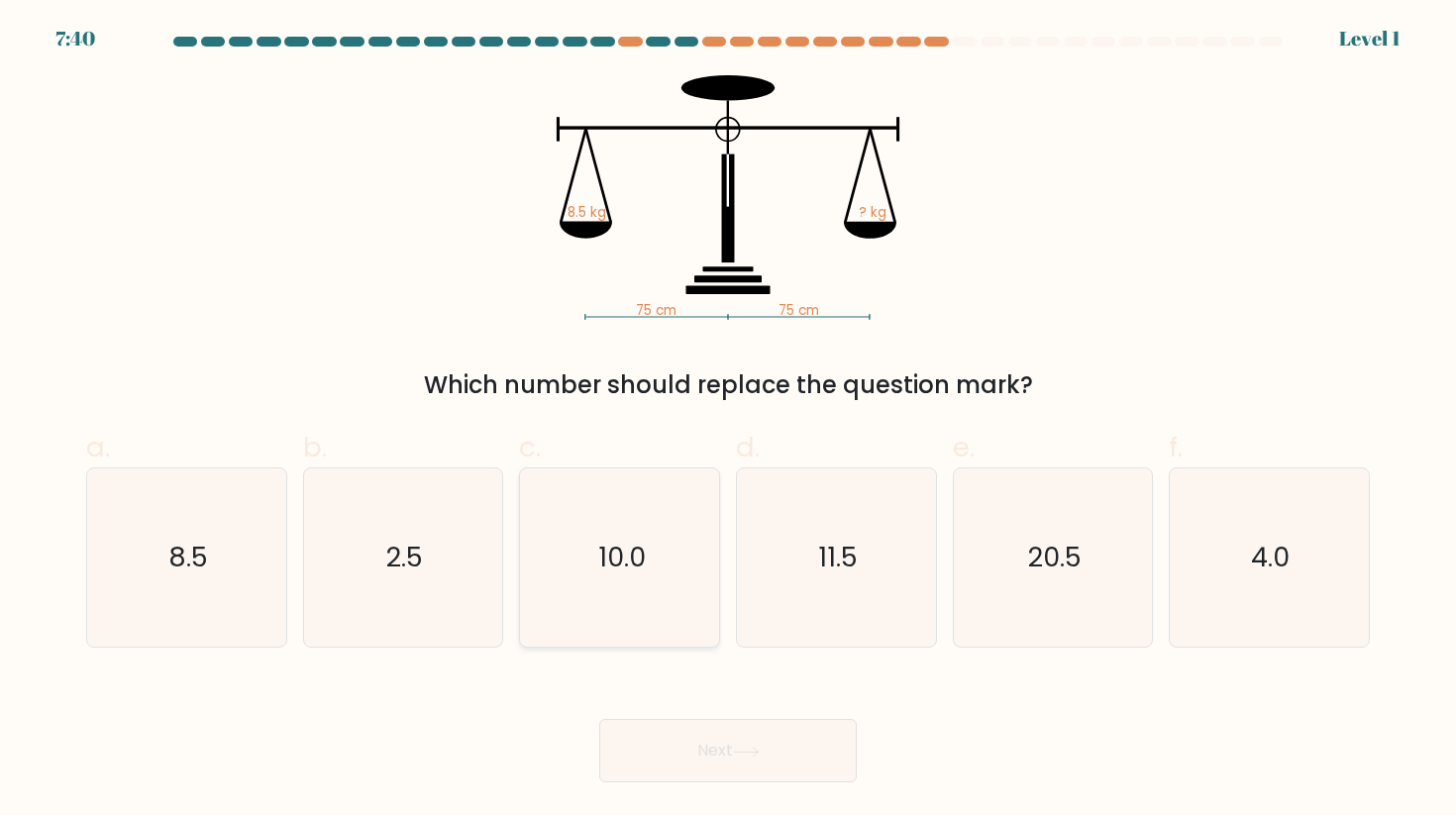 click on "10.0" 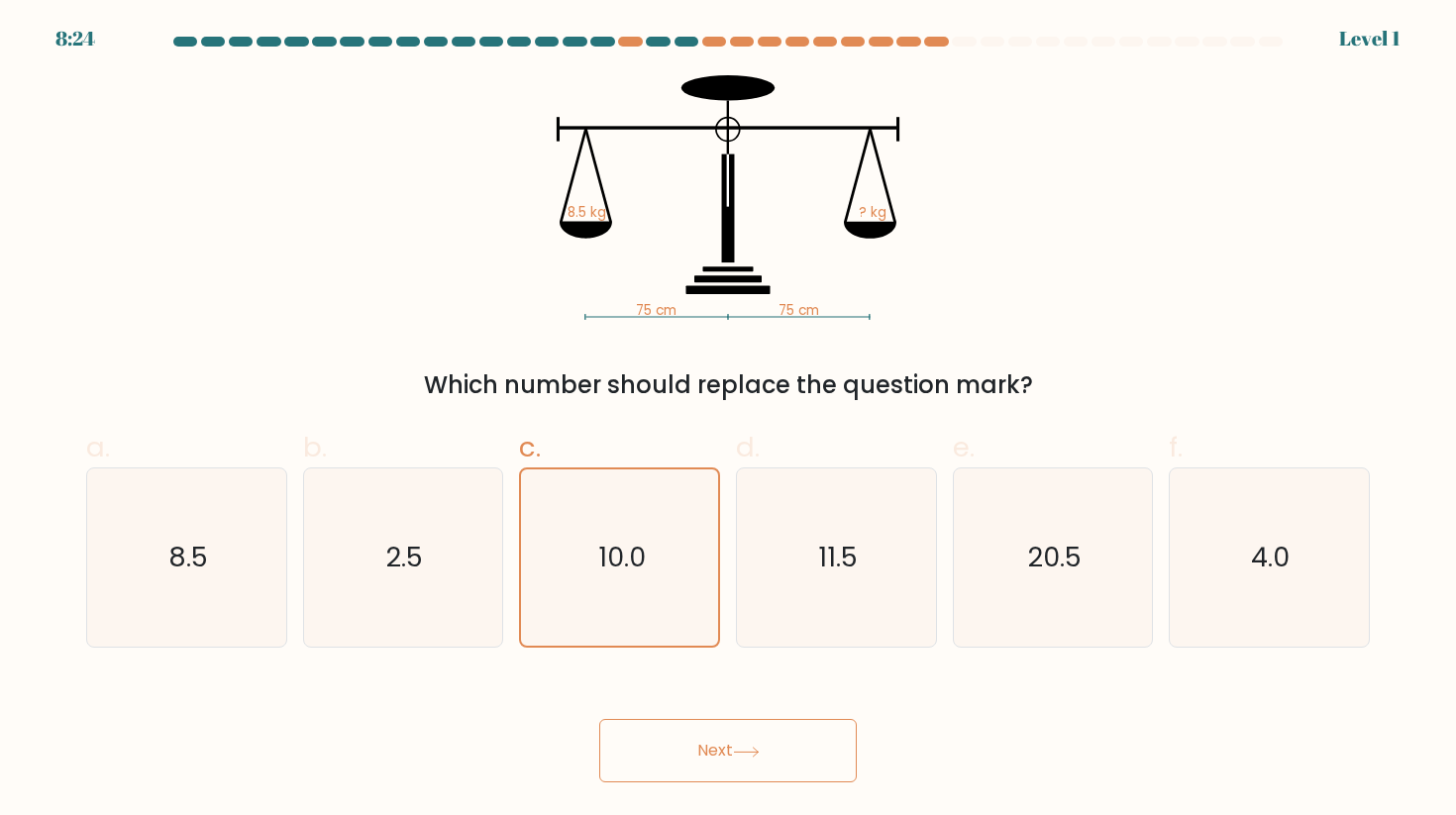 click on "Next" at bounding box center (728, 727) 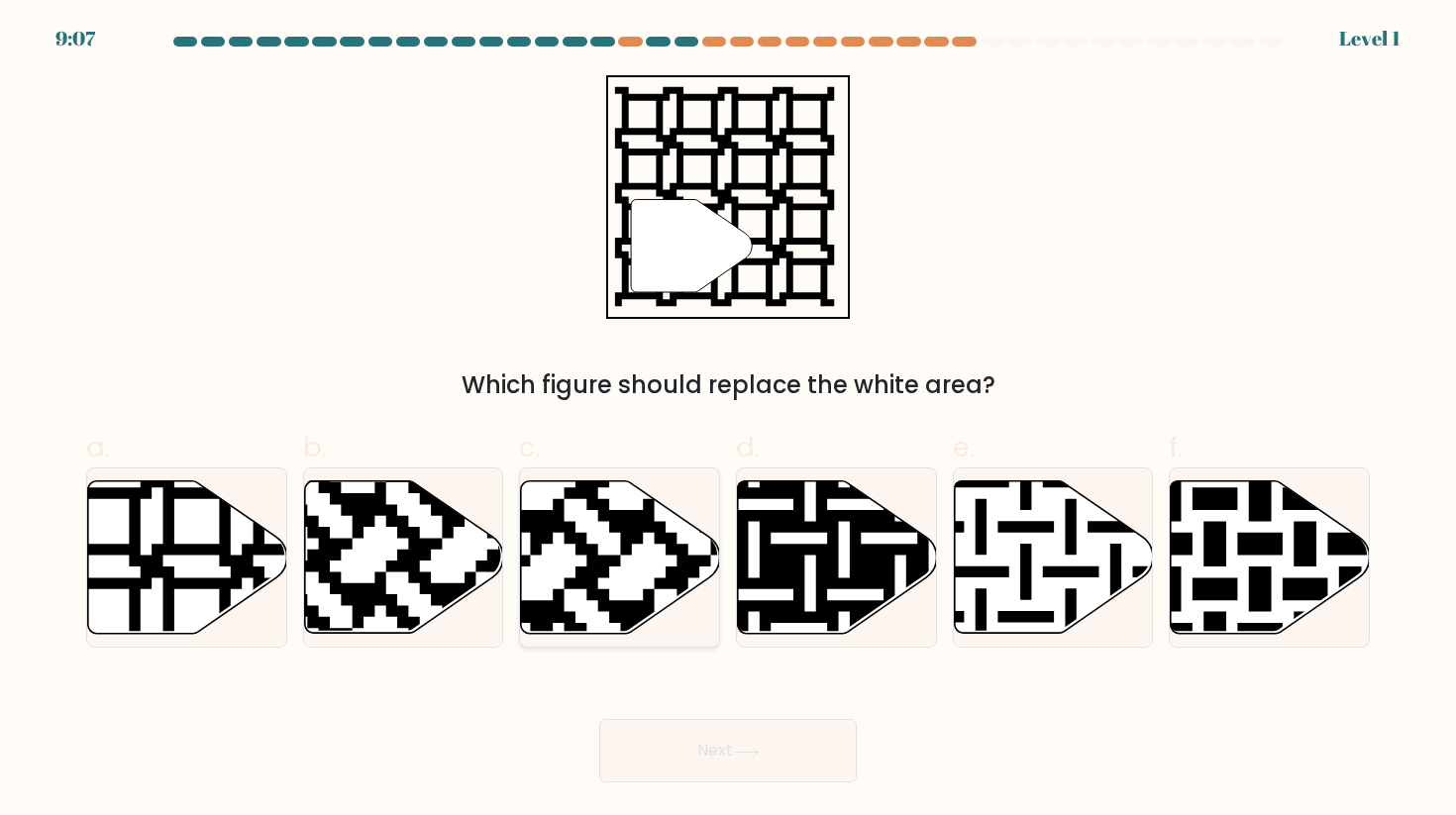 click 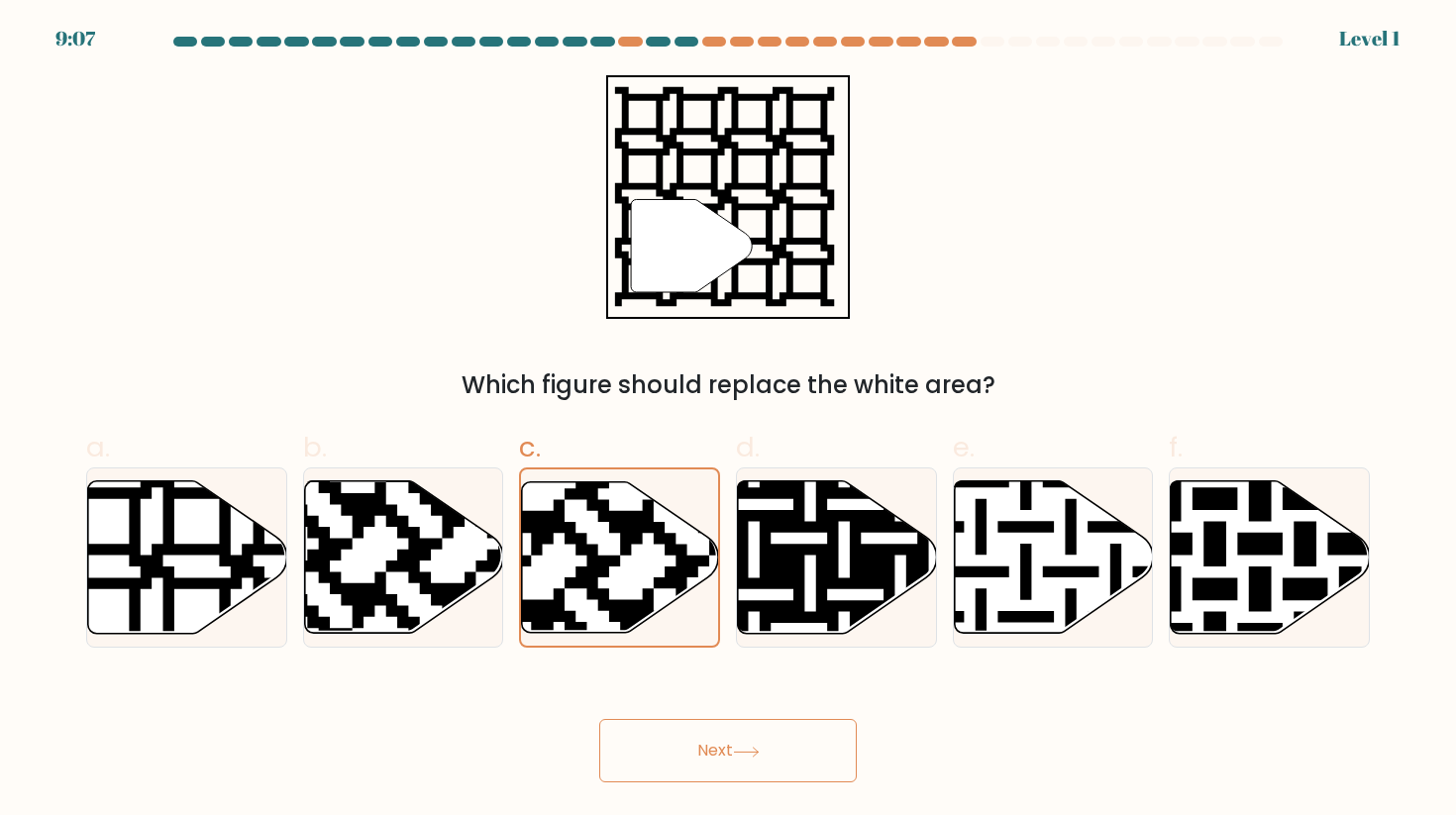 click on "Next" at bounding box center (728, 751) 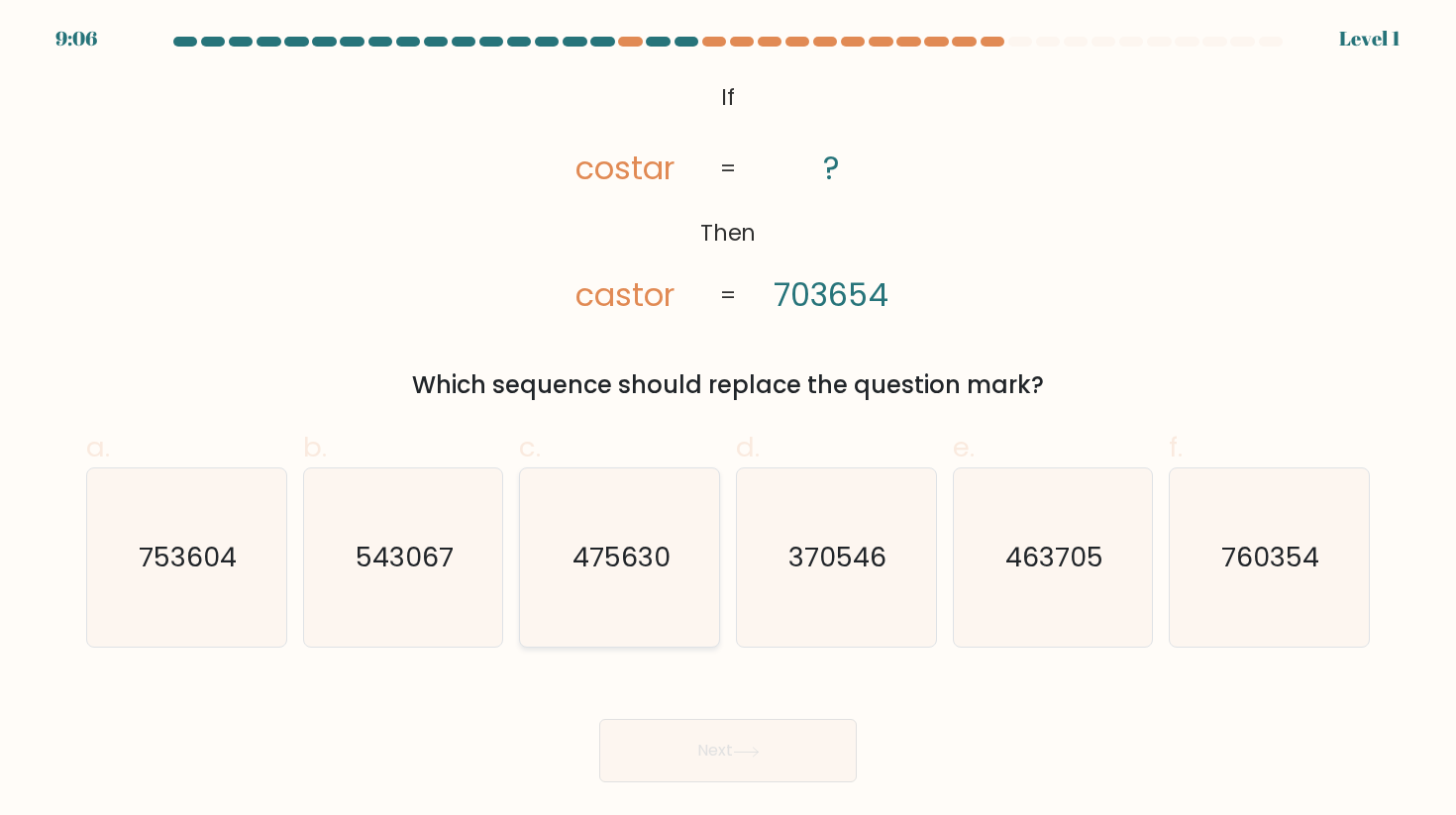 click on "475630" 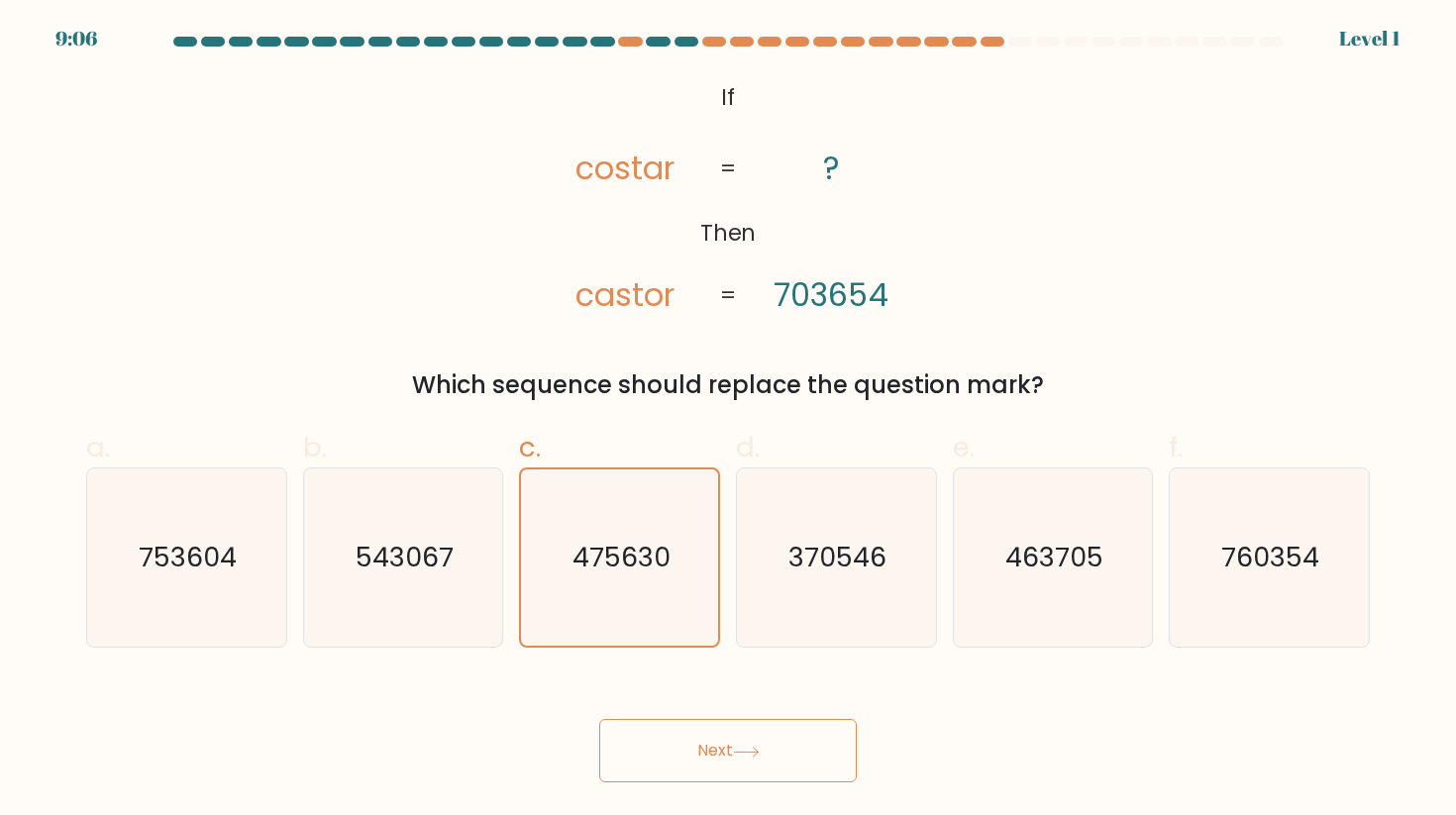 click on "Next" at bounding box center [728, 751] 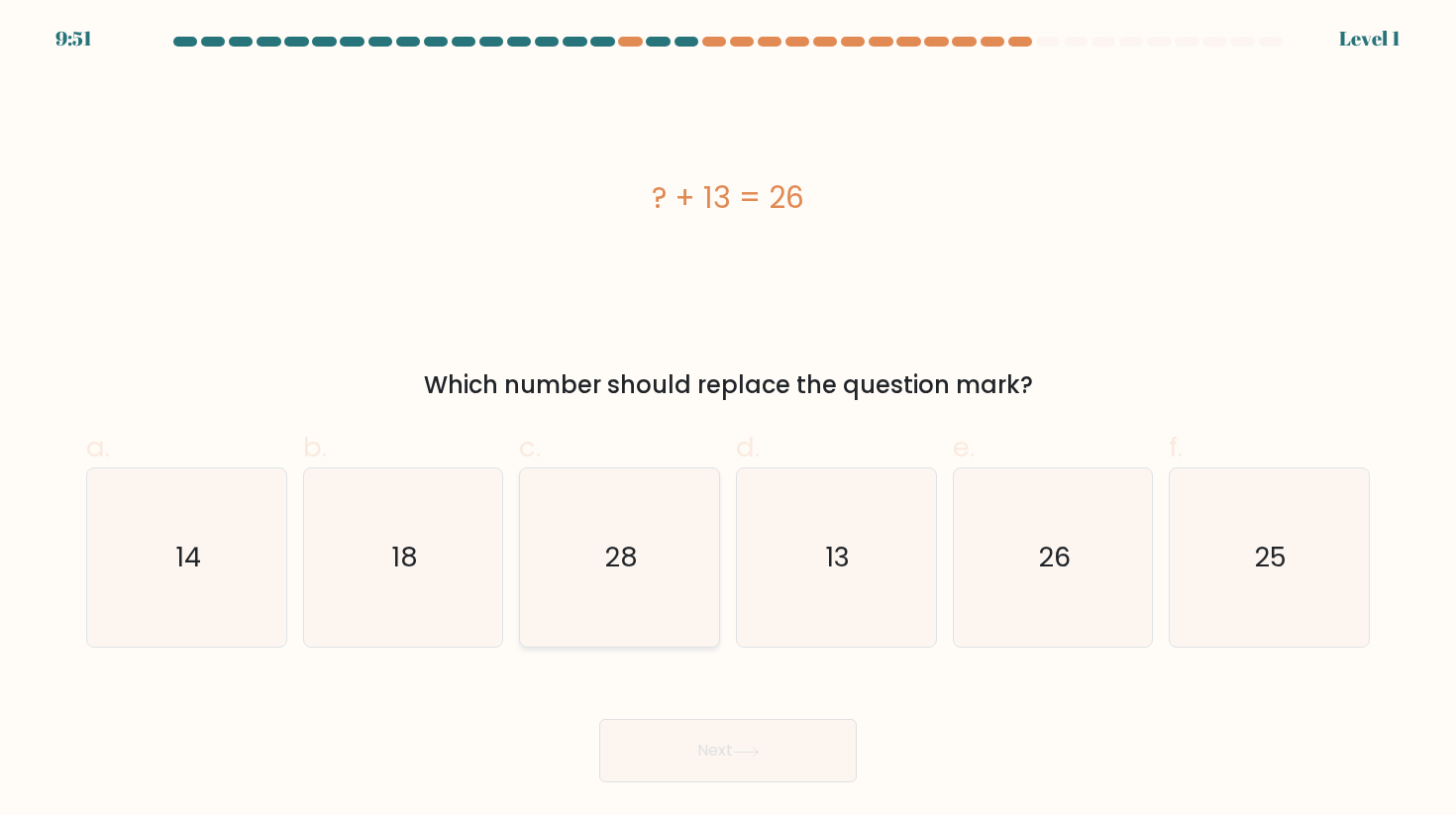 click on "28" 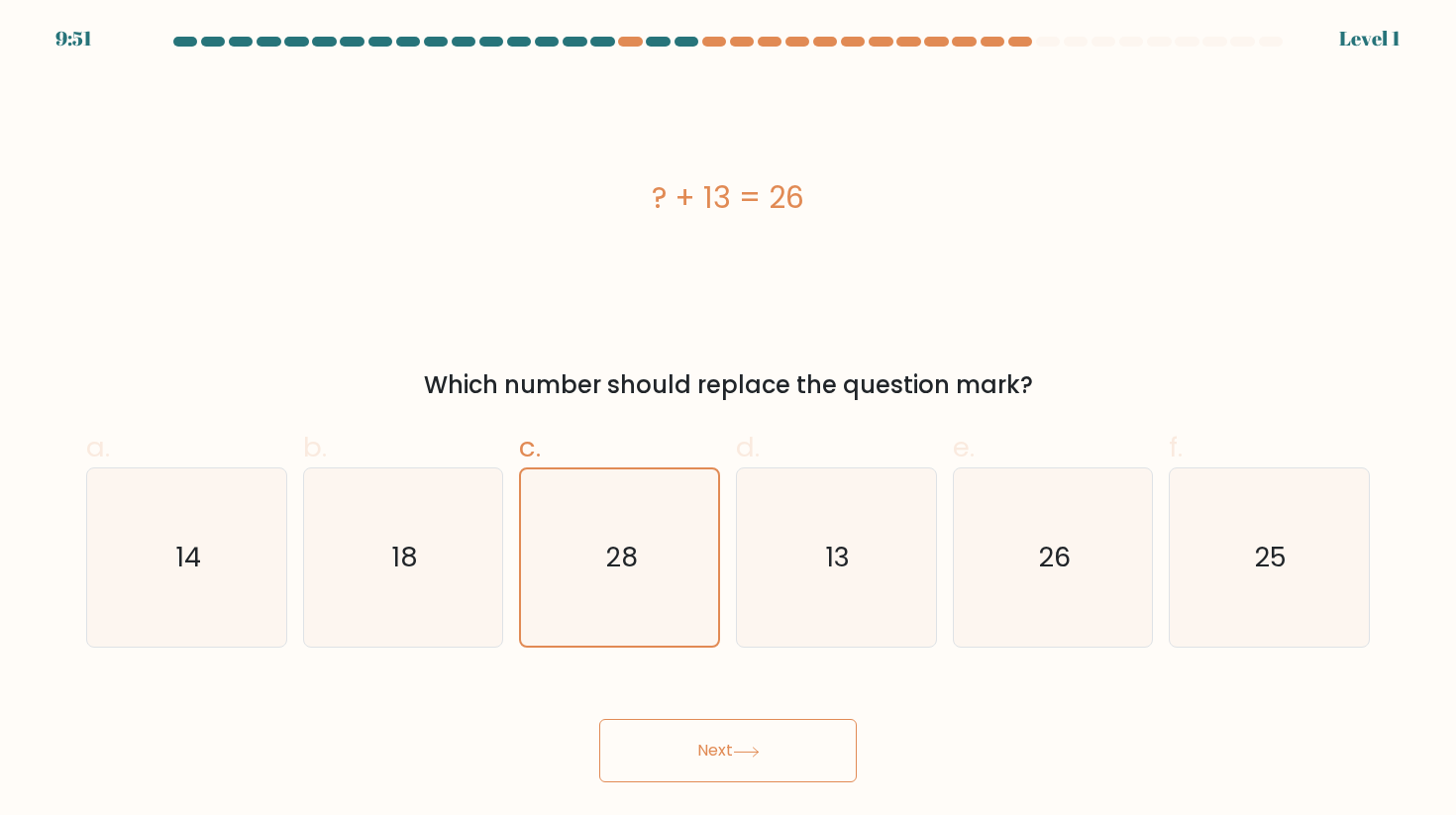 click on "Next" at bounding box center [728, 751] 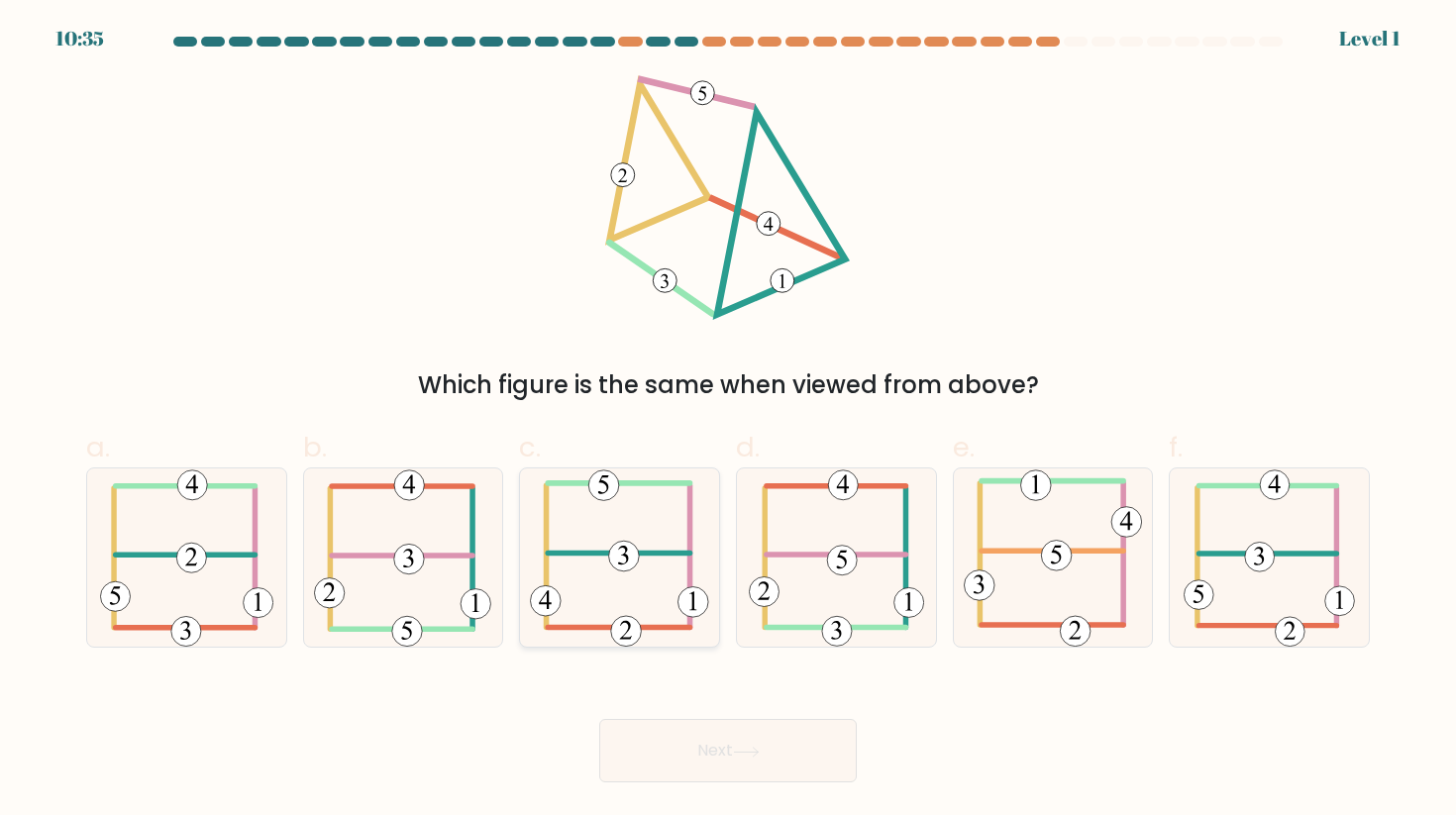 click 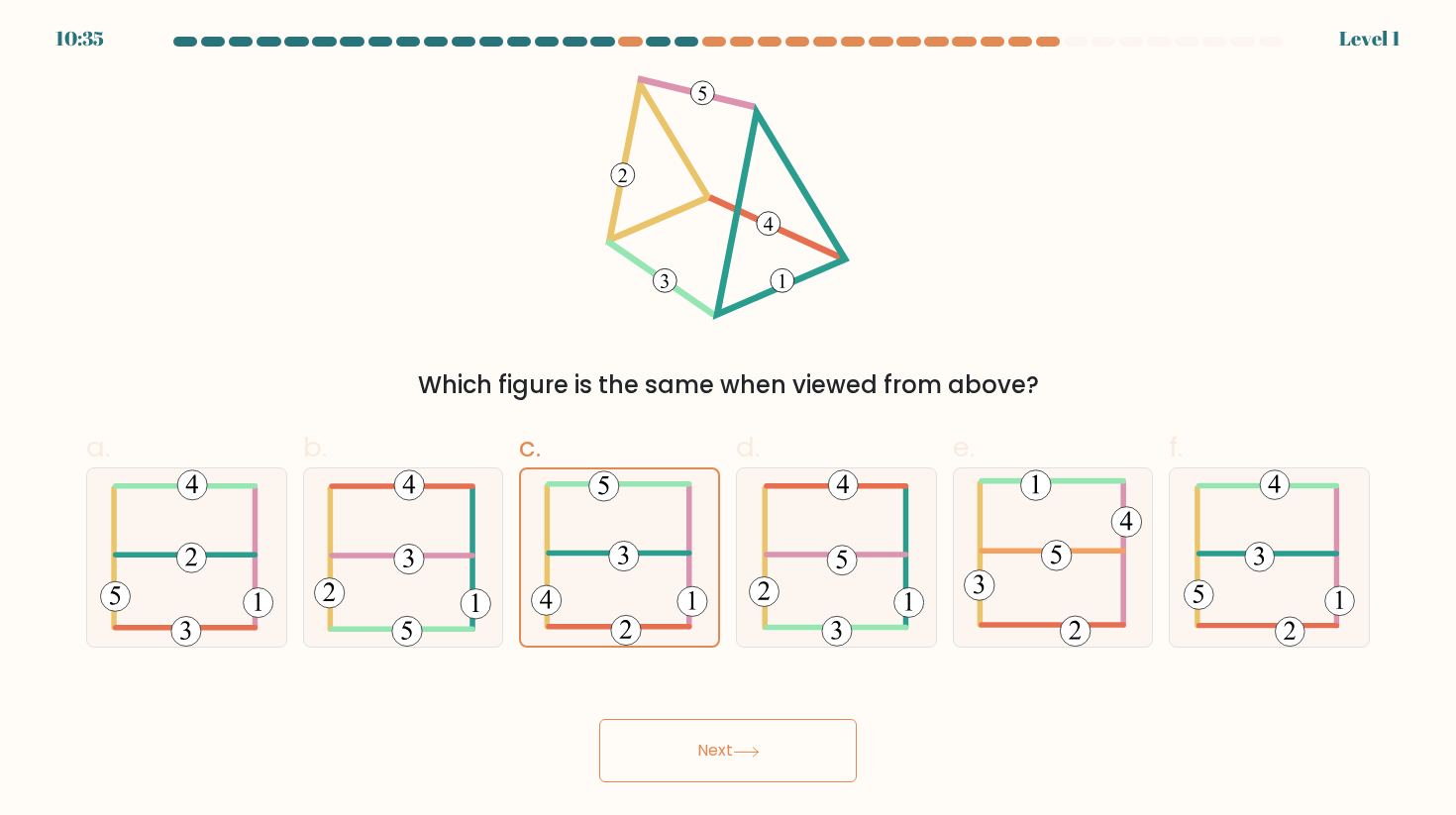click on "10:35
Level 1" at bounding box center [728, 407] 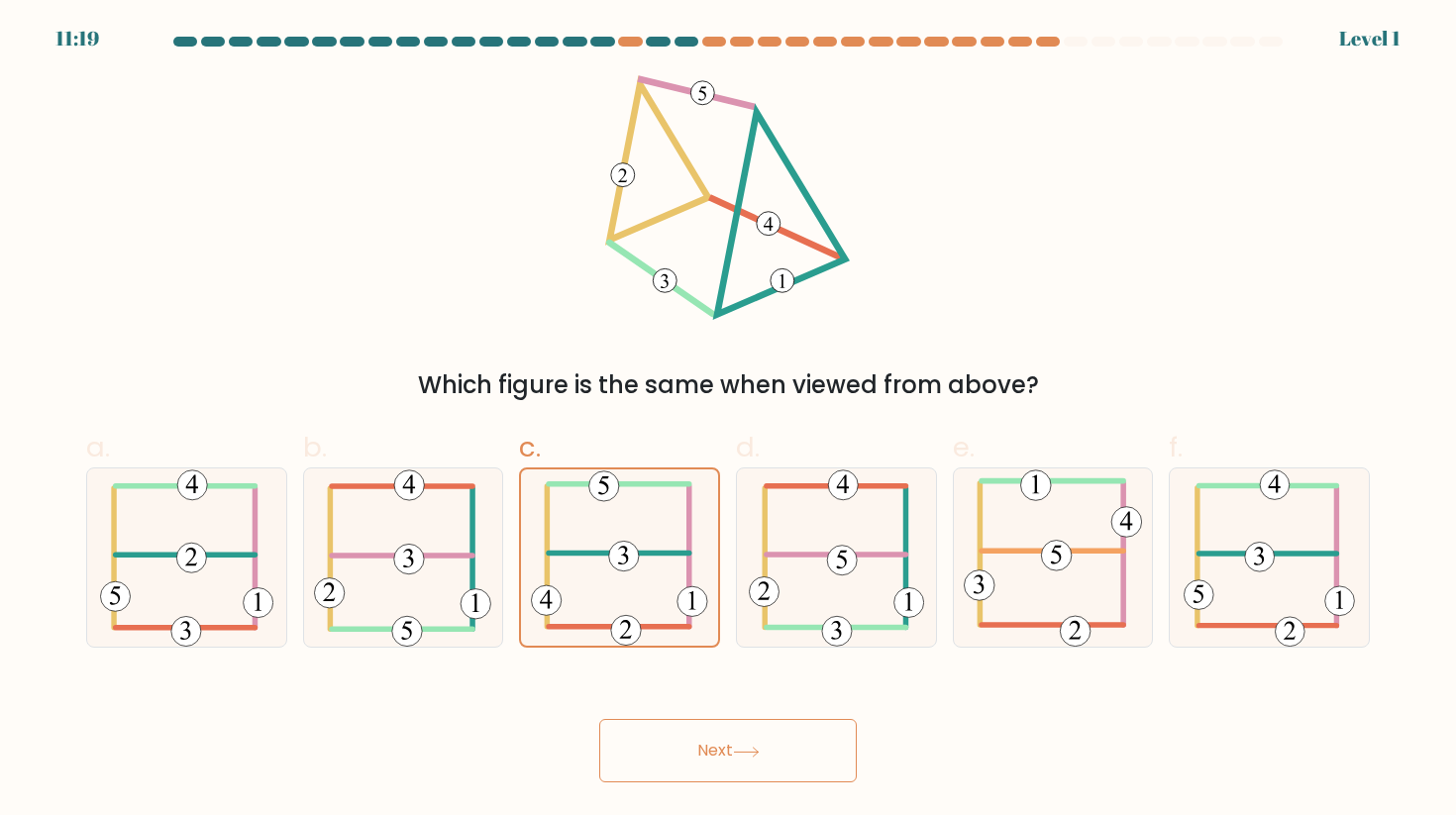 click at bounding box center [728, 409] 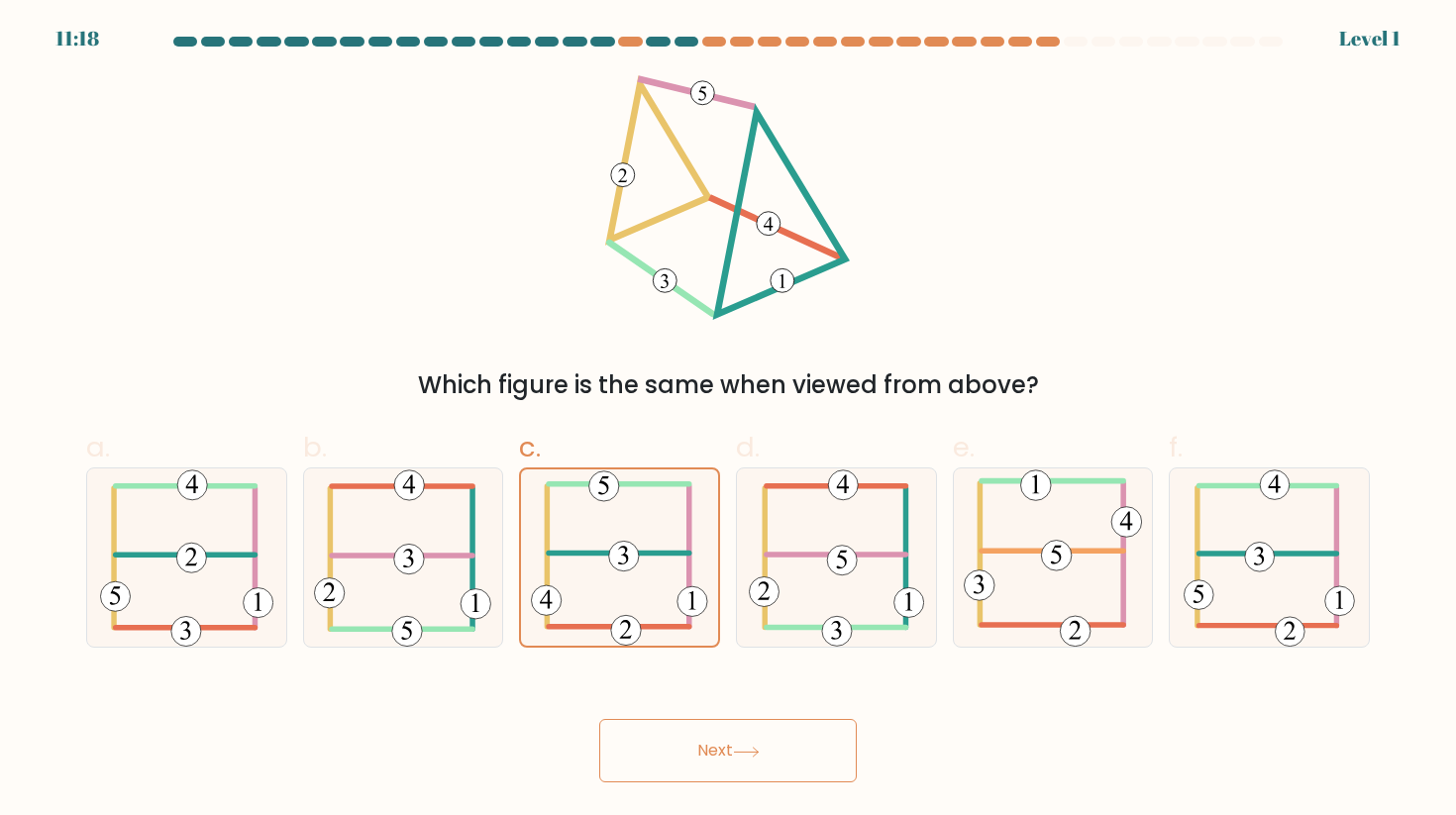click on "Next" at bounding box center [728, 751] 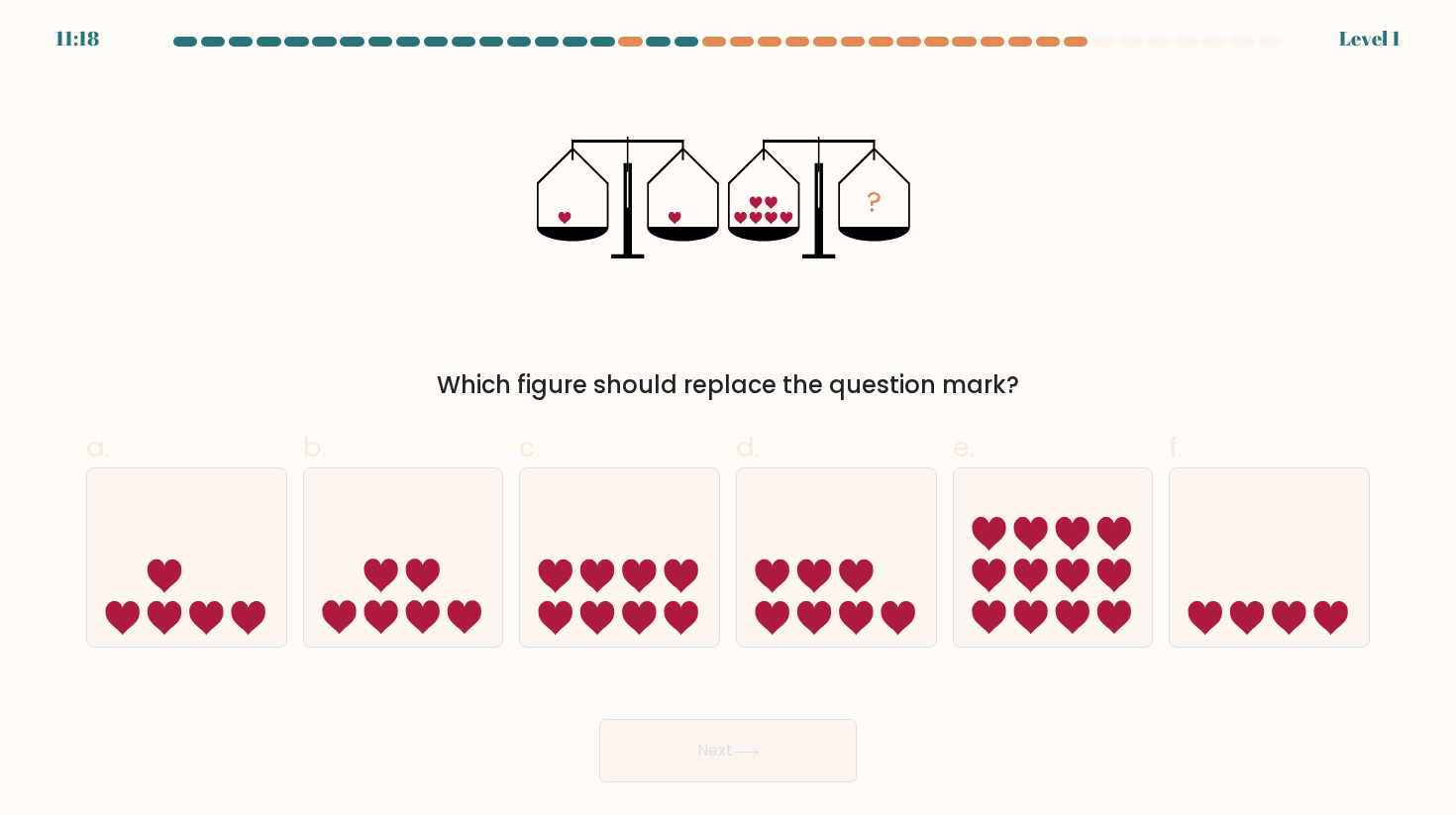 click at bounding box center (619, 558) 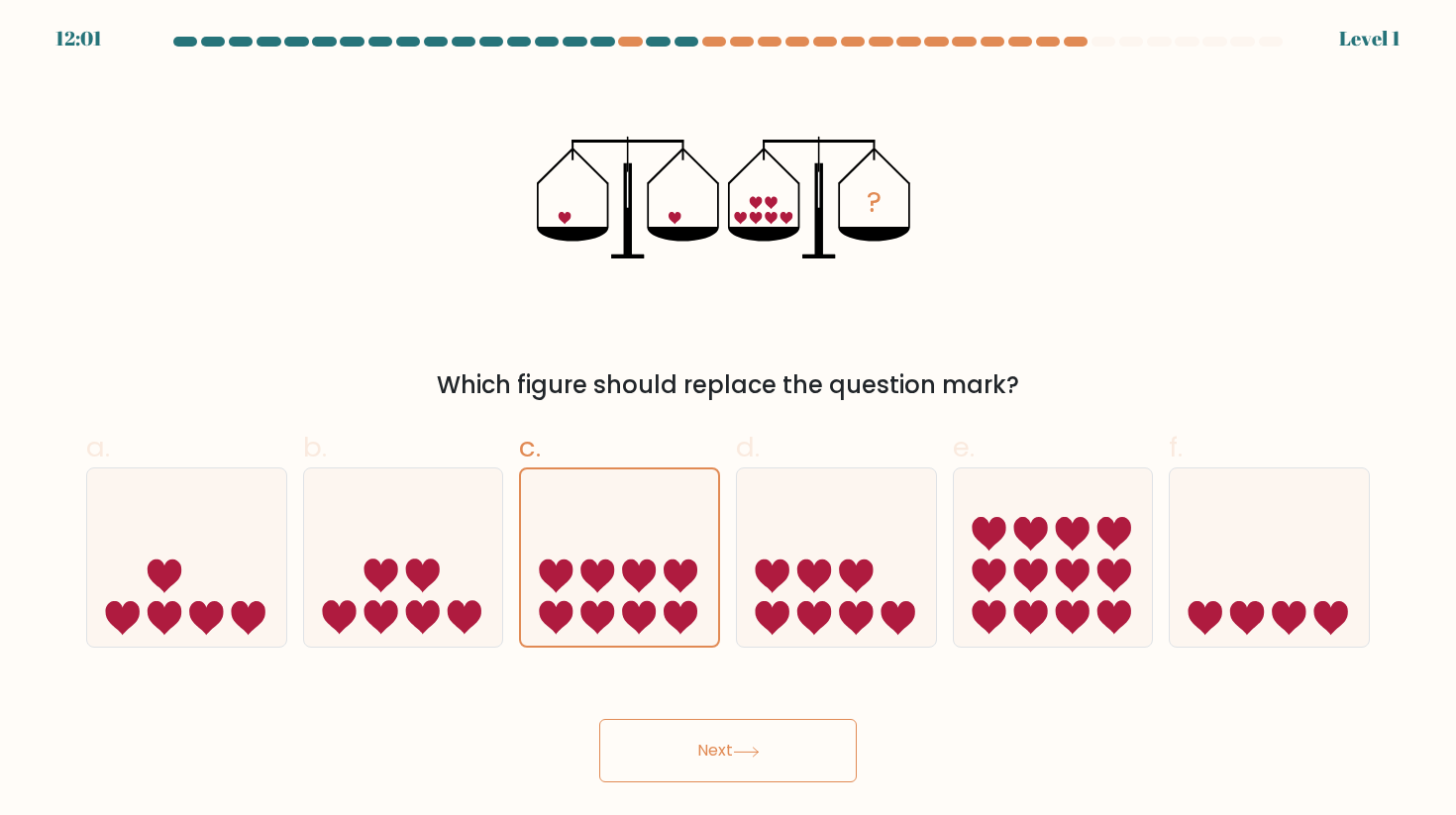 click on "Next" at bounding box center [728, 751] 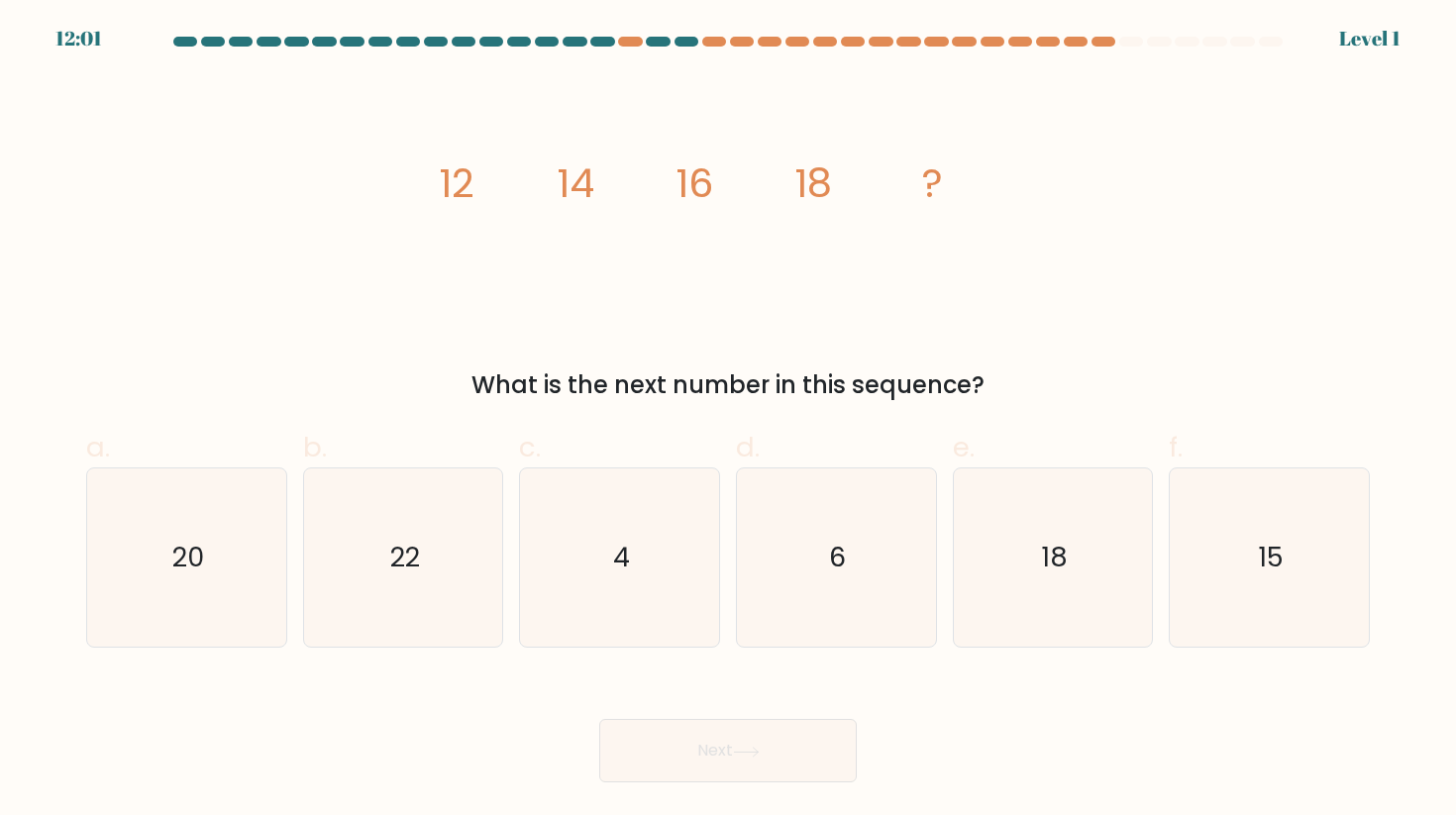 click at bounding box center [728, 409] 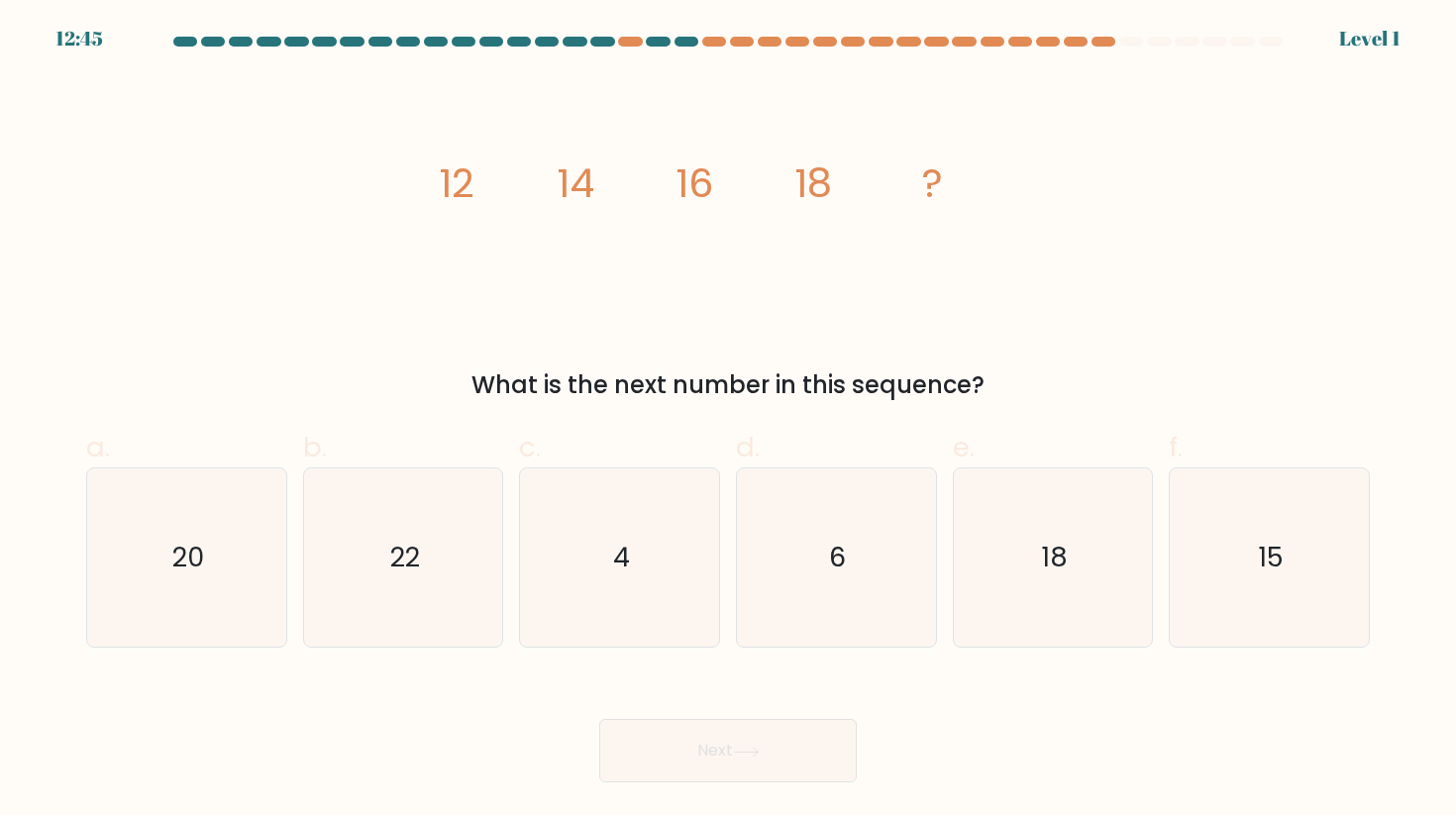 click on "Next" at bounding box center (728, 751) 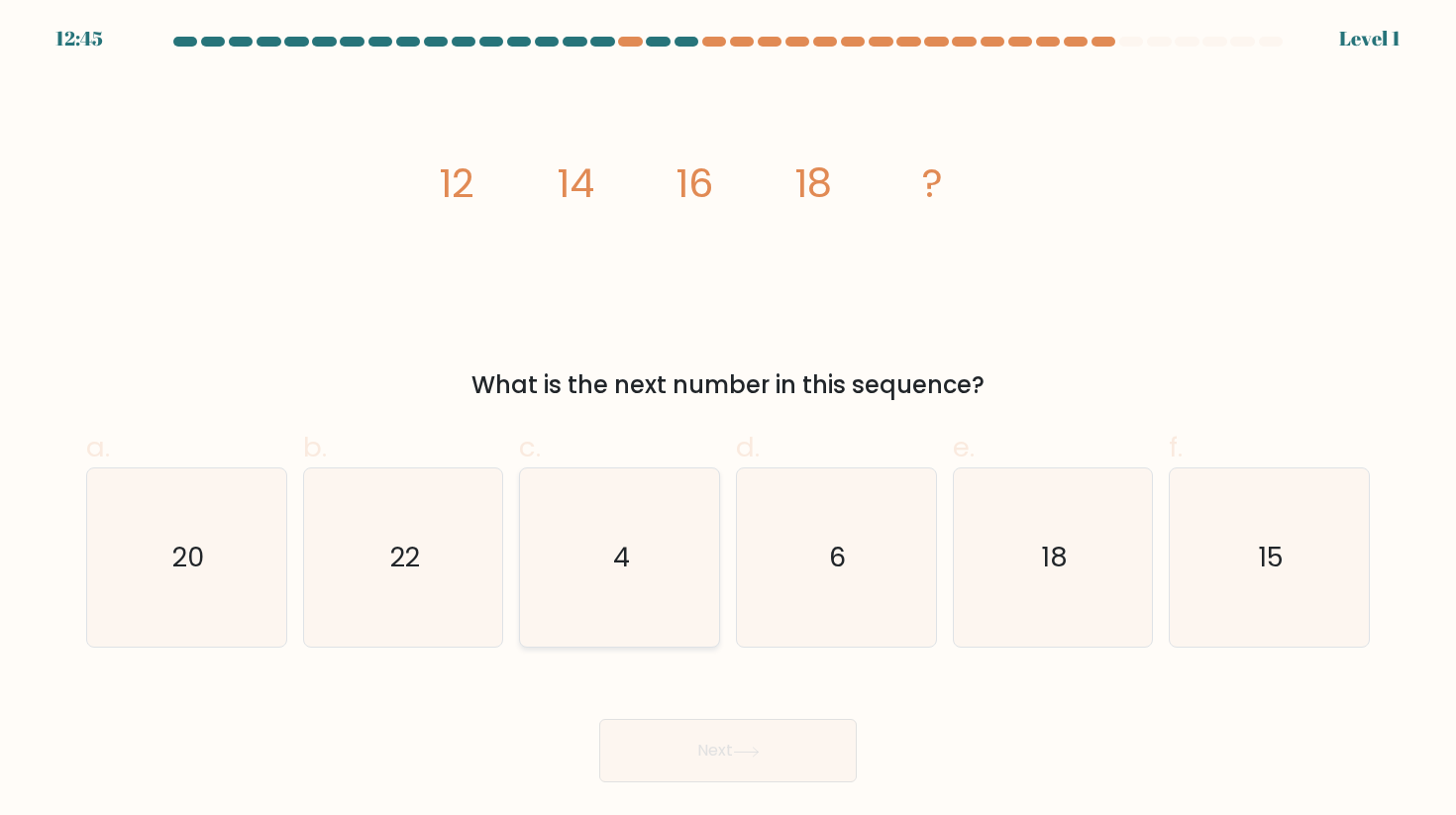 click on "4" 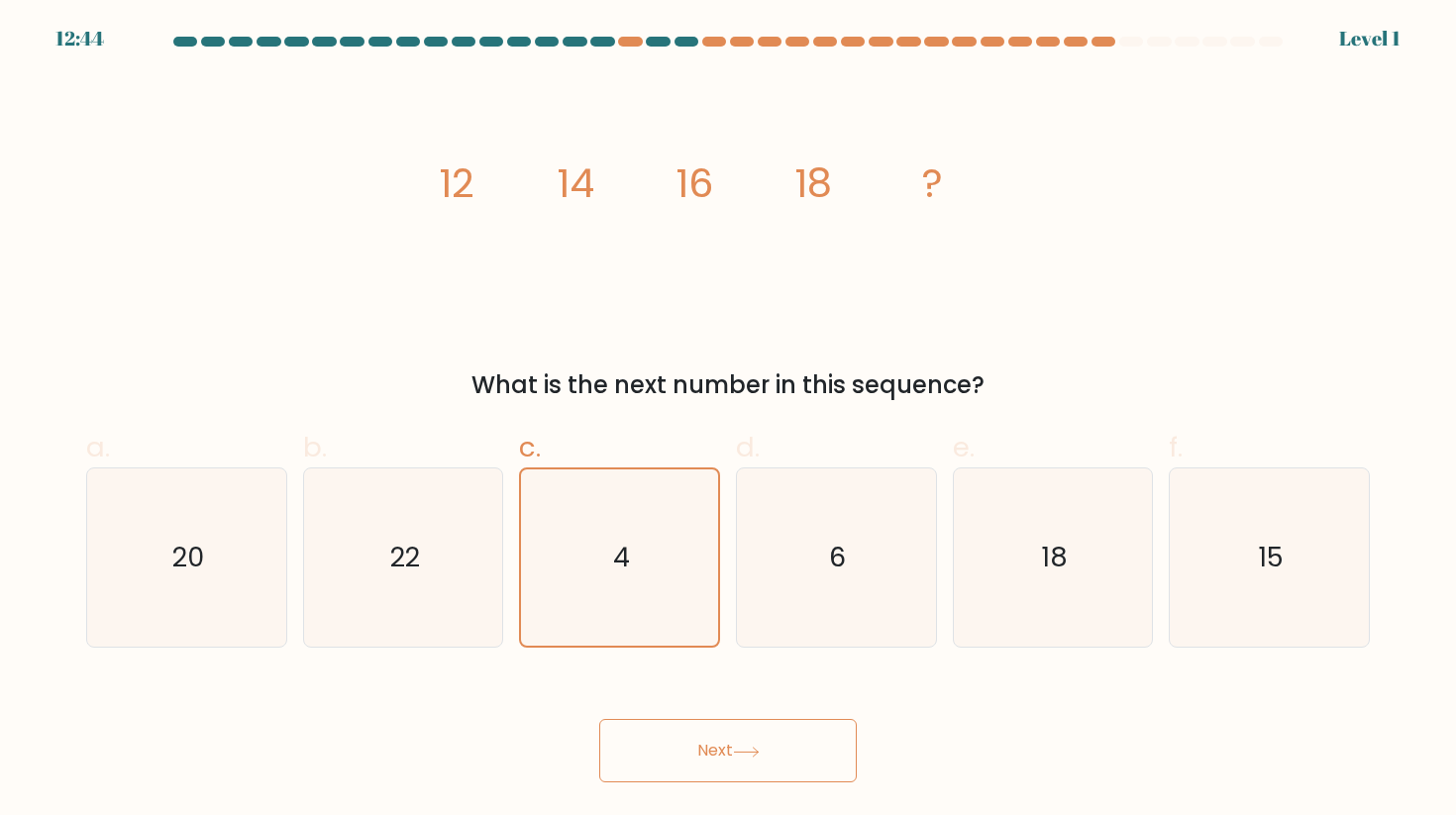 click on "Next" at bounding box center (728, 727) 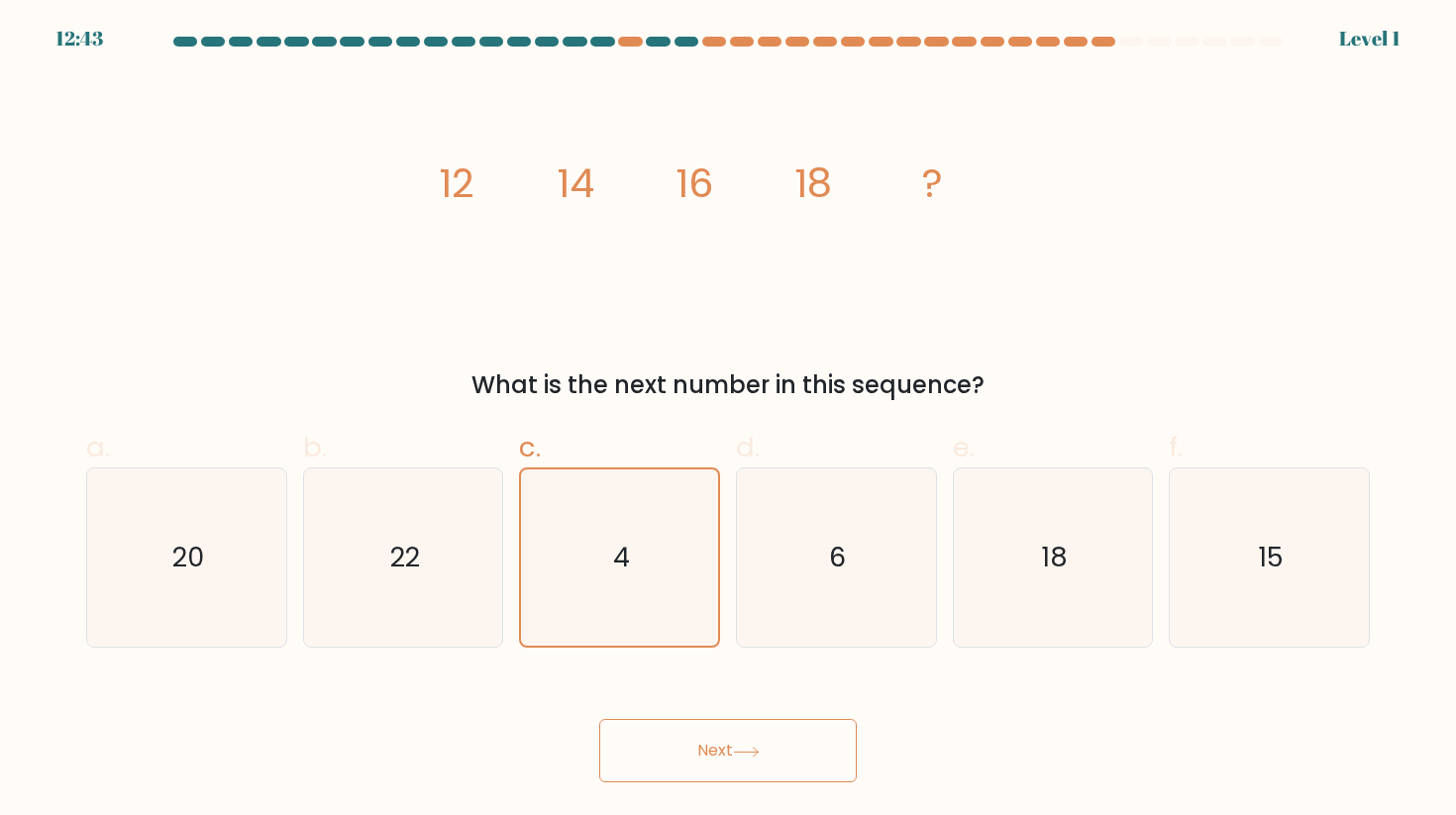 click on "Next" at bounding box center (728, 751) 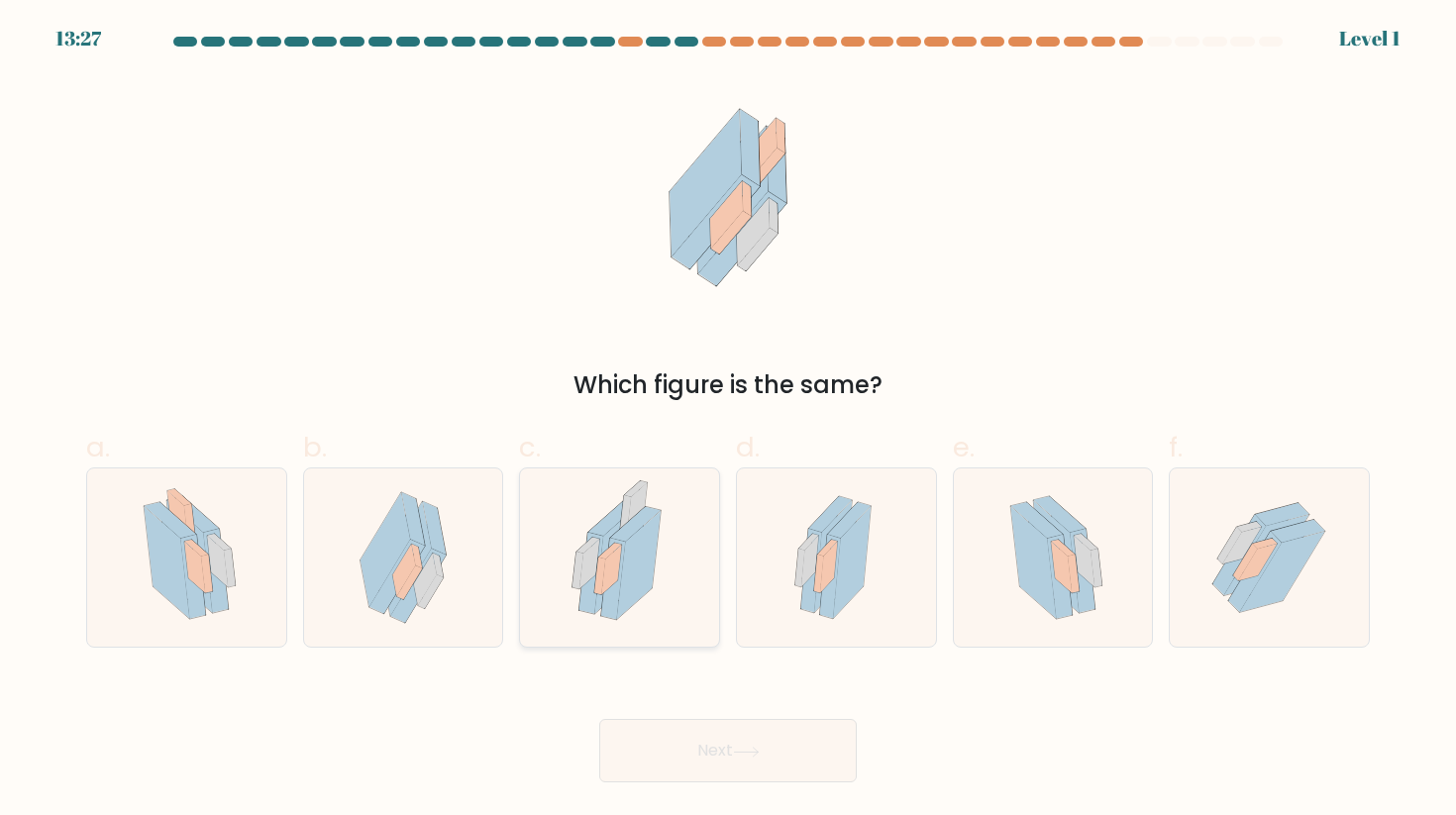 click at bounding box center [619, 558] 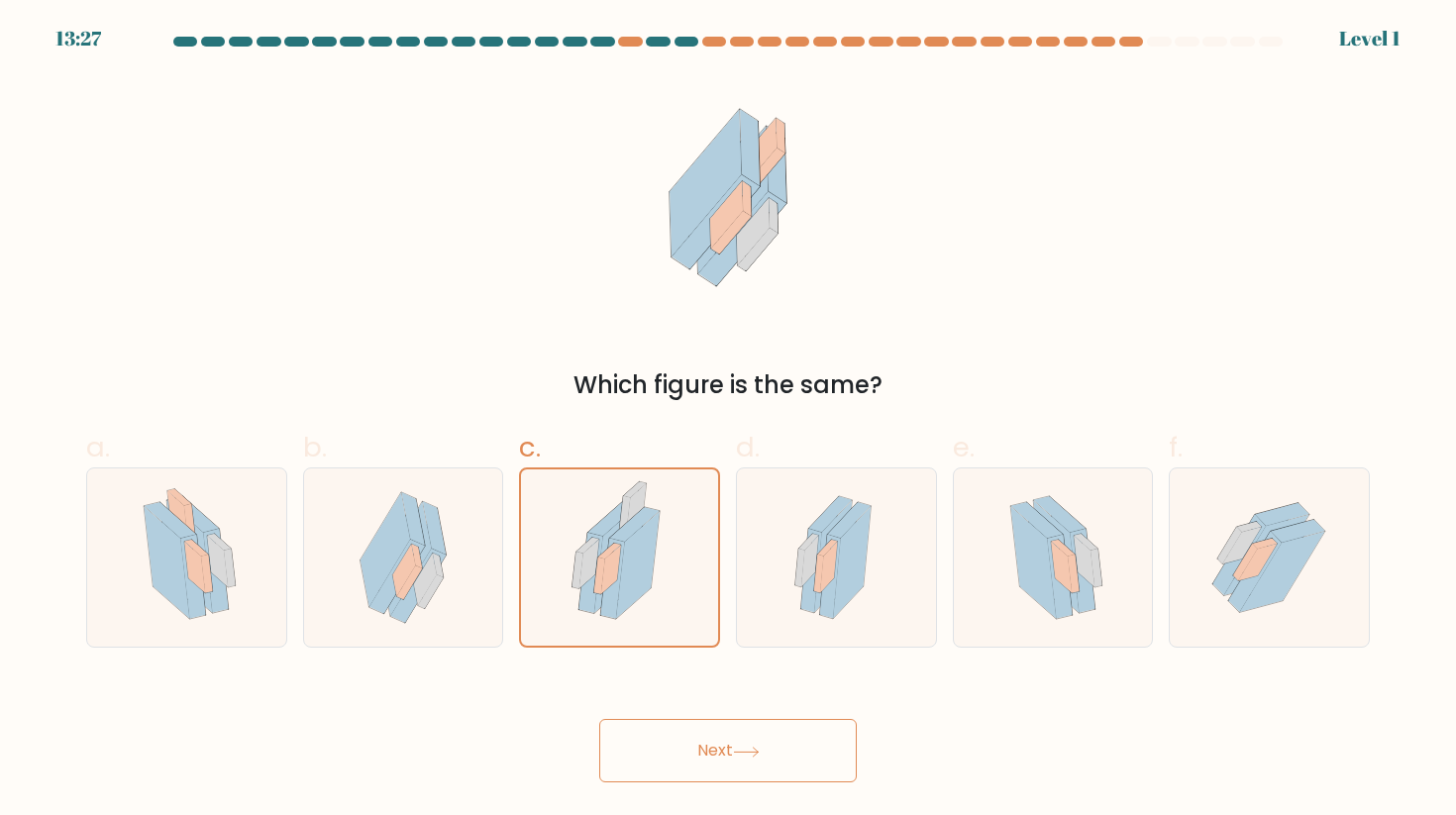 click on "Next" at bounding box center [728, 751] 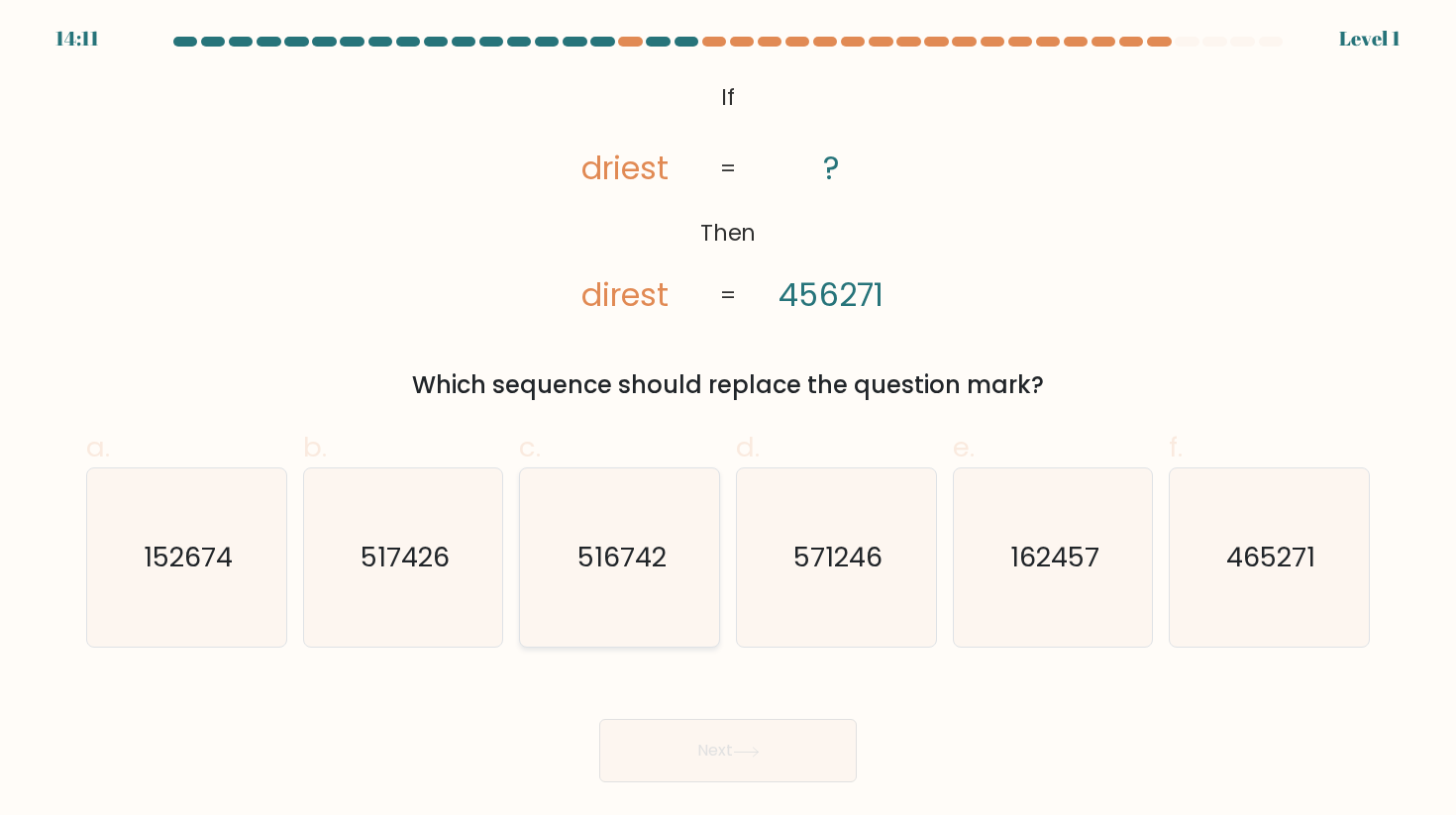 click on "516742" 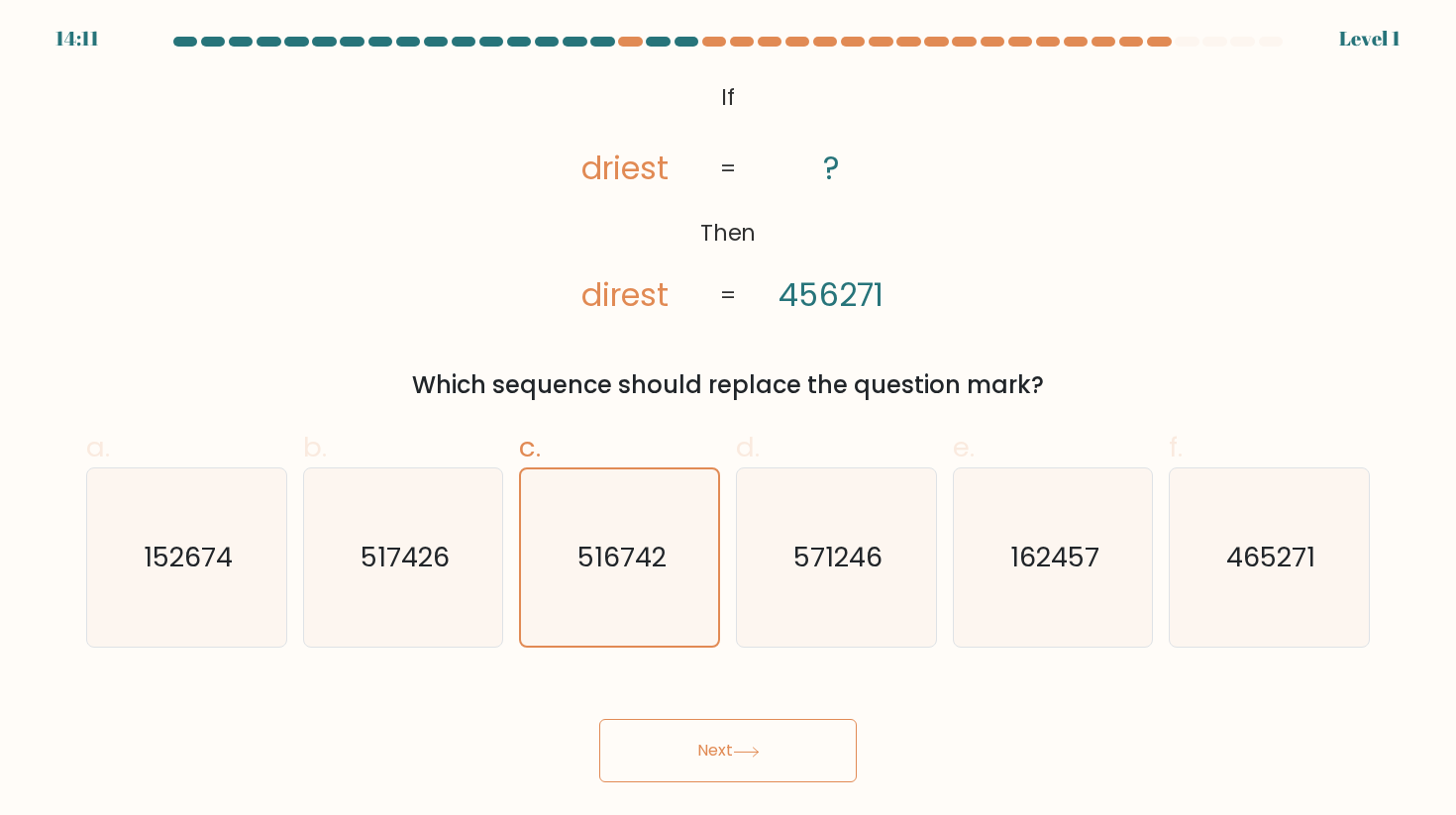 click on "Next" at bounding box center [728, 751] 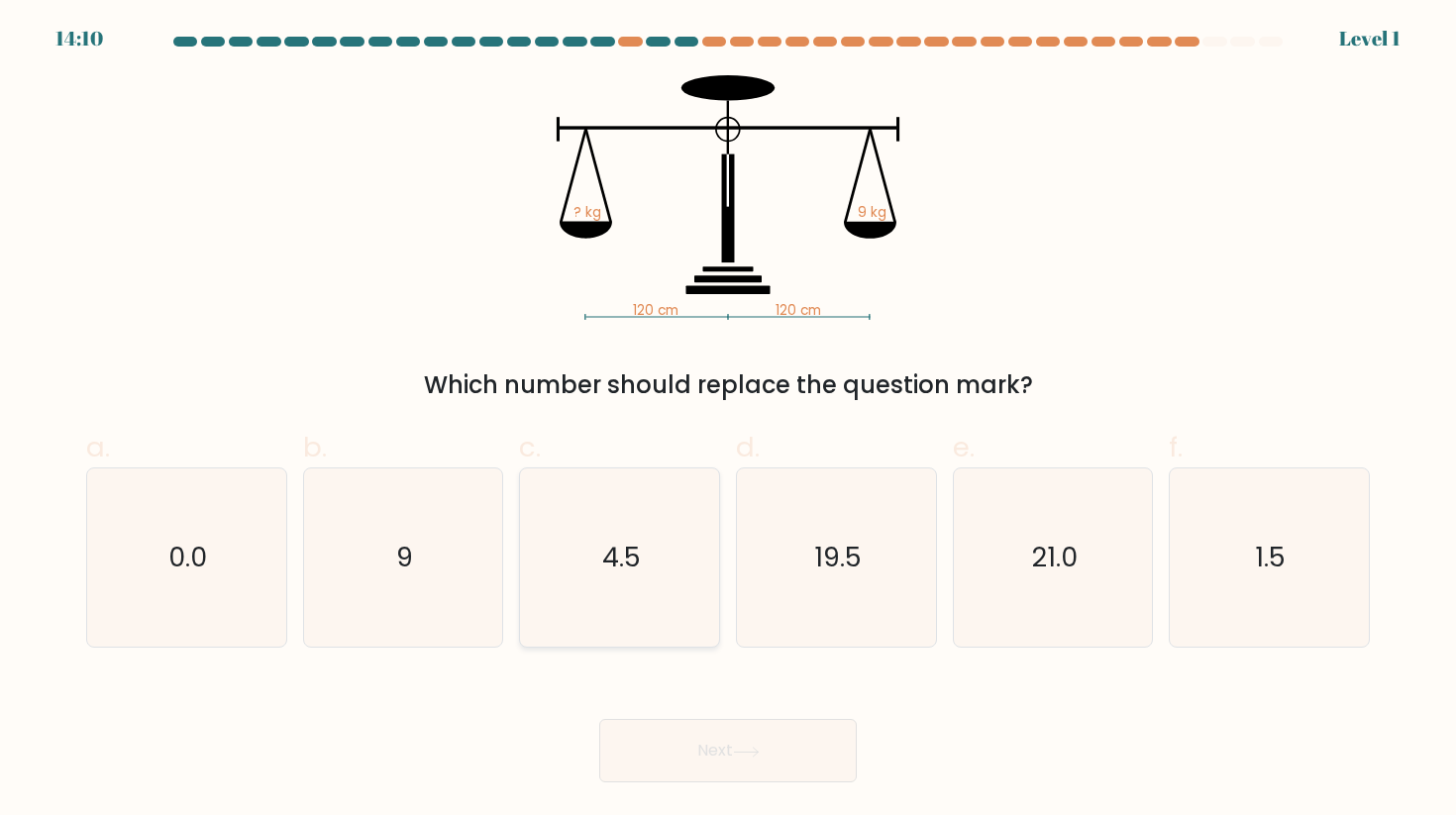 click on "4.5" 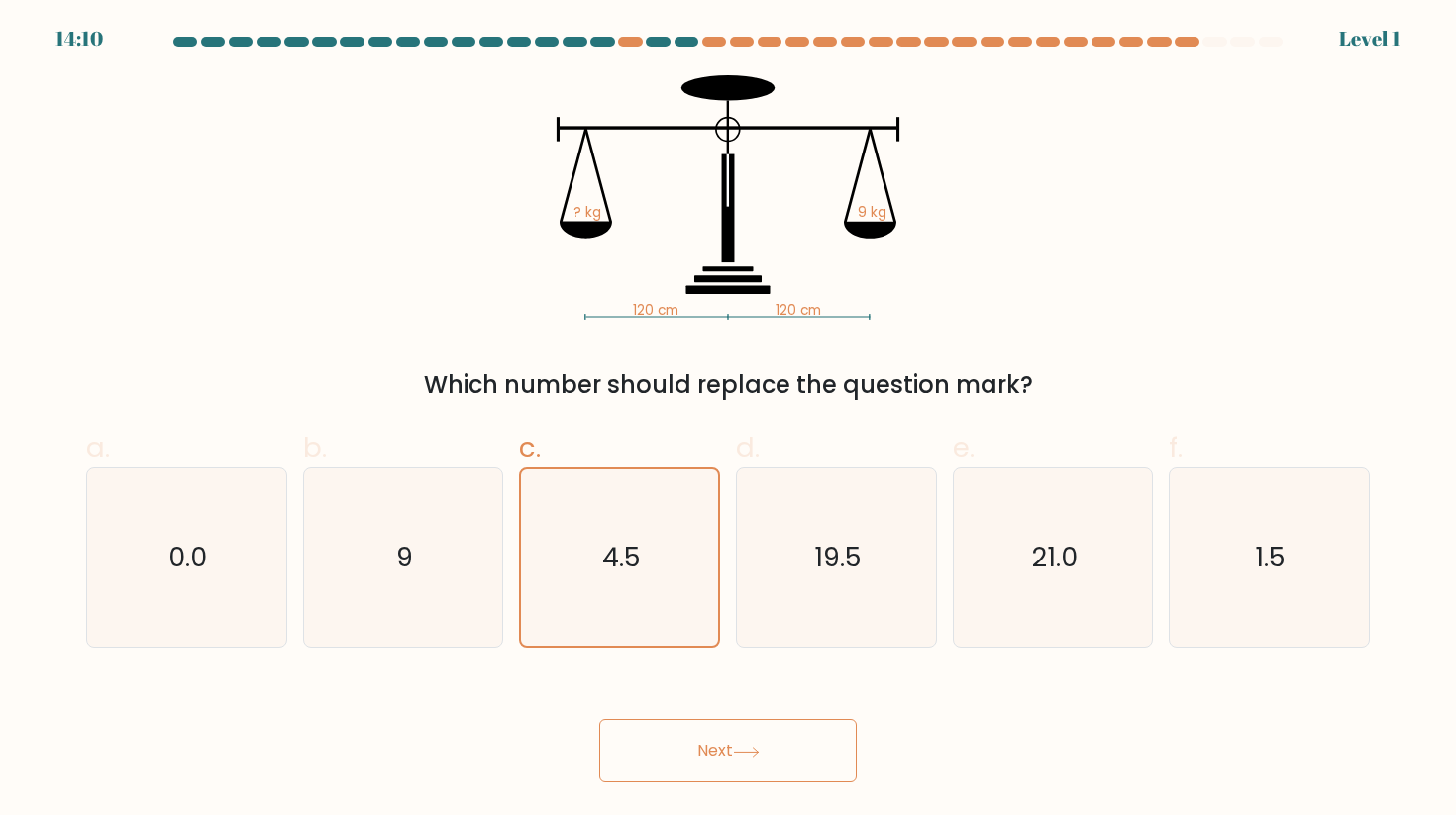 click on "Next" at bounding box center (728, 751) 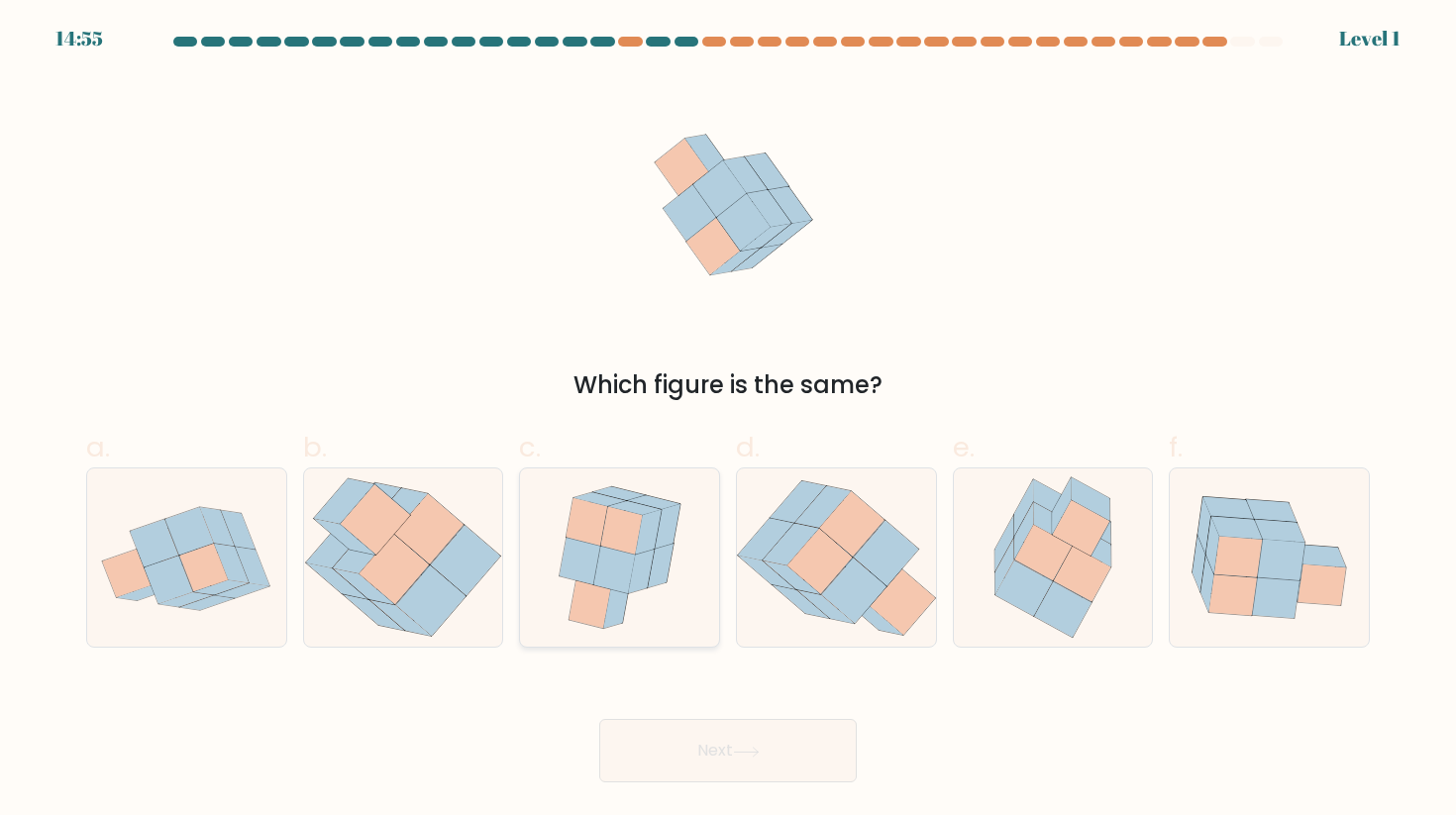 click 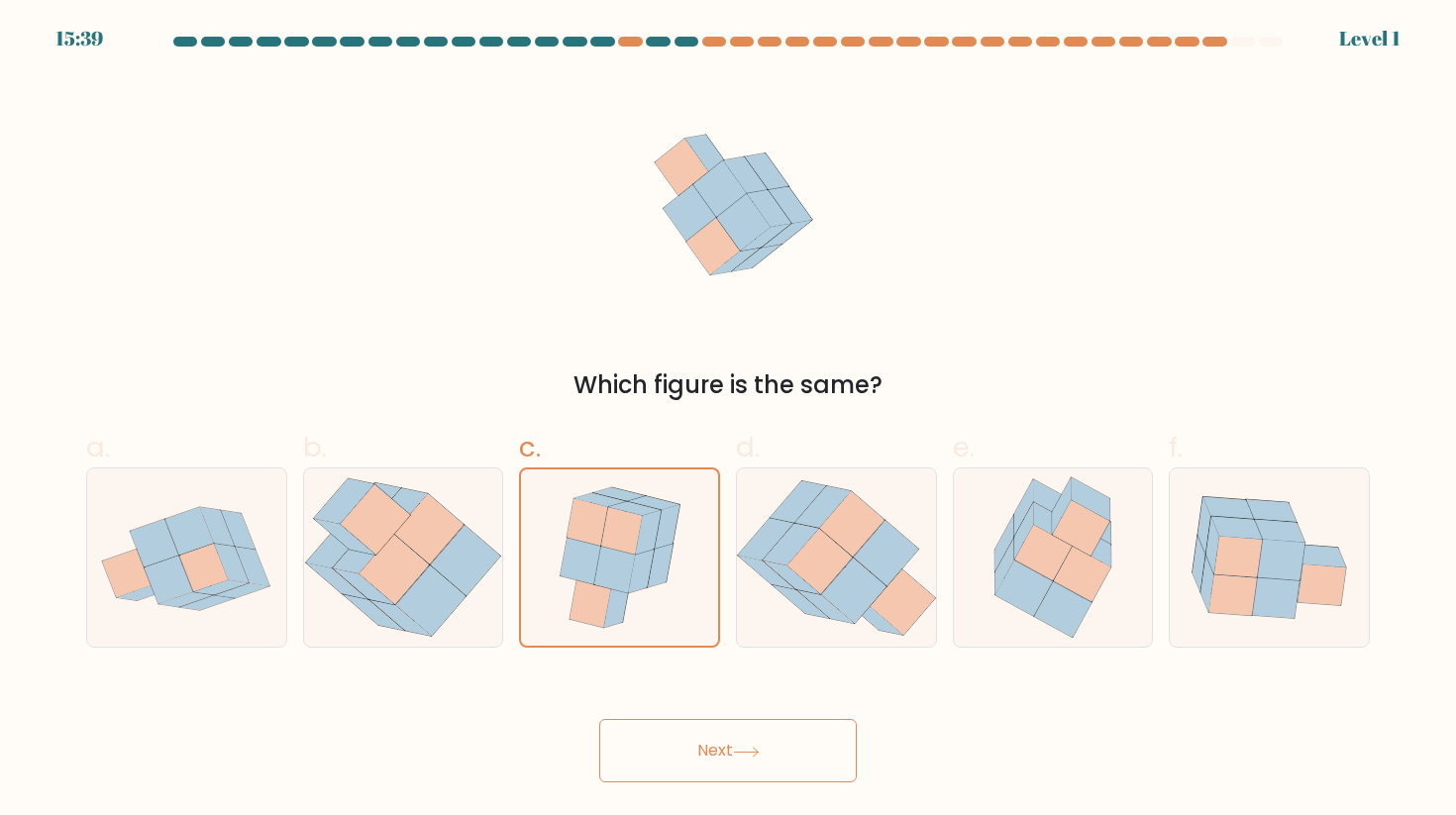 click on "Next" at bounding box center (728, 751) 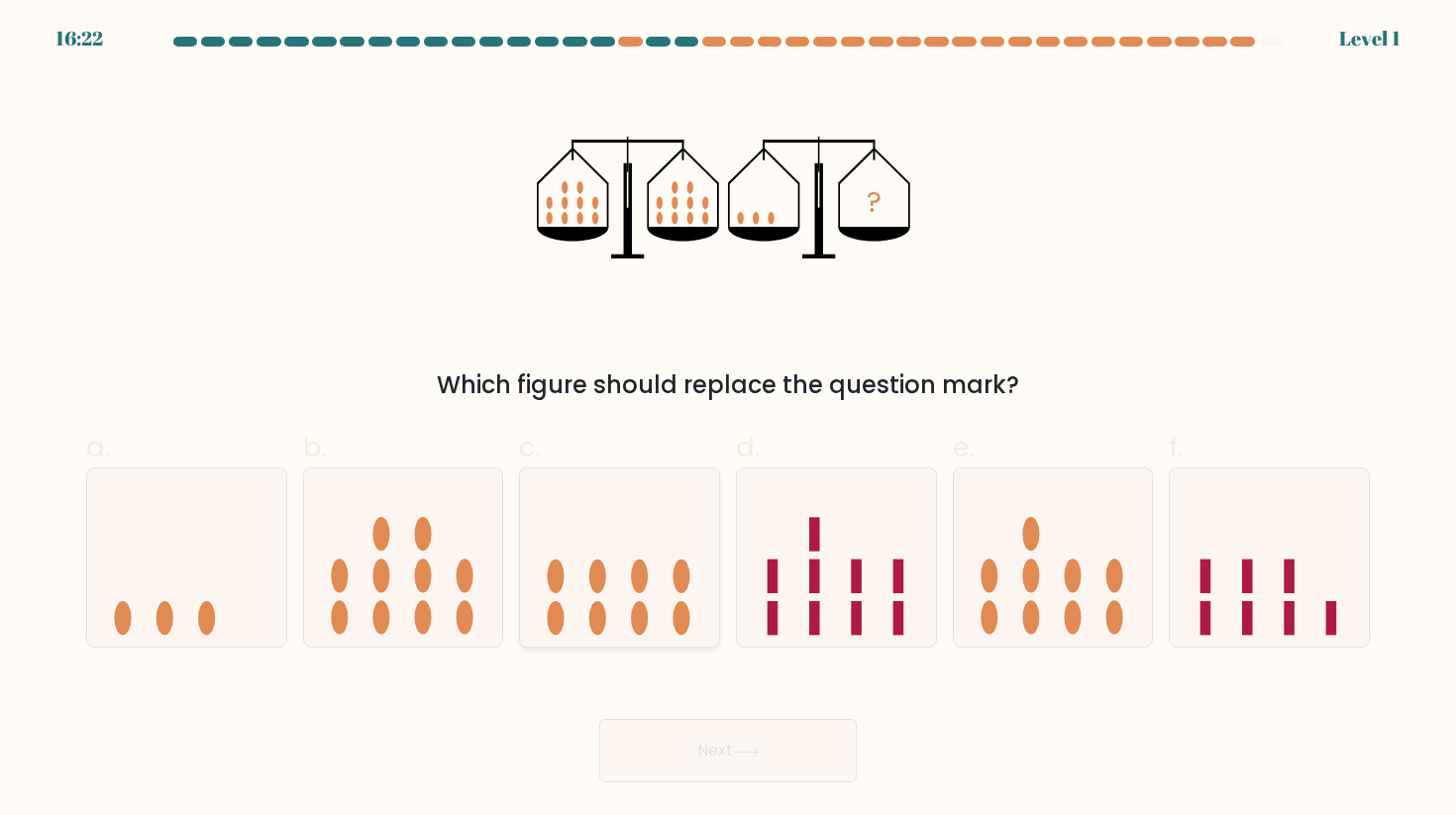 click 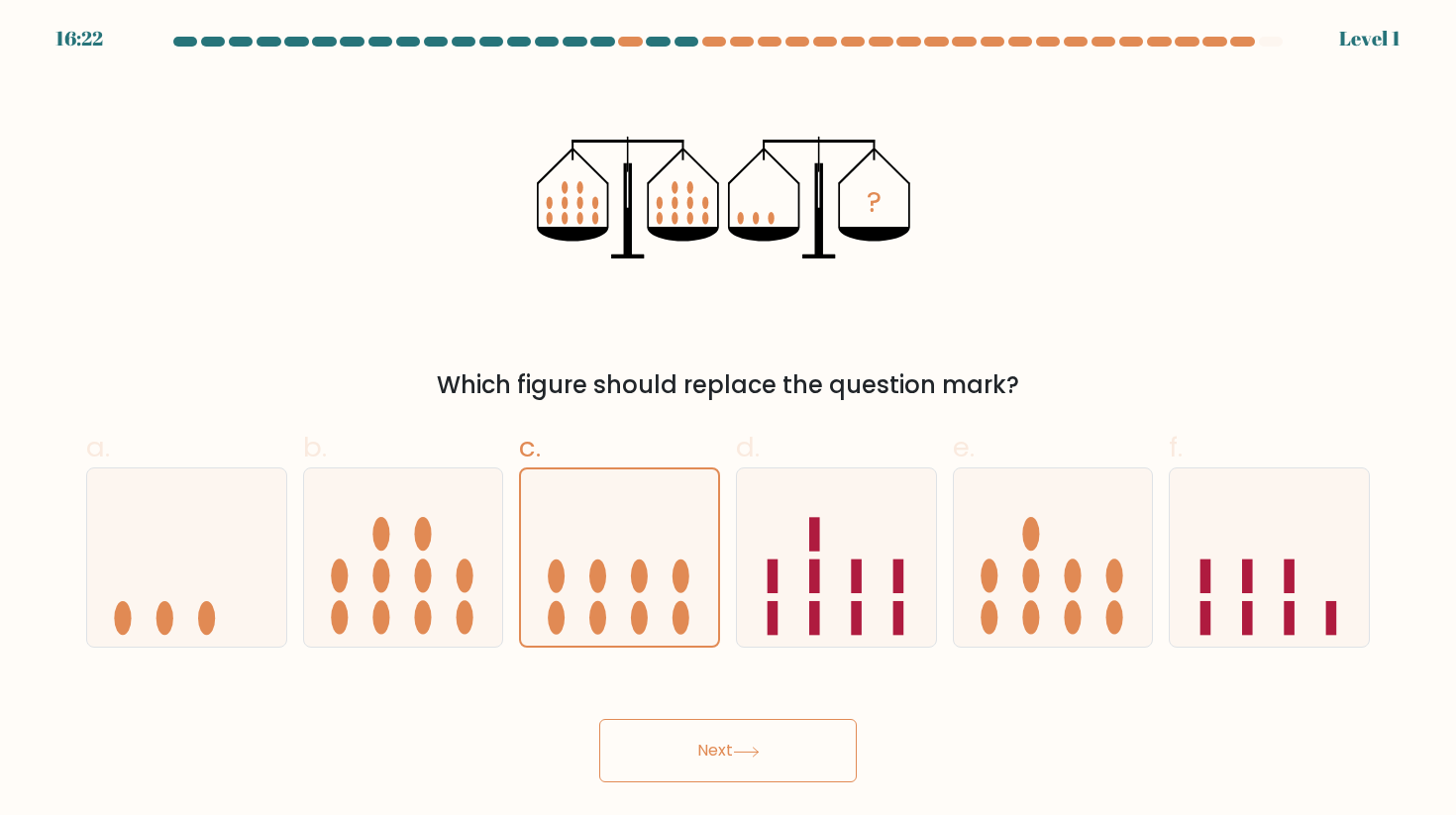 click on "Next" at bounding box center (728, 751) 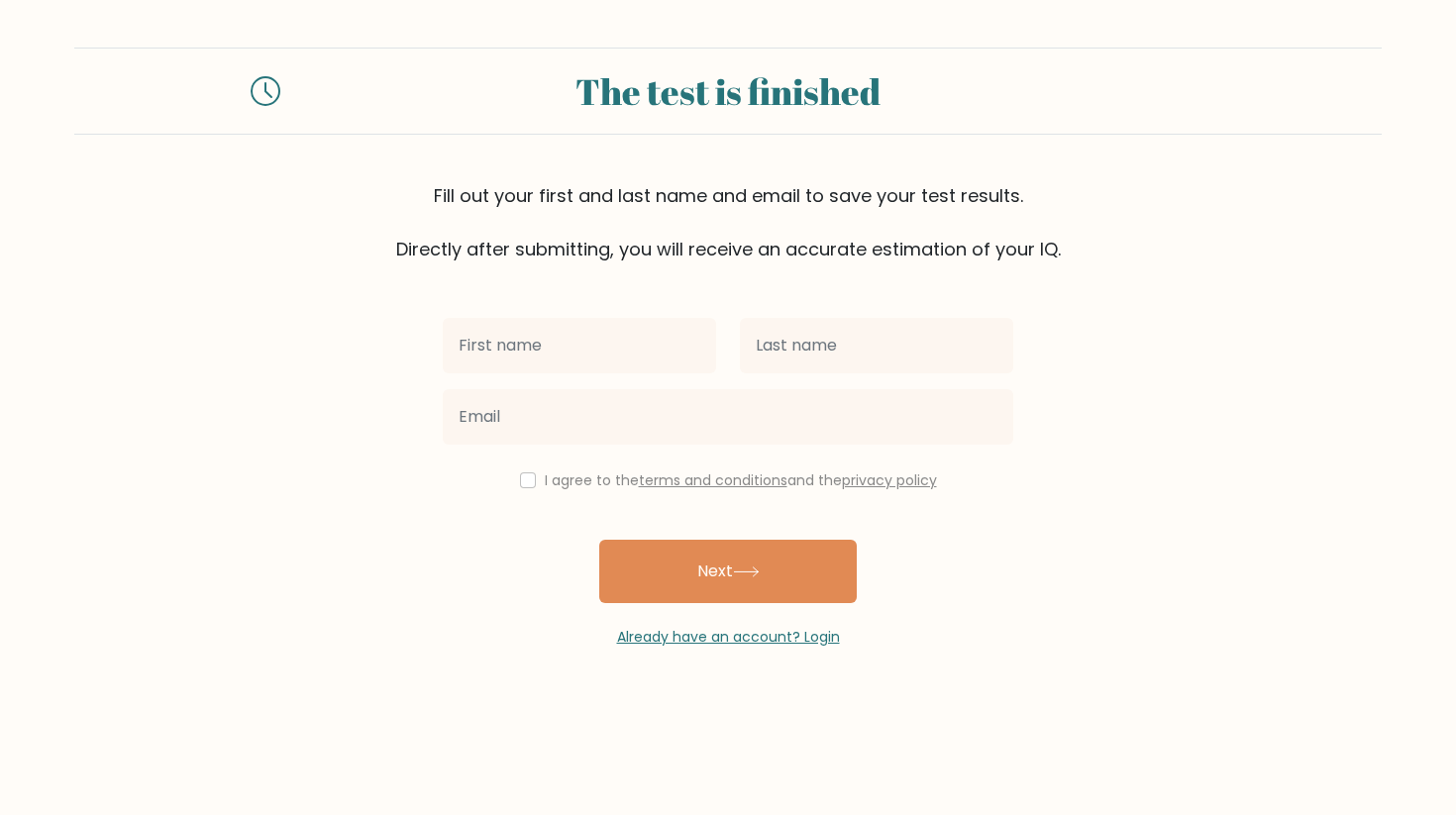 scroll, scrollTop: 0, scrollLeft: 0, axis: both 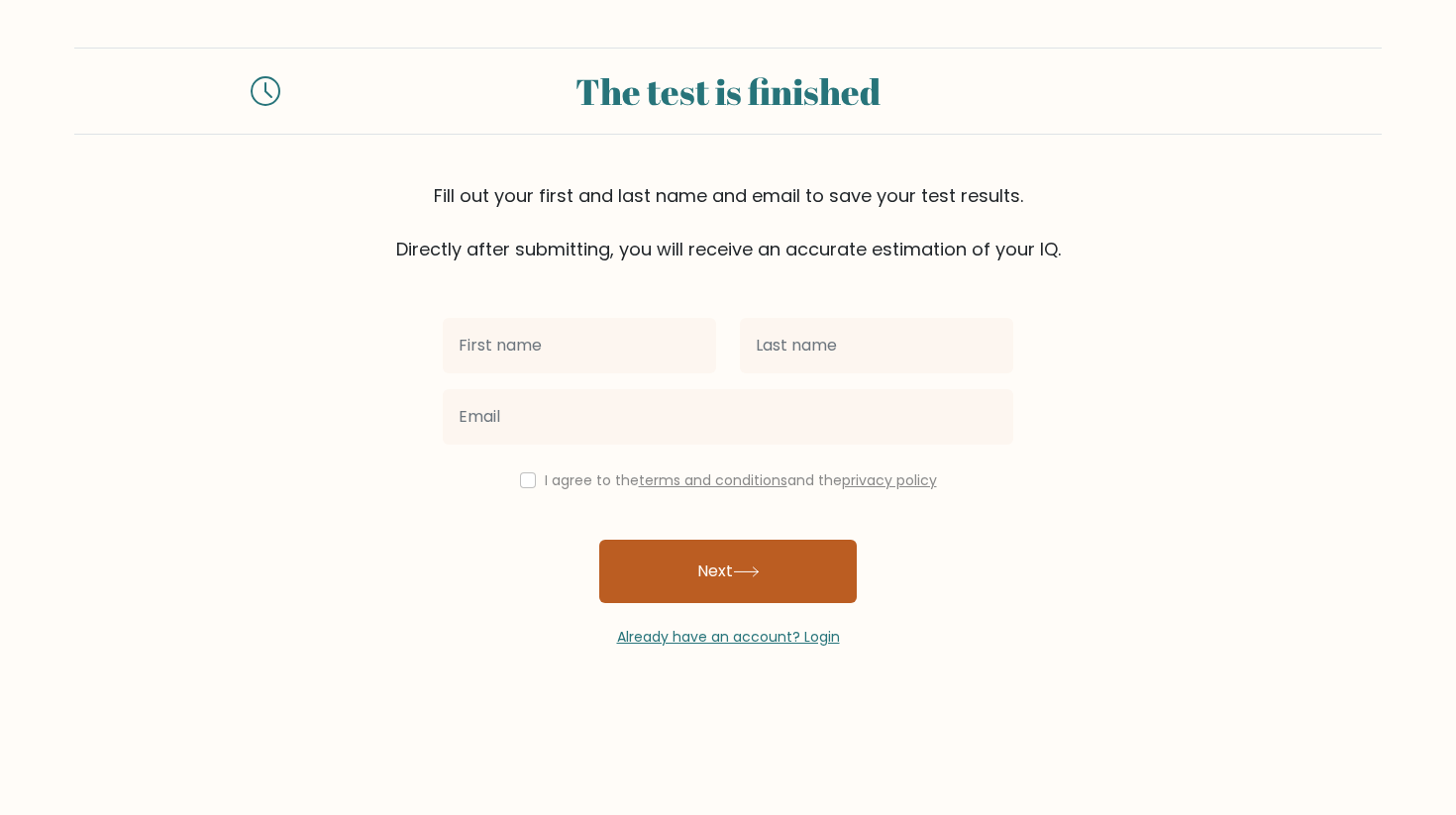 click on "Next" at bounding box center [728, 571] 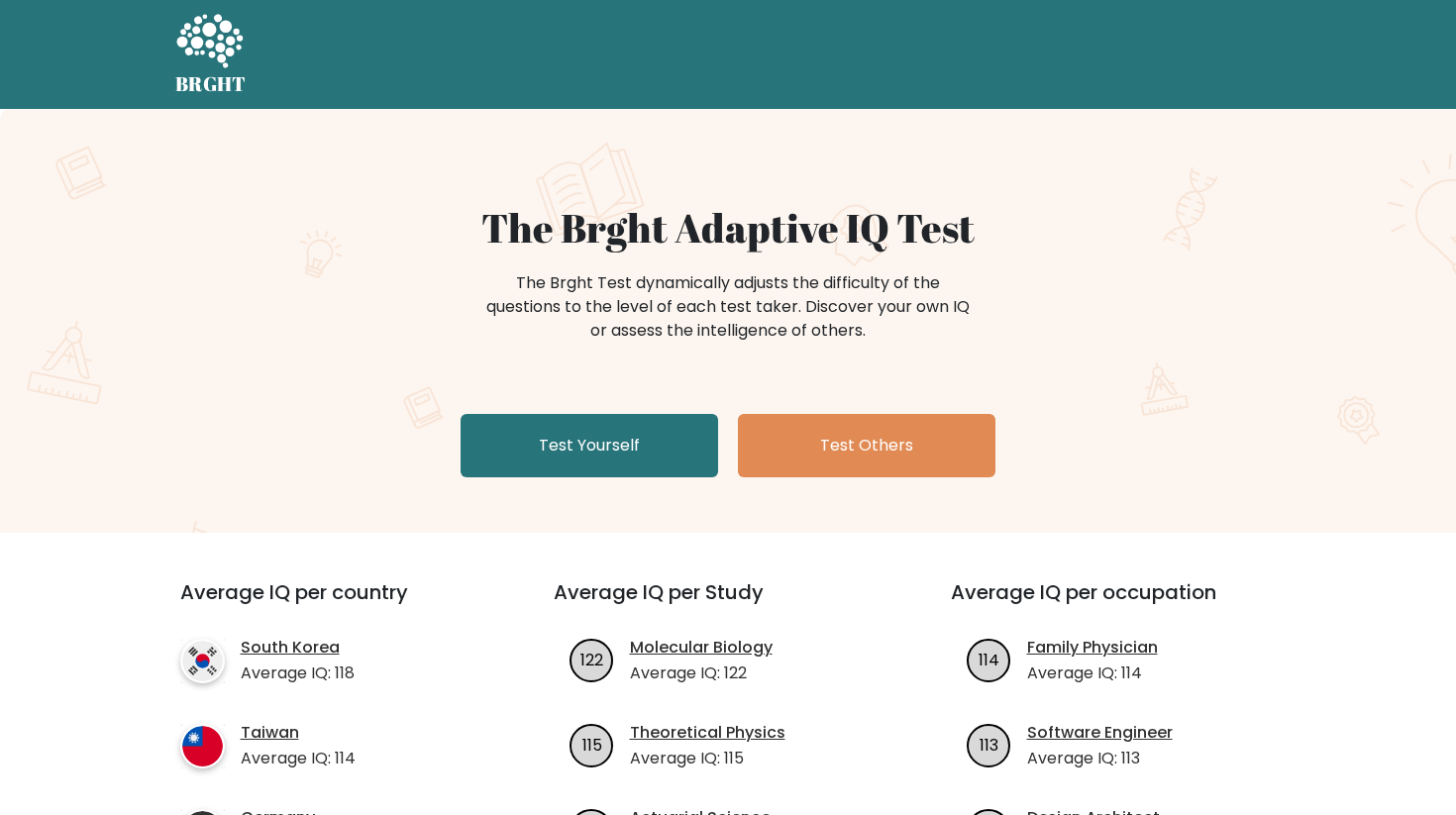 scroll, scrollTop: 0, scrollLeft: 0, axis: both 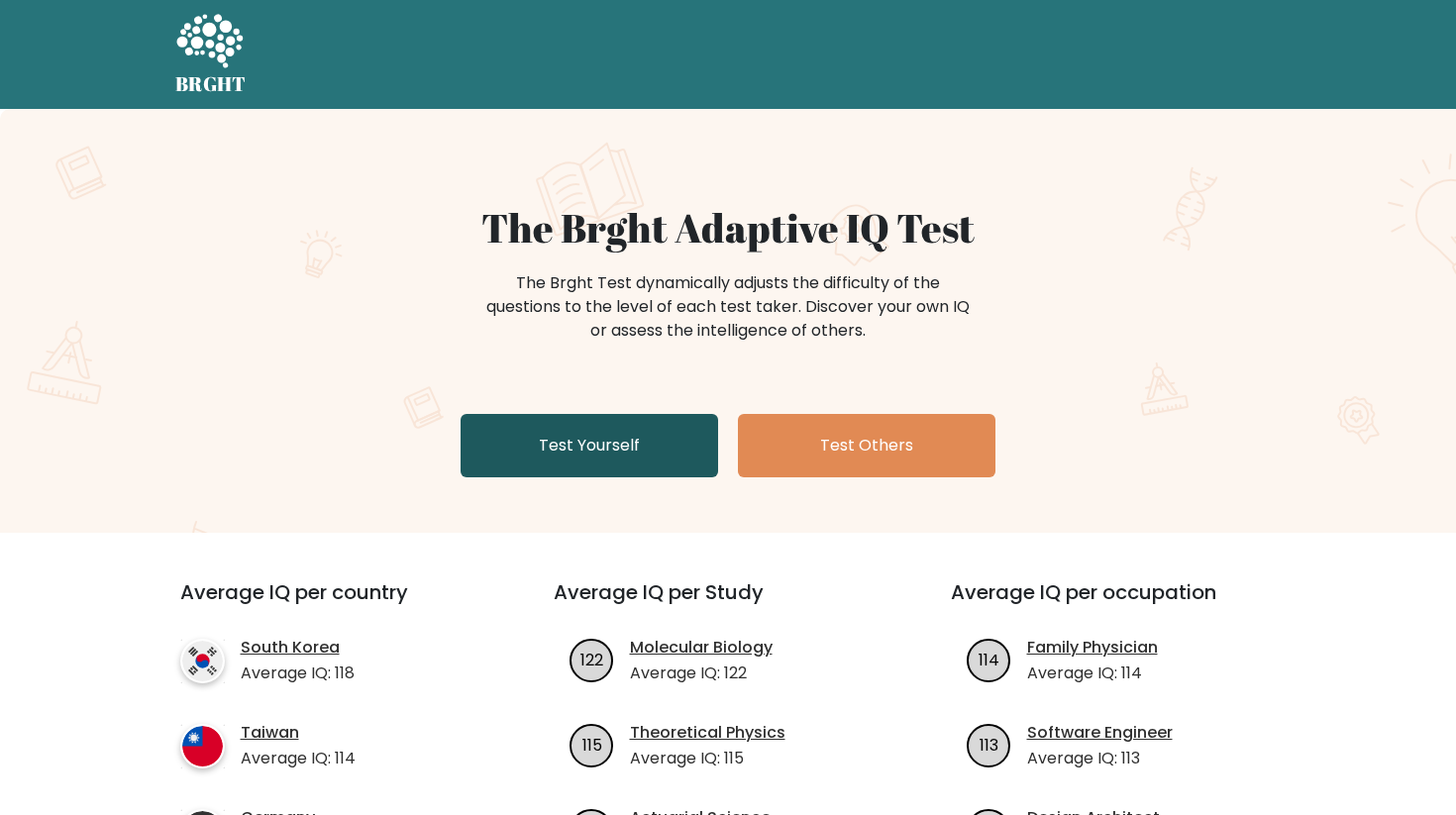 click on "Test Yourself" at bounding box center [589, 446] 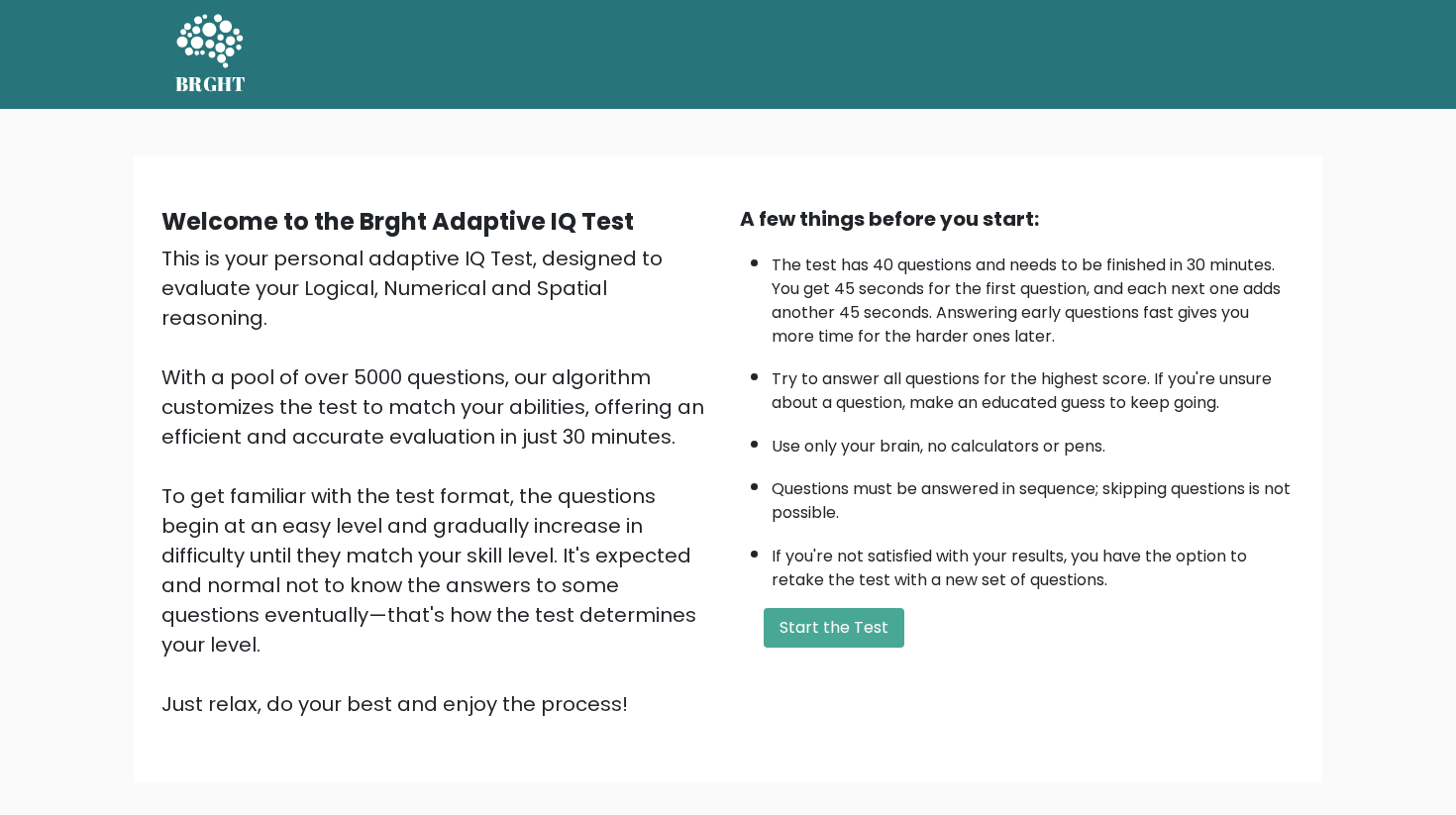 scroll, scrollTop: 0, scrollLeft: 0, axis: both 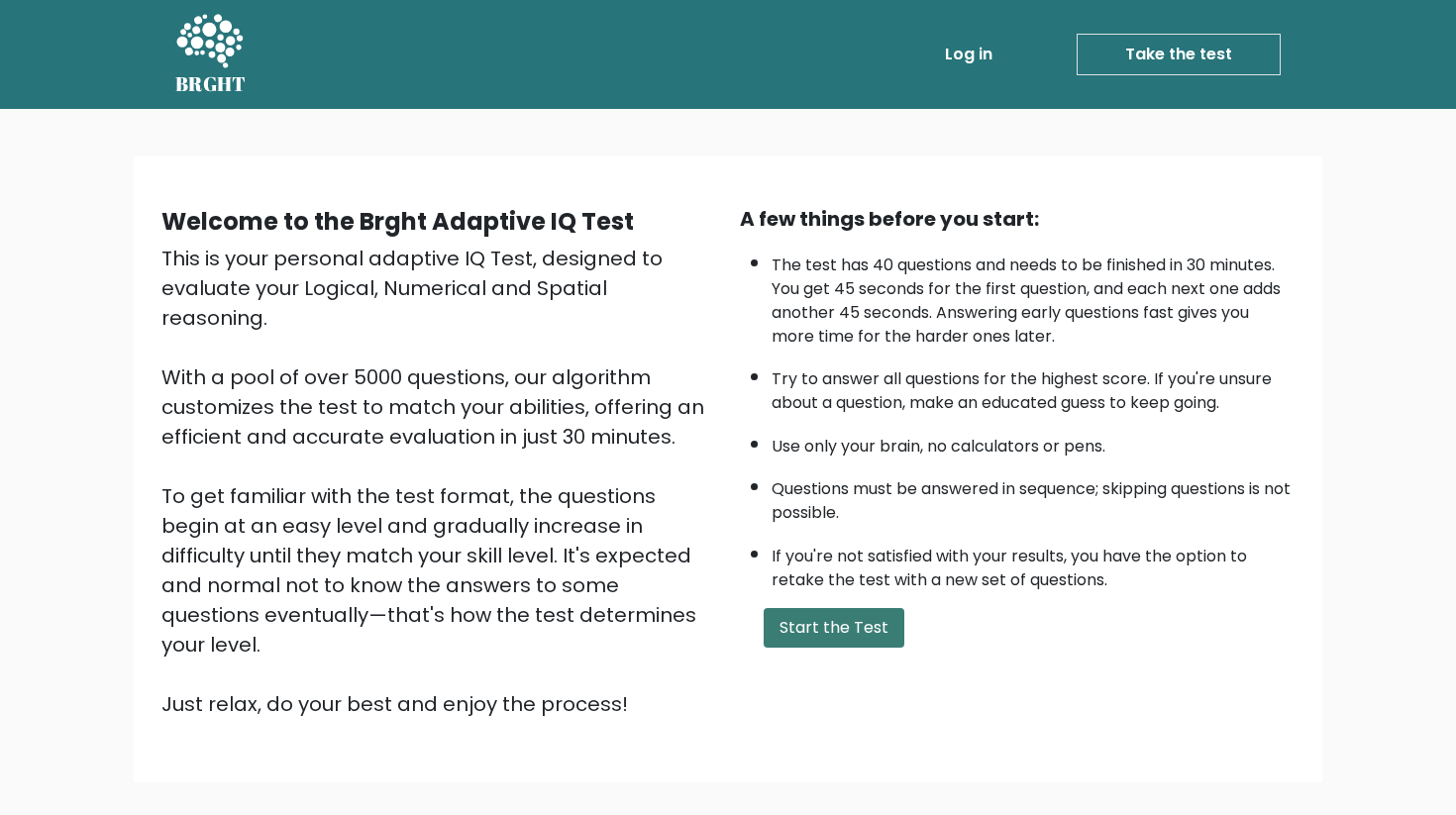 click on "Start the Test" at bounding box center (834, 628) 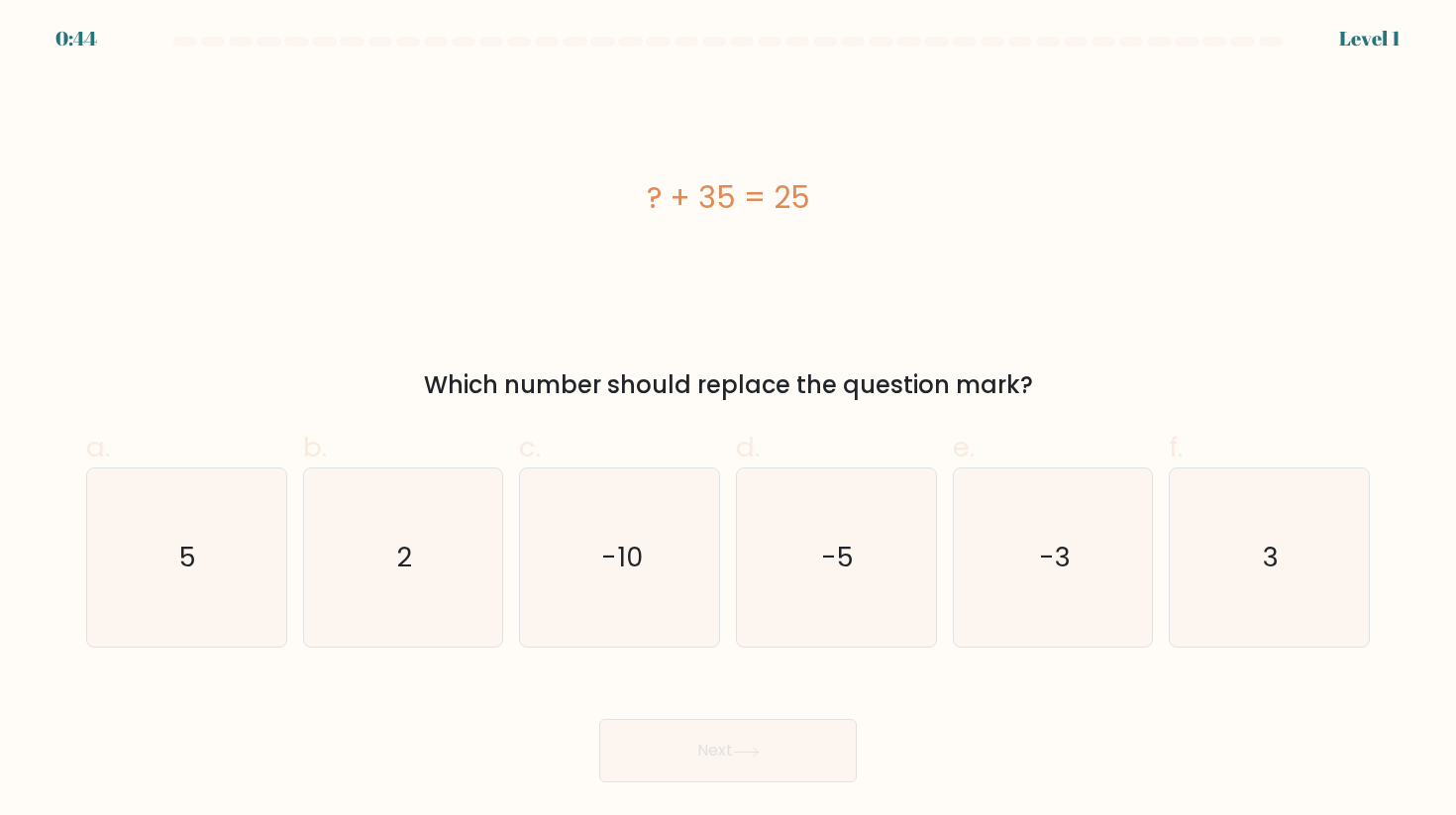 scroll, scrollTop: 0, scrollLeft: 0, axis: both 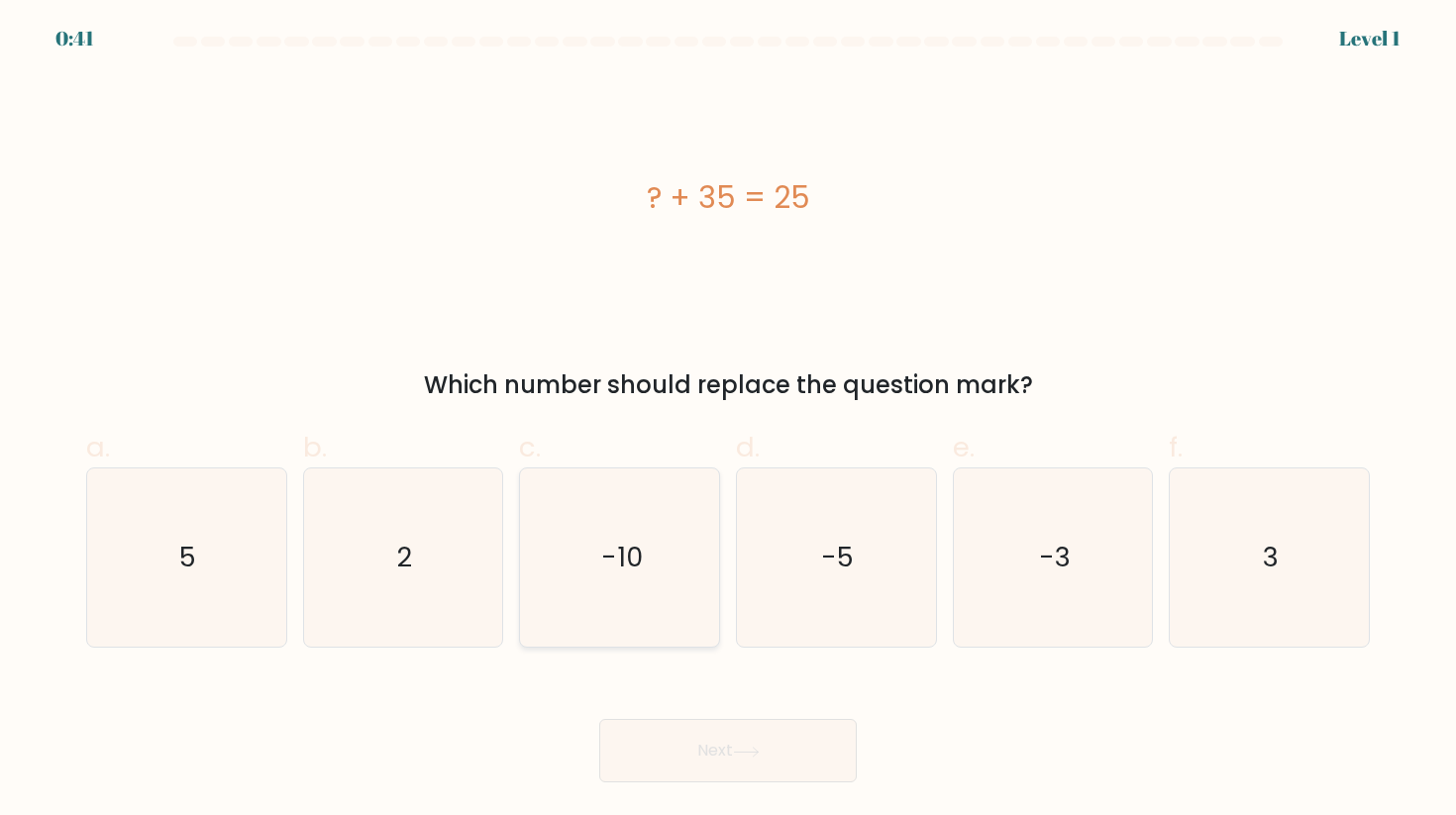 click on "-10" 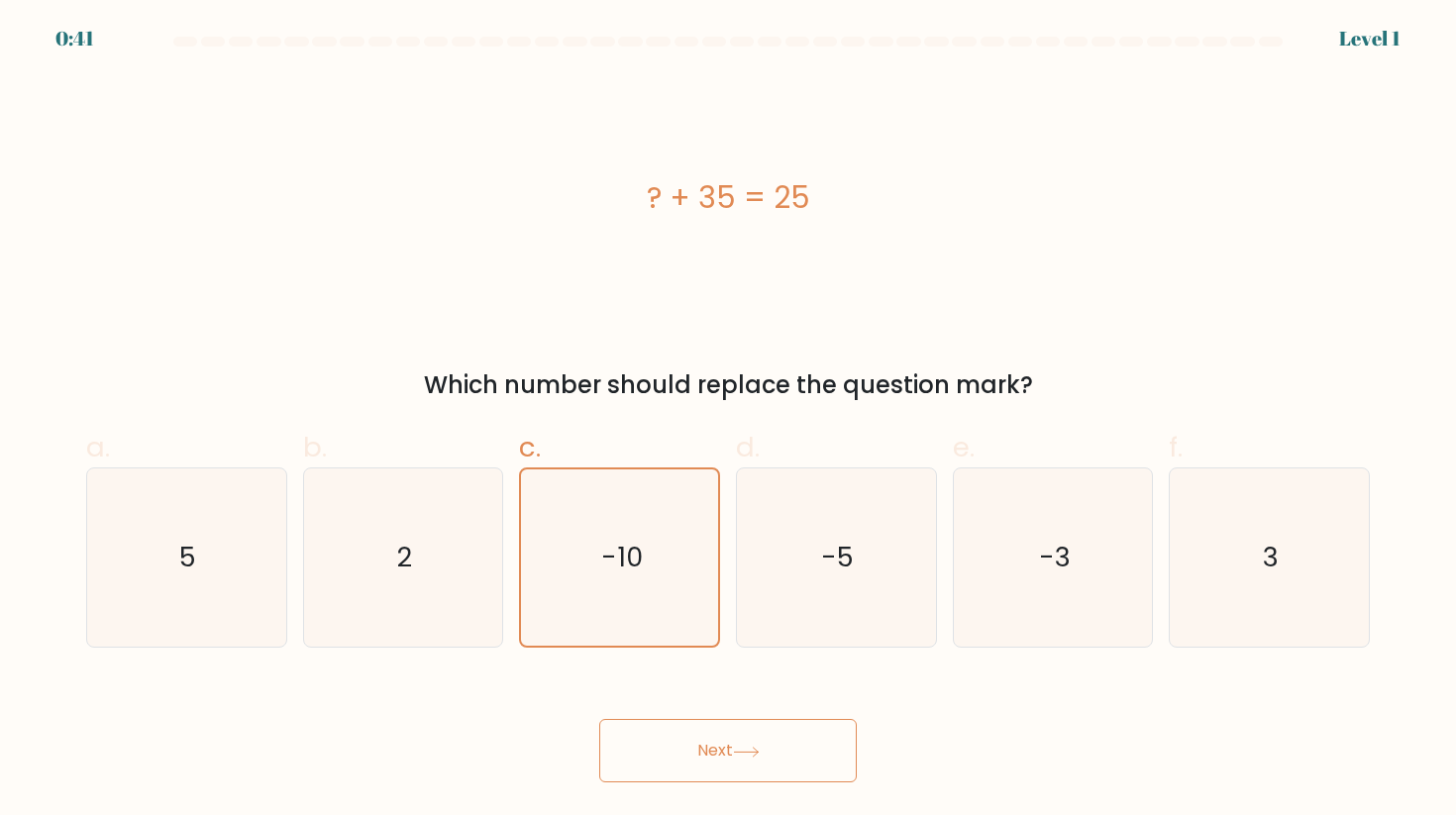 click on "Next" at bounding box center [728, 751] 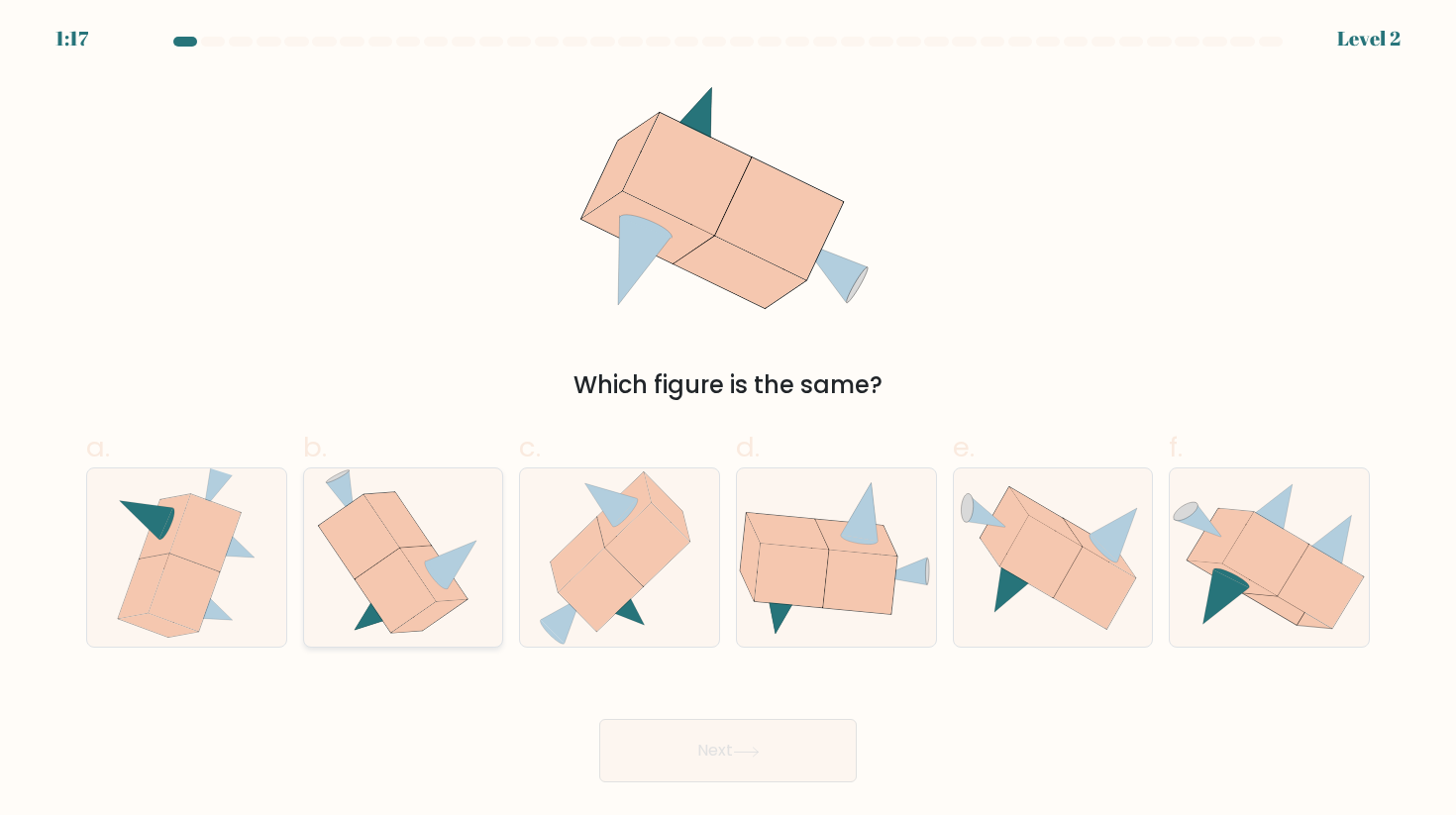 click 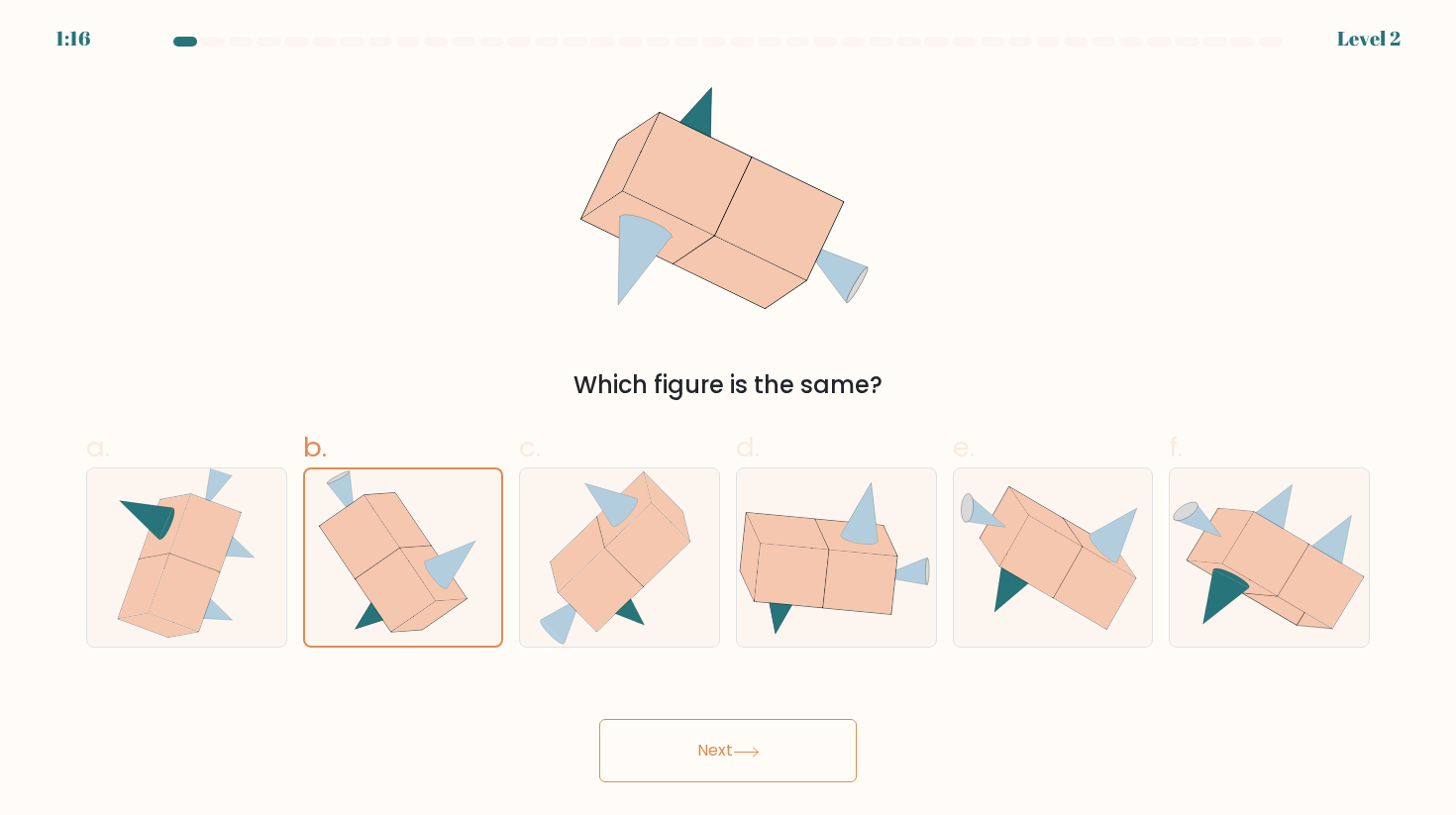 click on "Next" at bounding box center [728, 751] 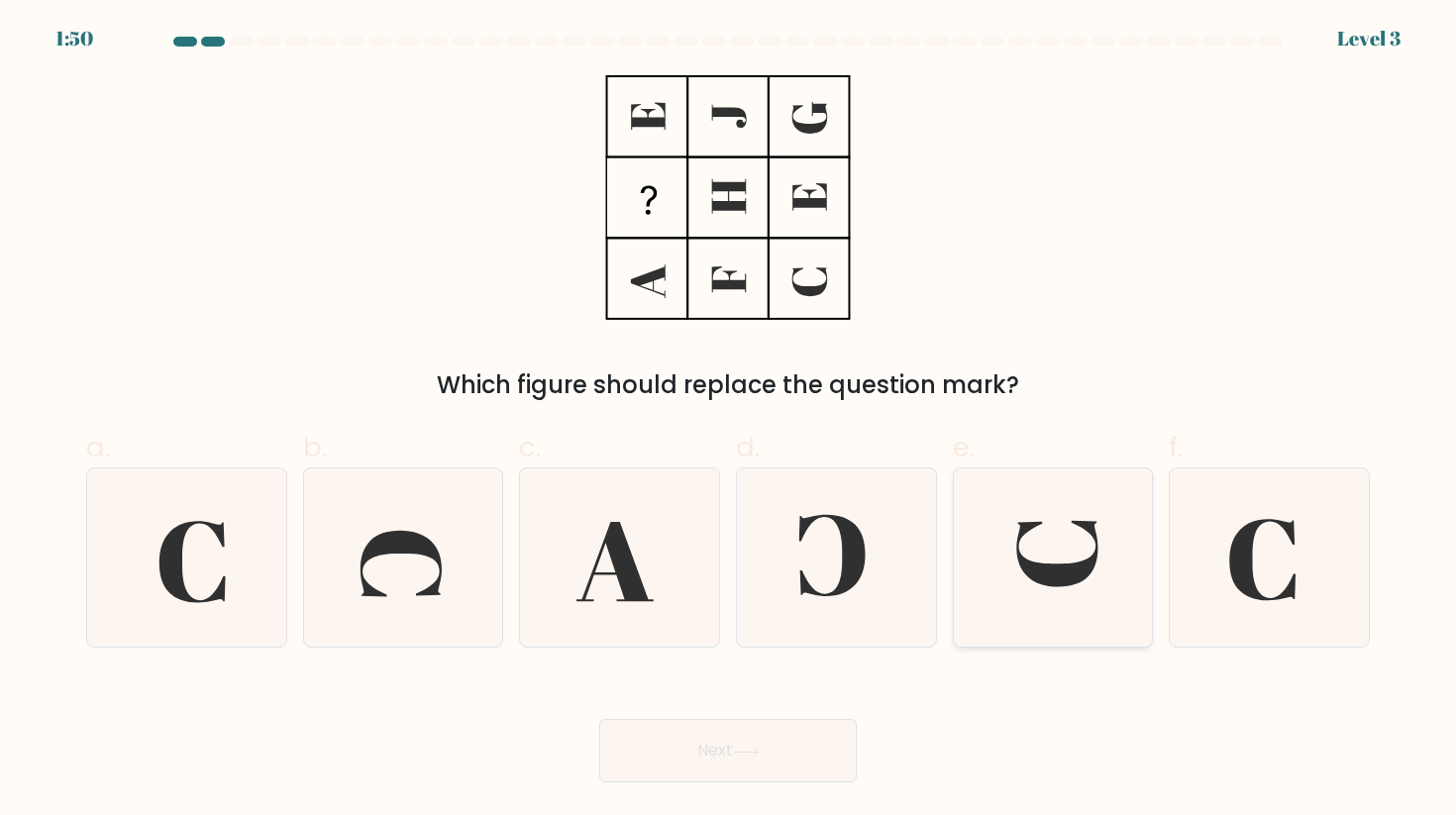 click 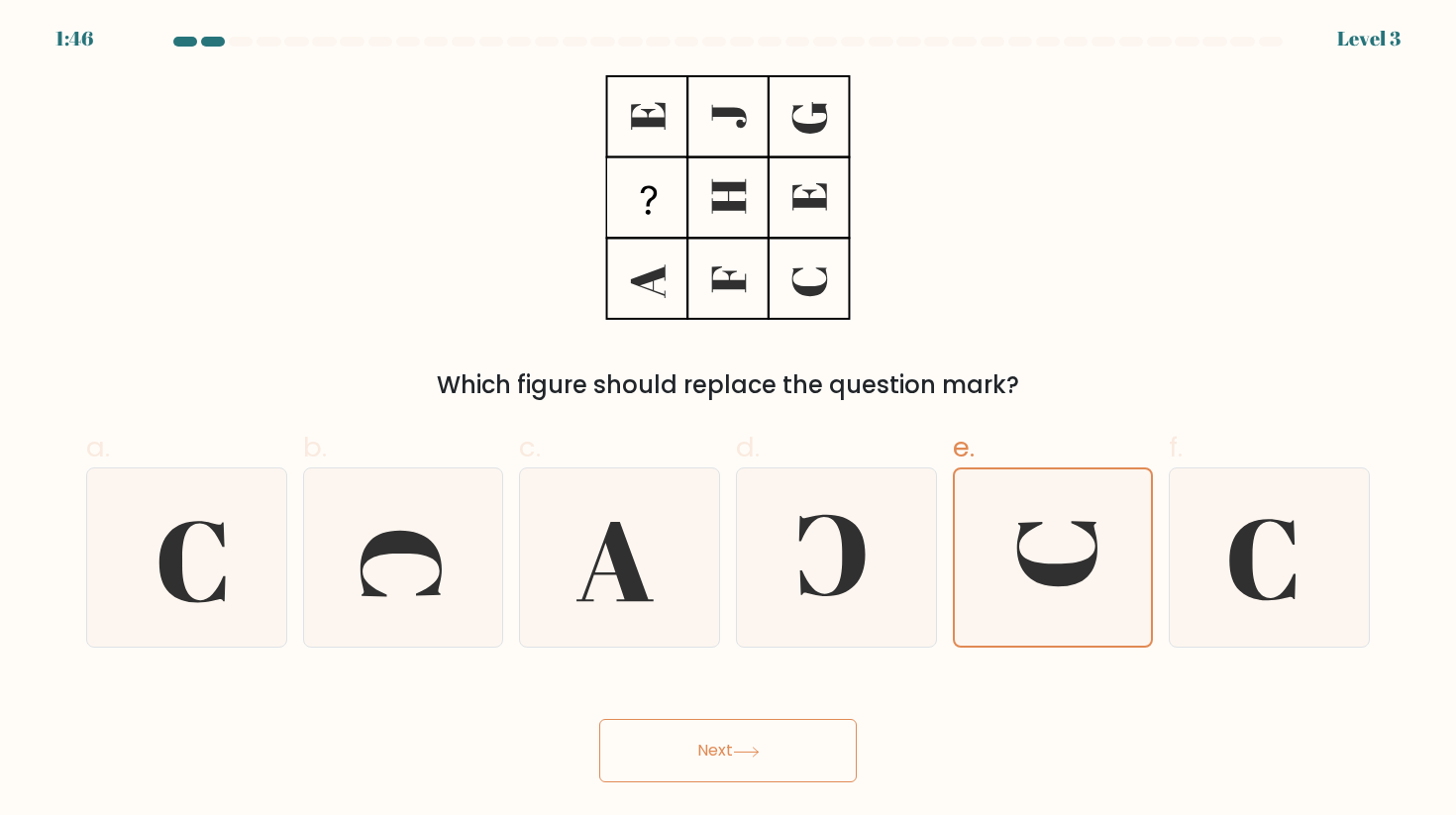 click on "Next" at bounding box center (728, 751) 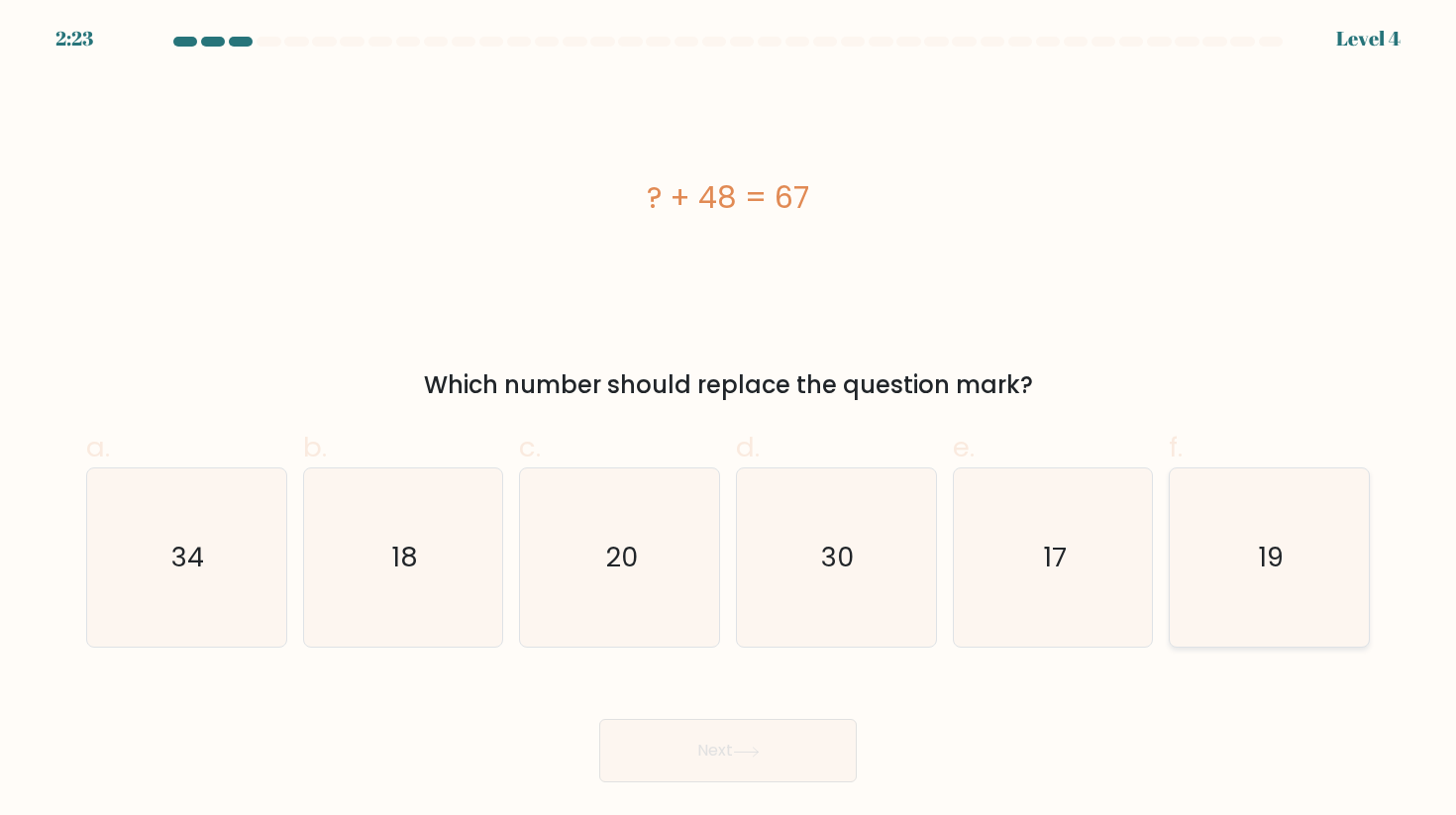 click on "19" 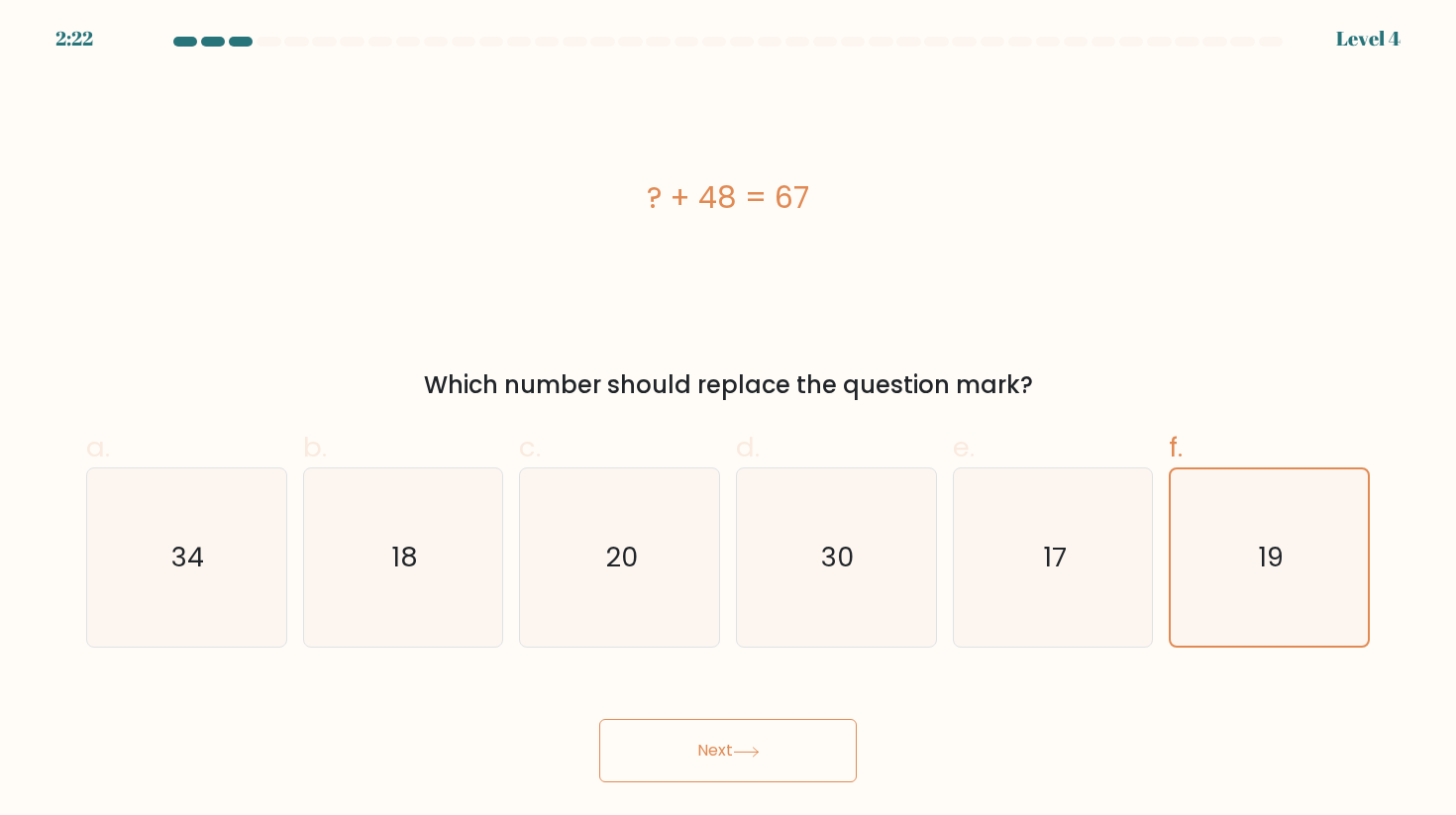 click on "Next" at bounding box center [728, 751] 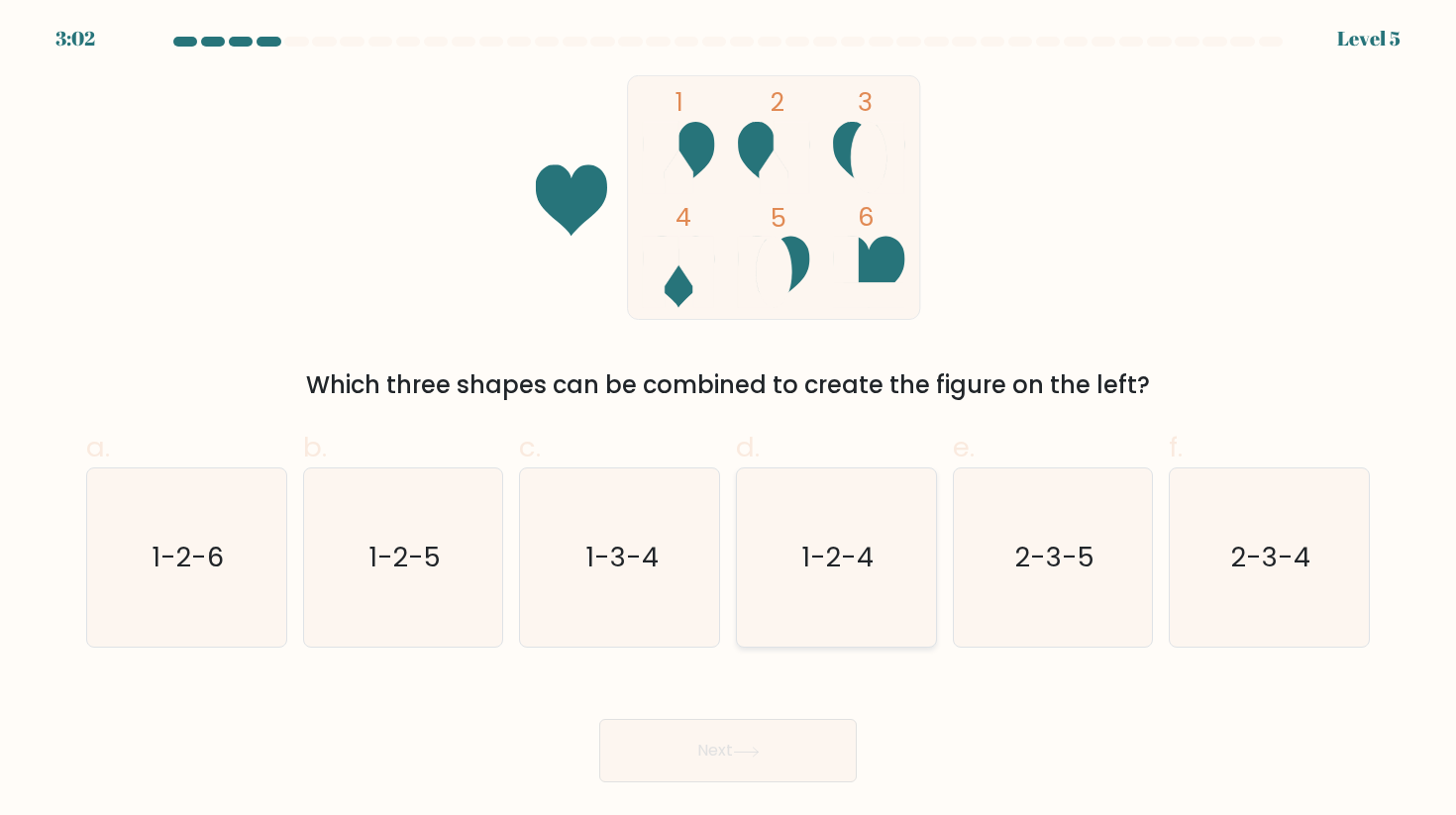 click on "1-2-4" 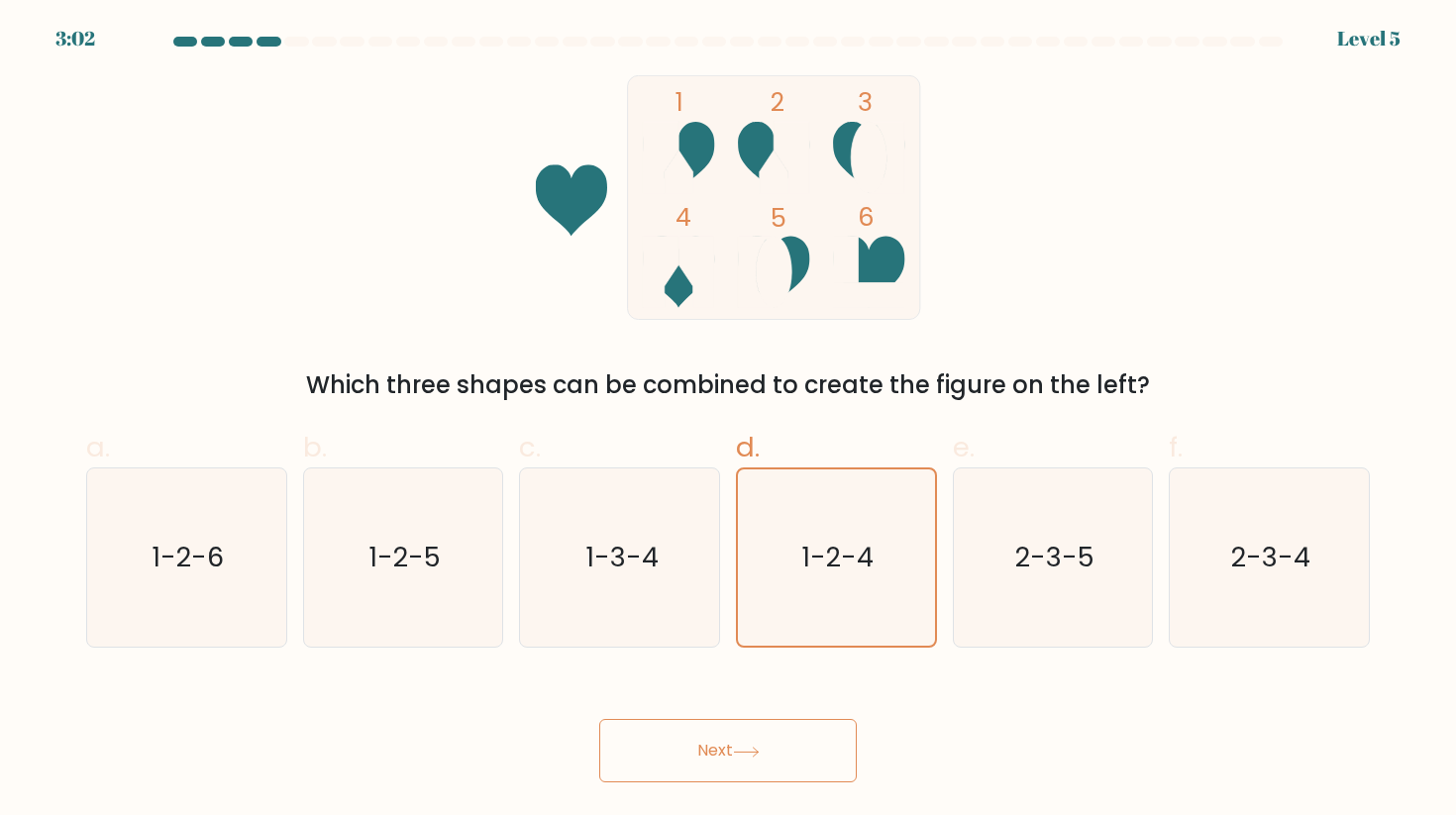 click on "Next" at bounding box center [728, 751] 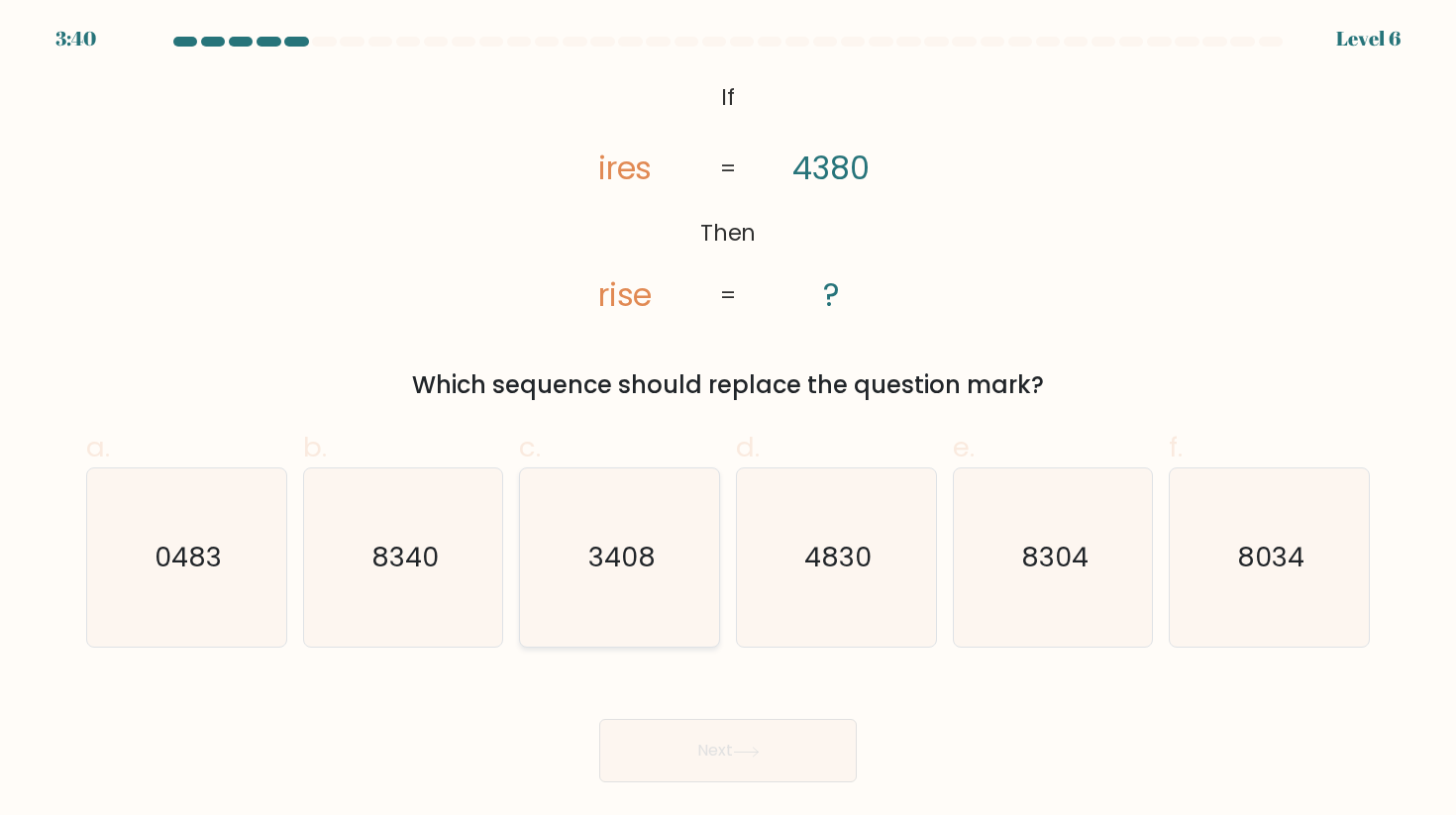 click on "3408" 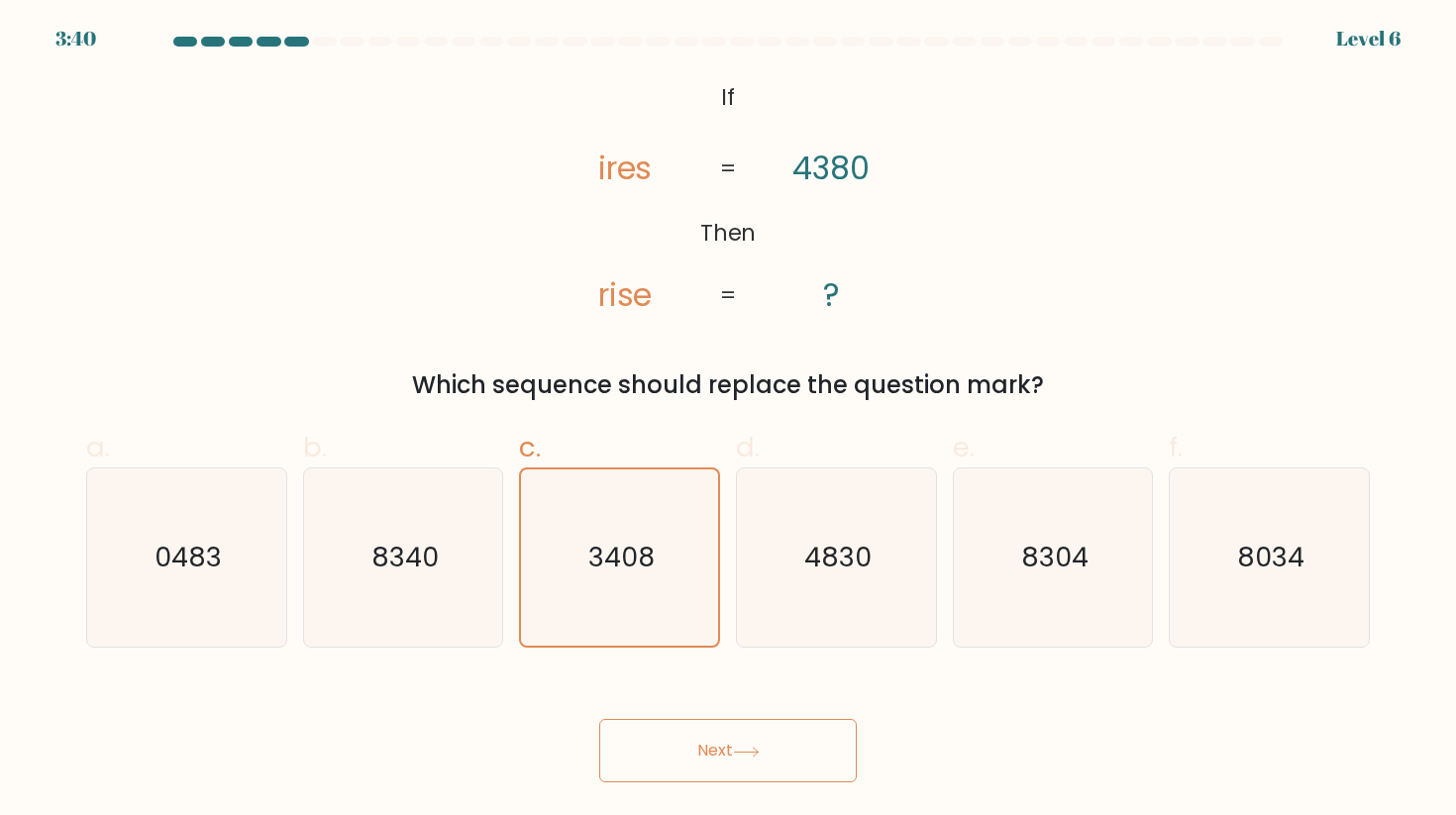 click on "Next" at bounding box center [728, 751] 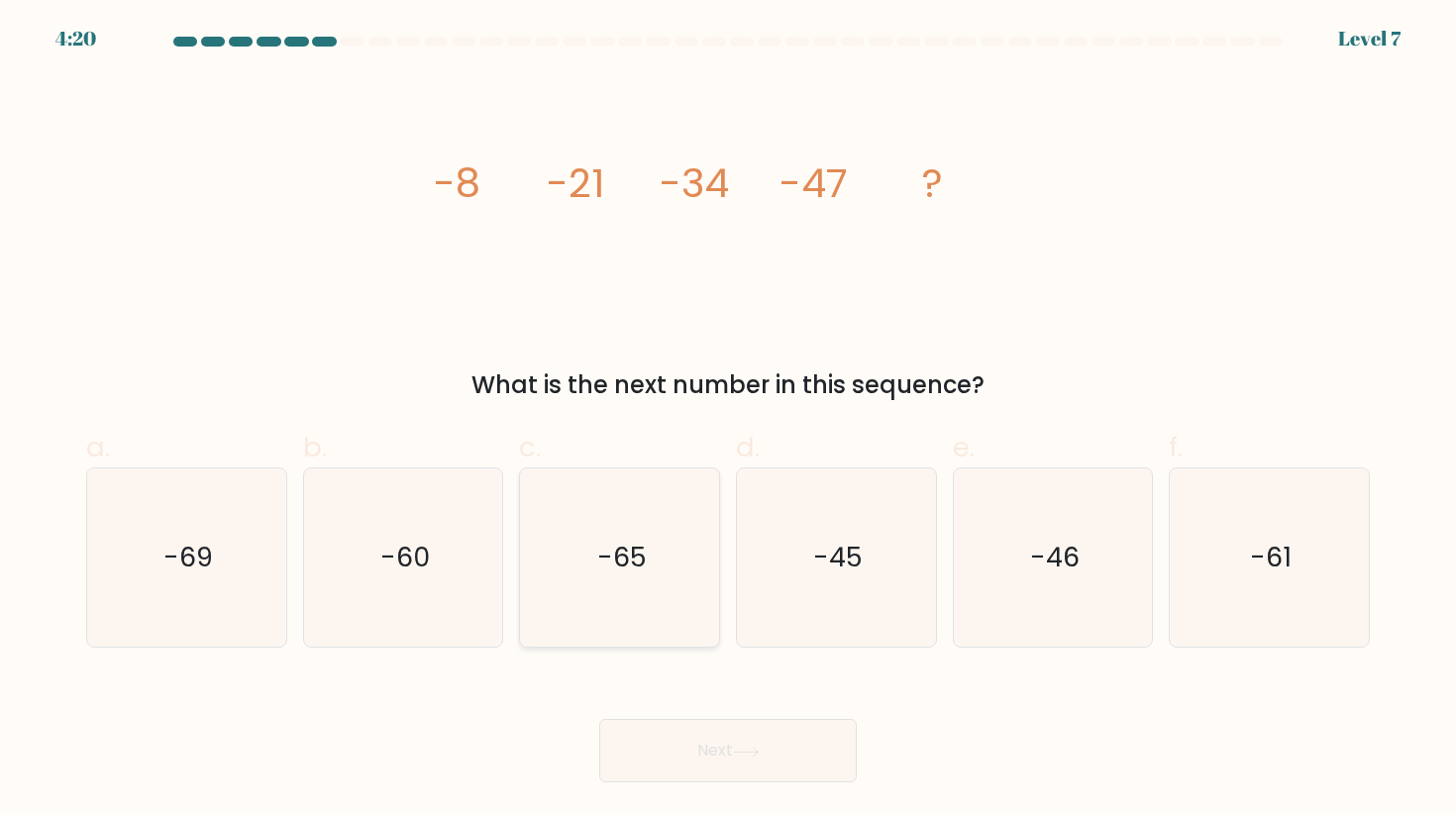 type 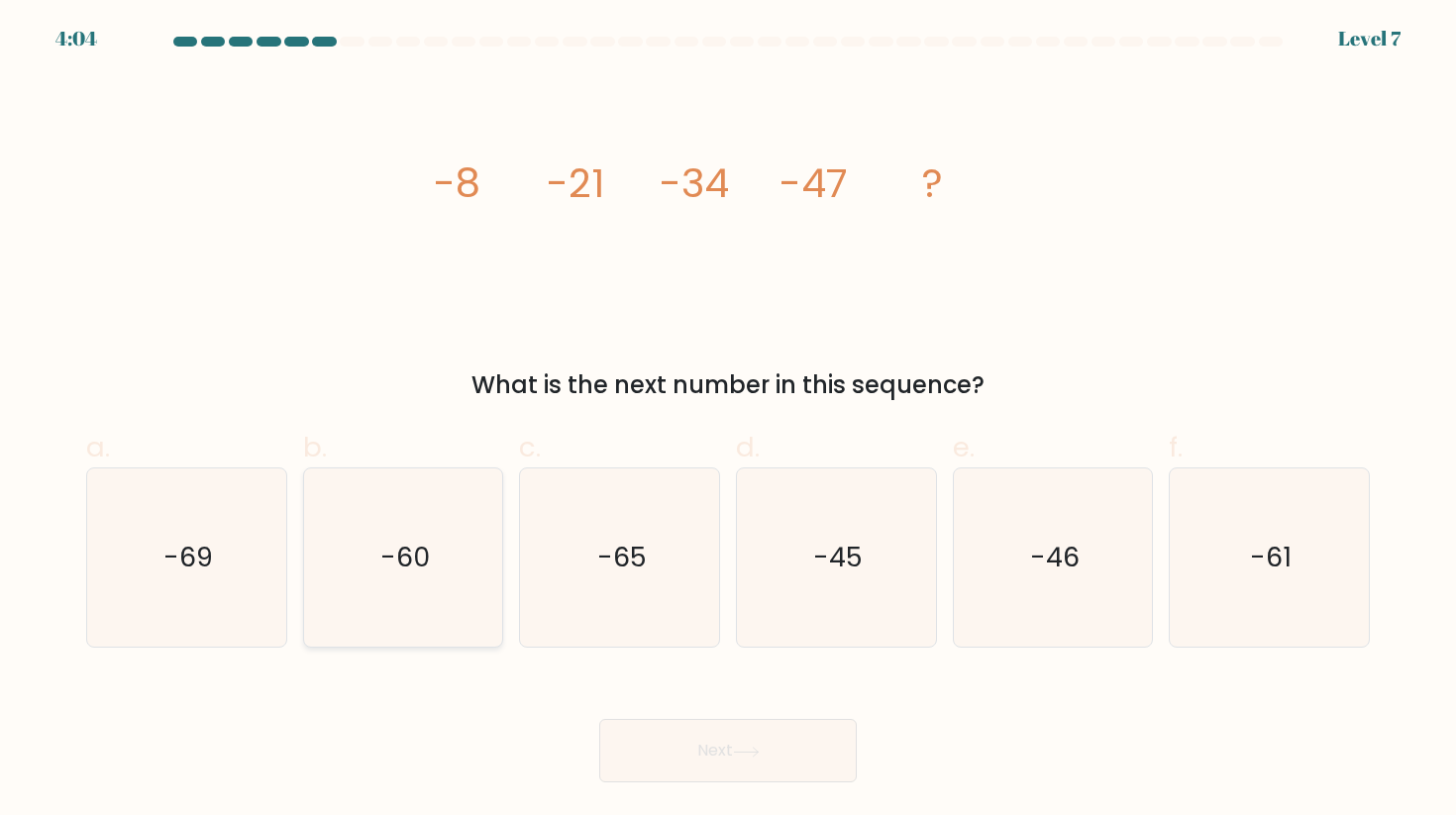 click on "-60" 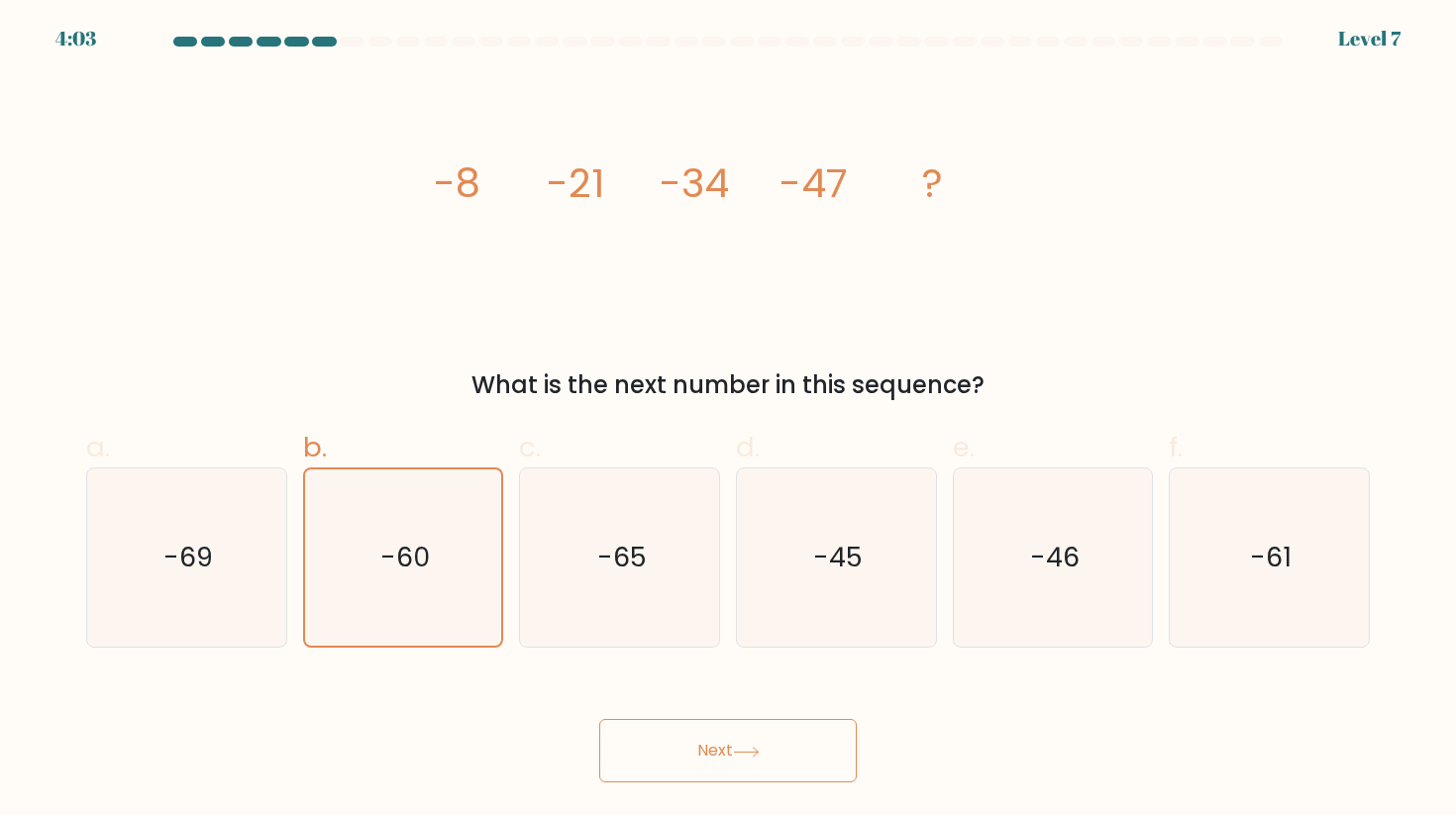 click on "Next" at bounding box center [728, 751] 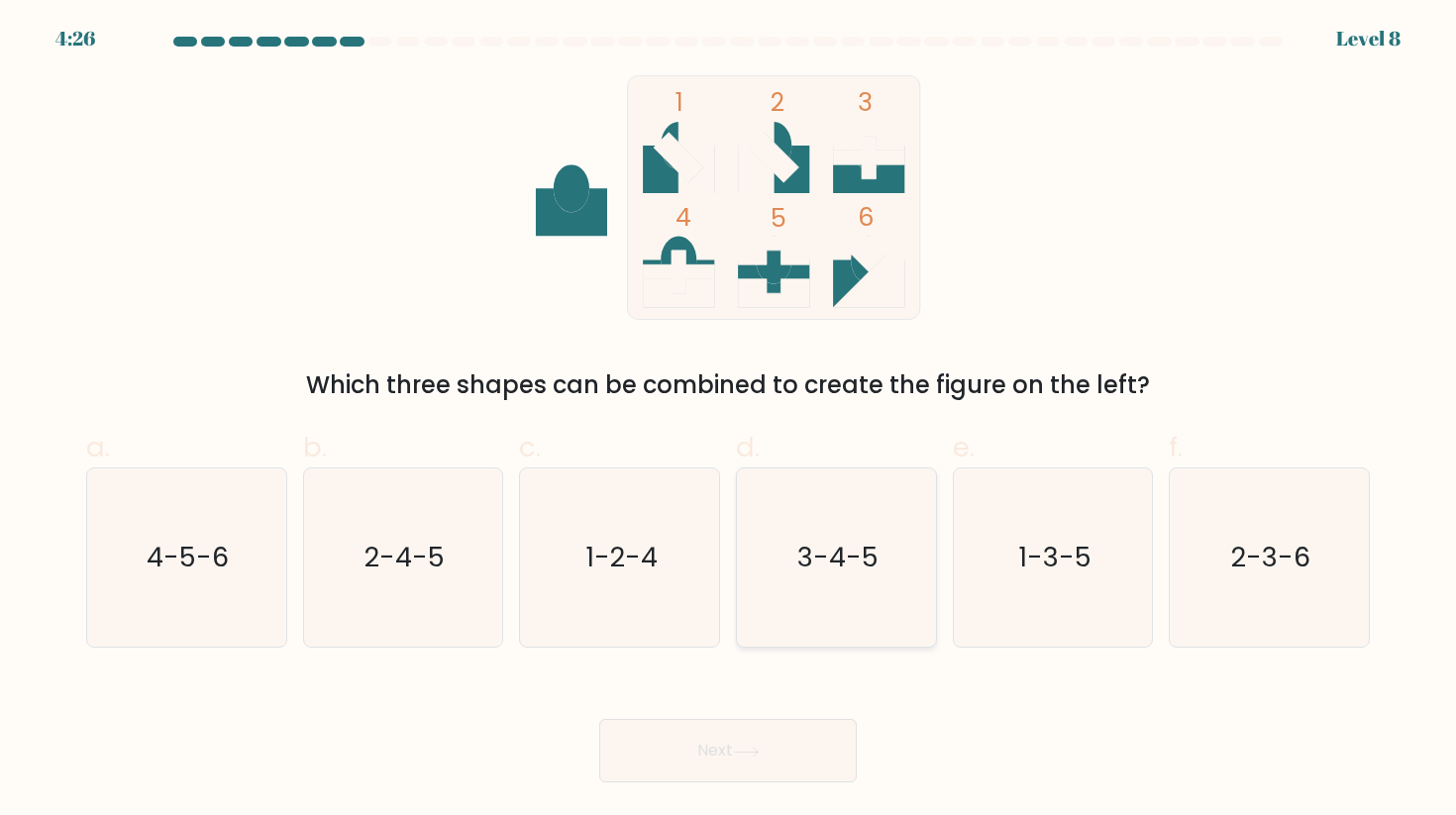 click on "3-4-5" 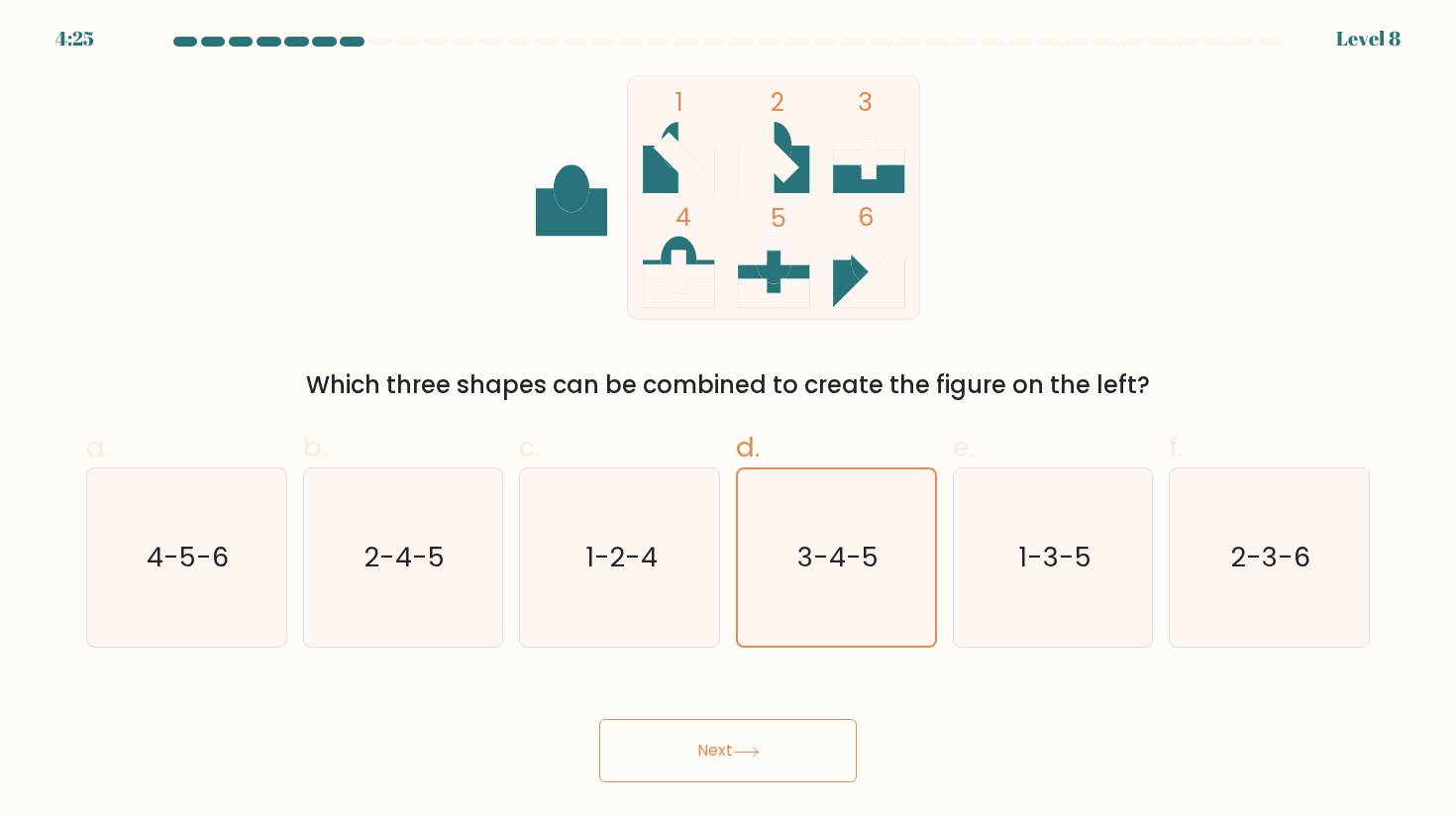 click on "Next" at bounding box center (728, 751) 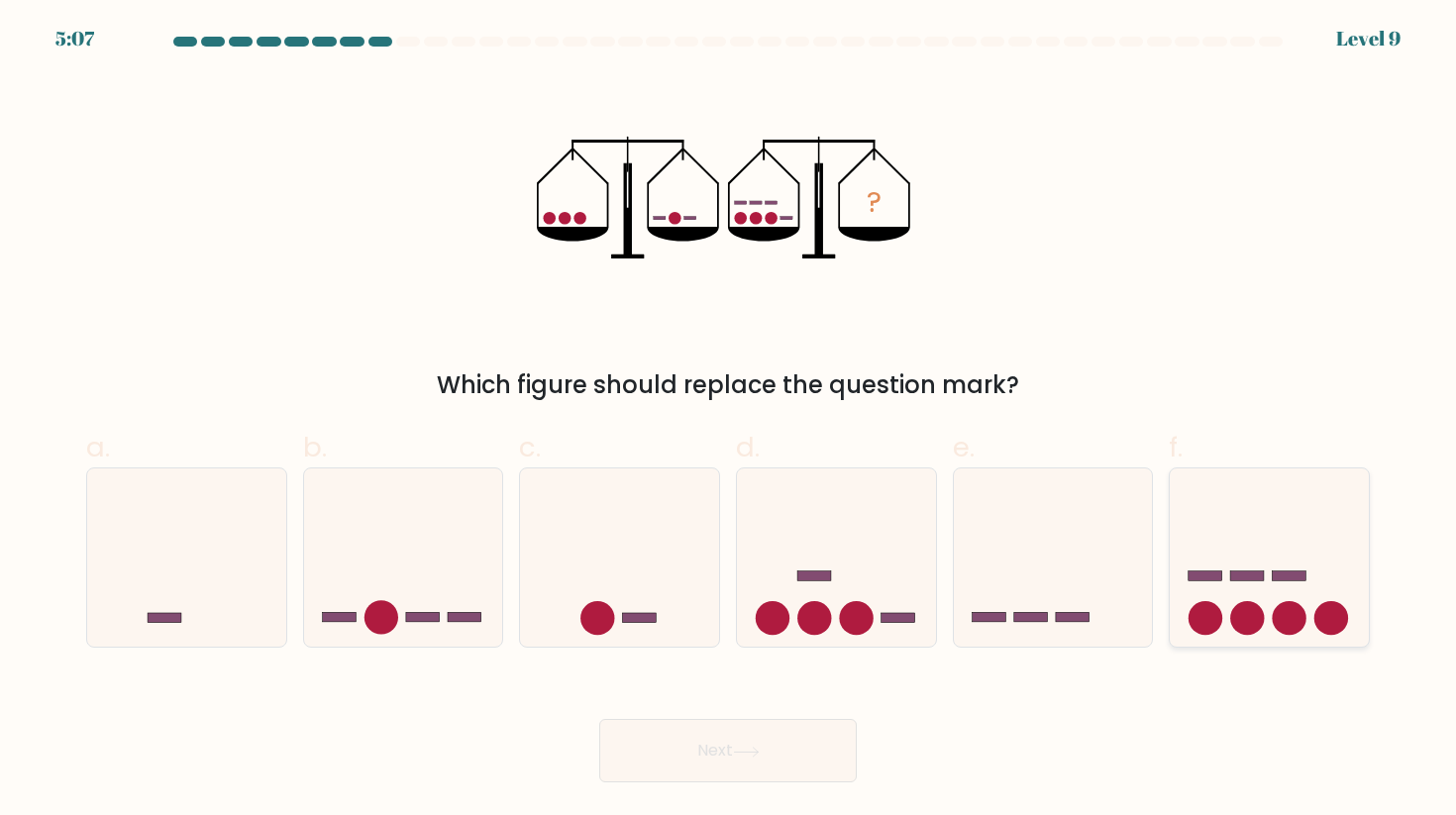 click 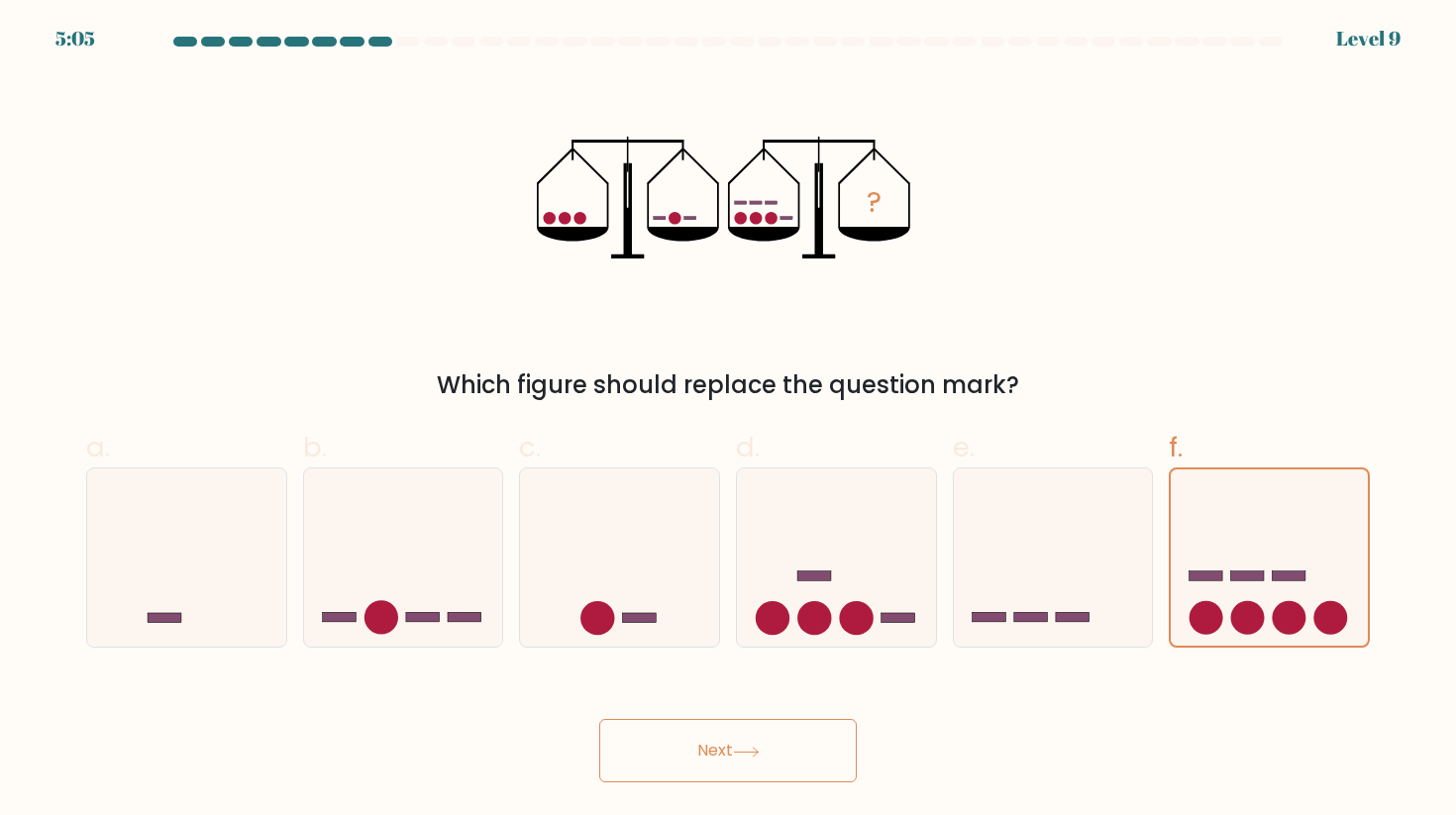 click on "5:05
Level 9" at bounding box center [728, 407] 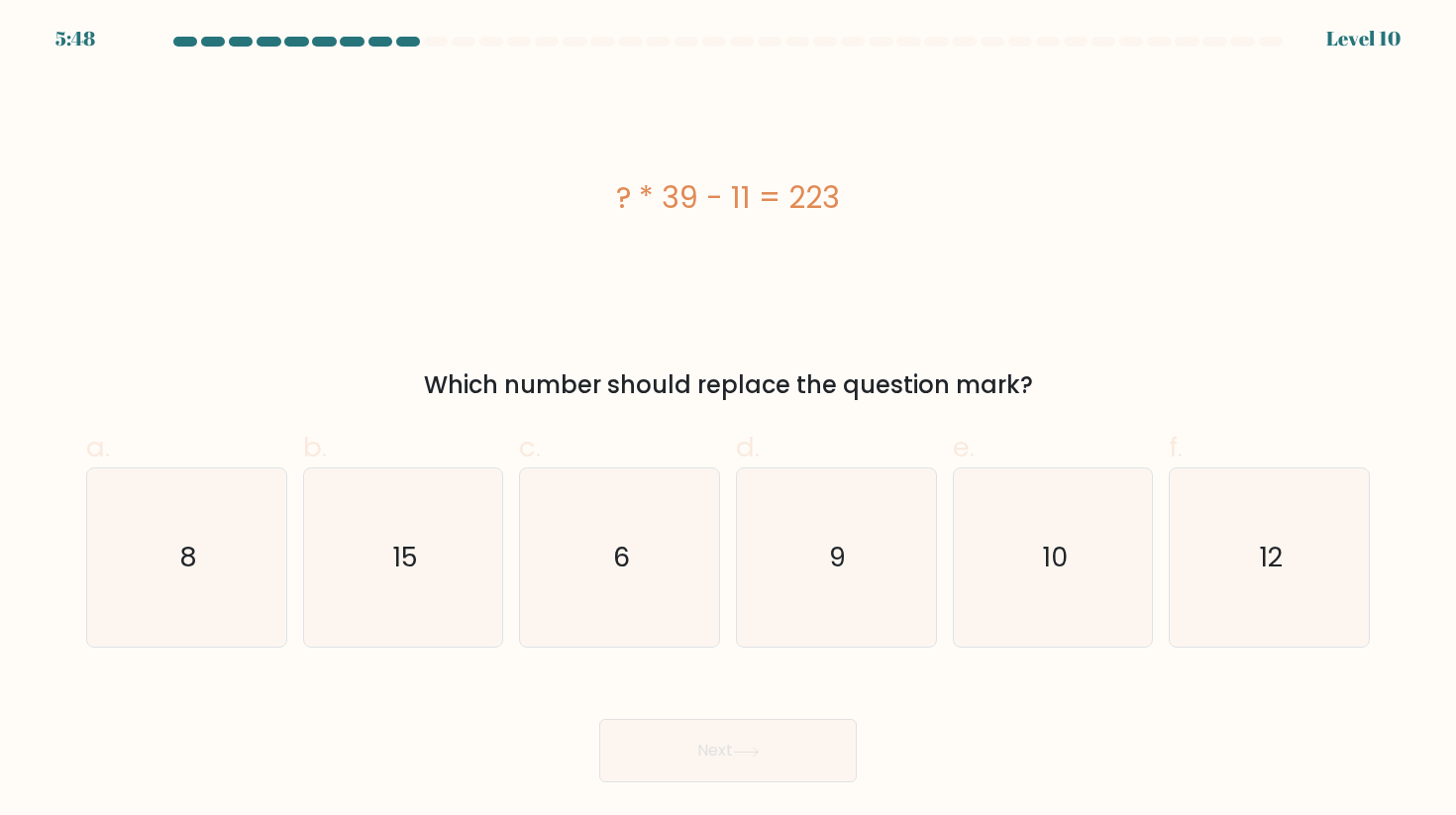 type 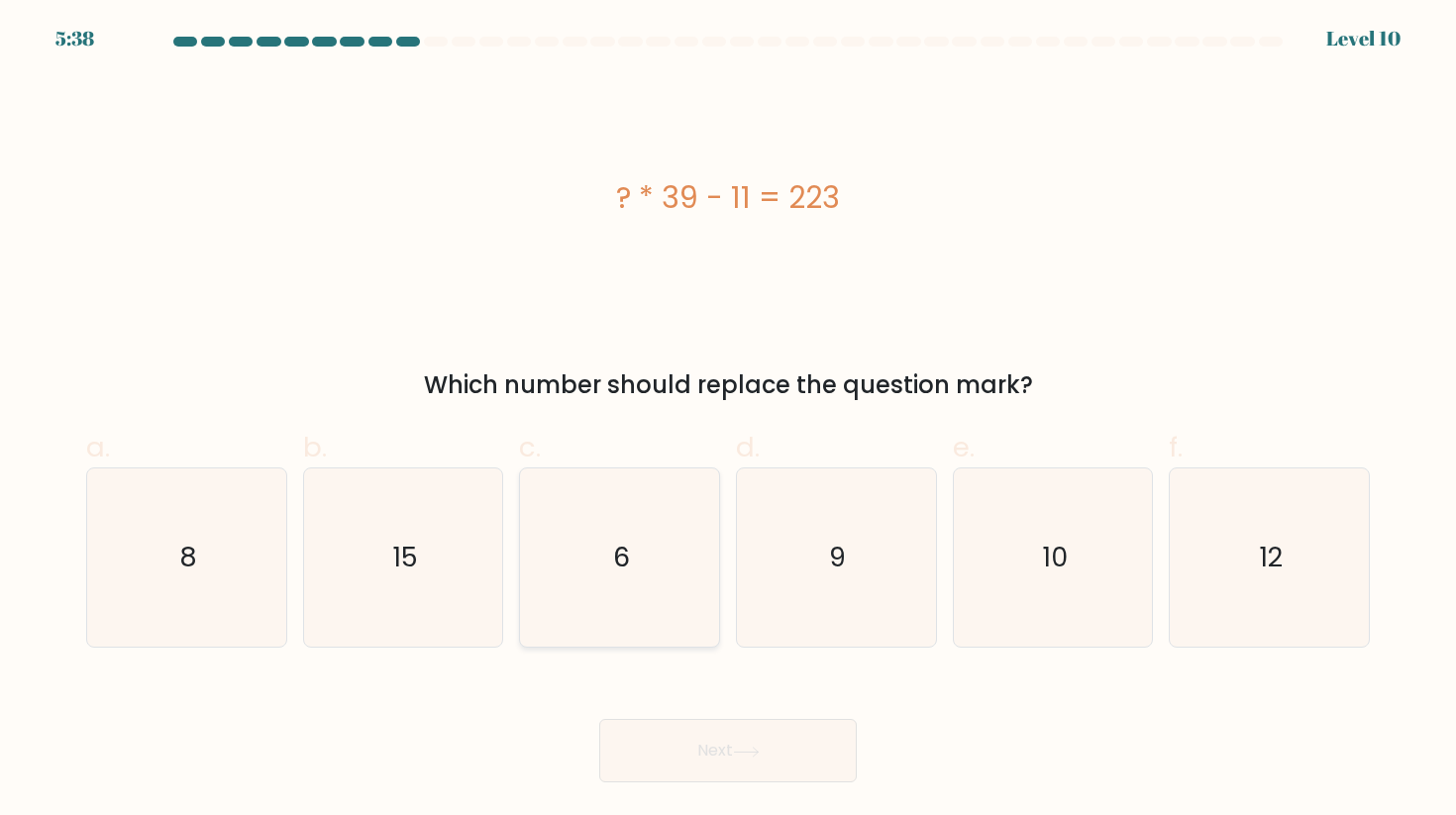 click on "6" 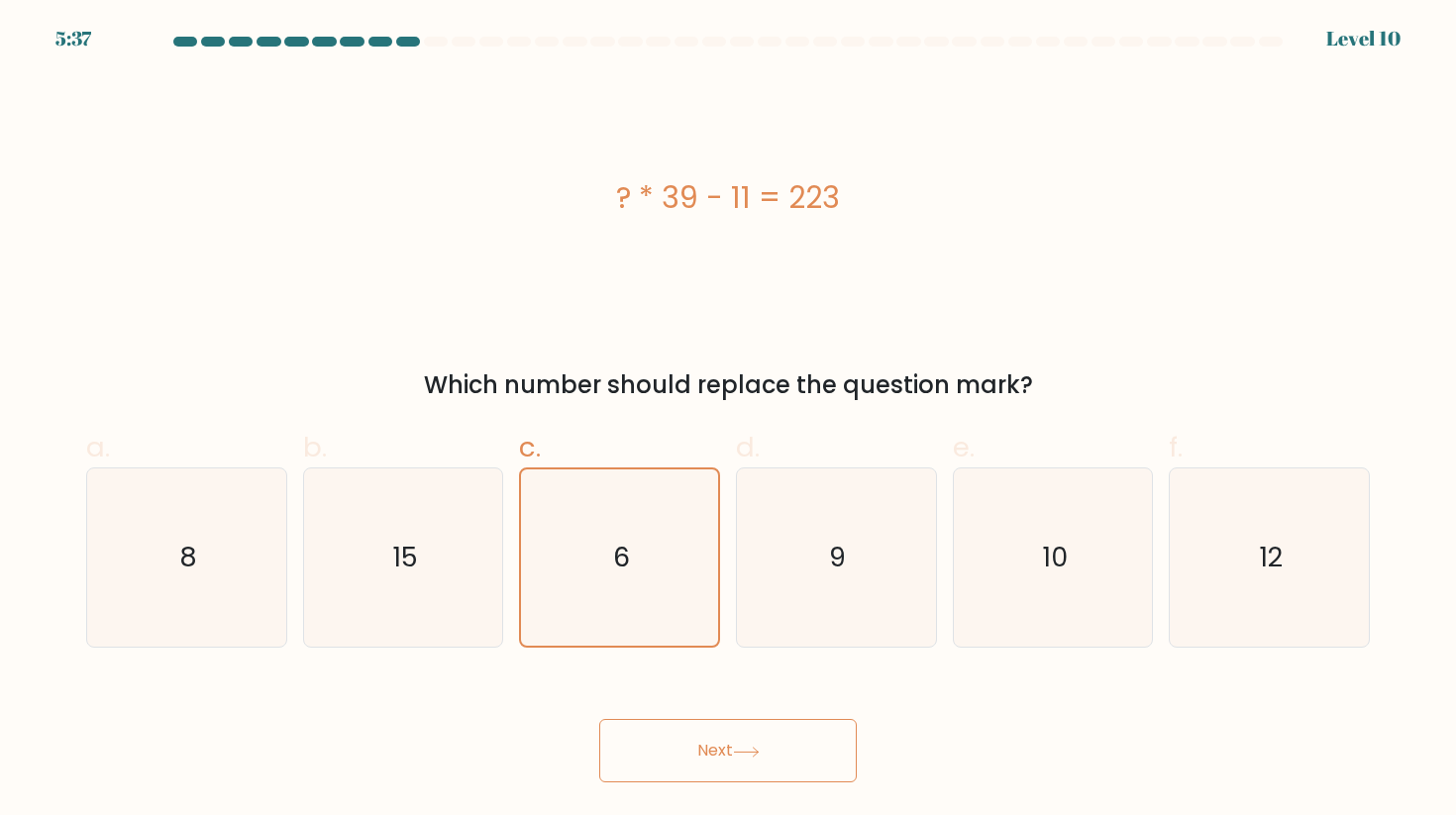 click on "Next" at bounding box center [728, 751] 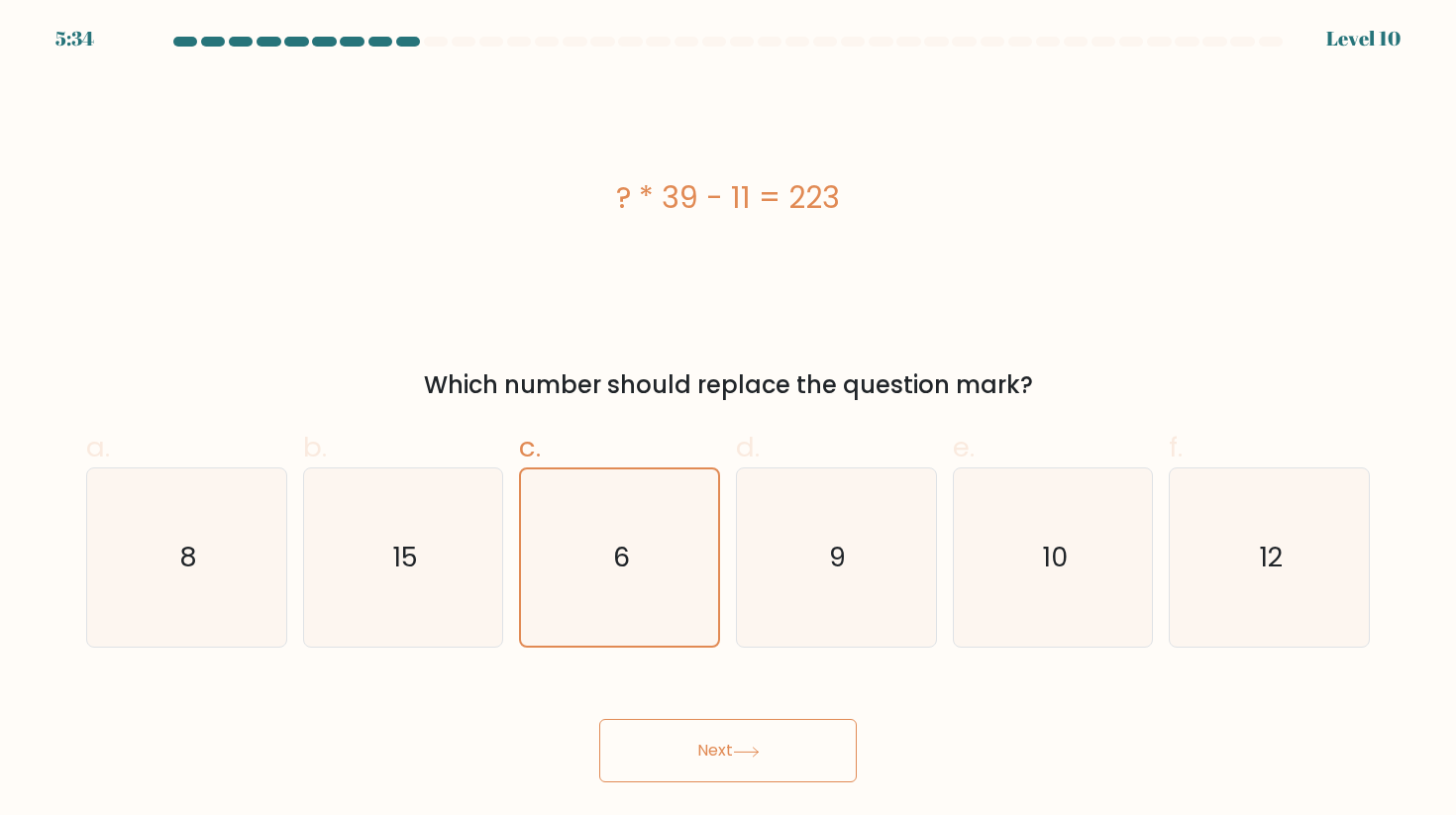click on "Next" at bounding box center (728, 751) 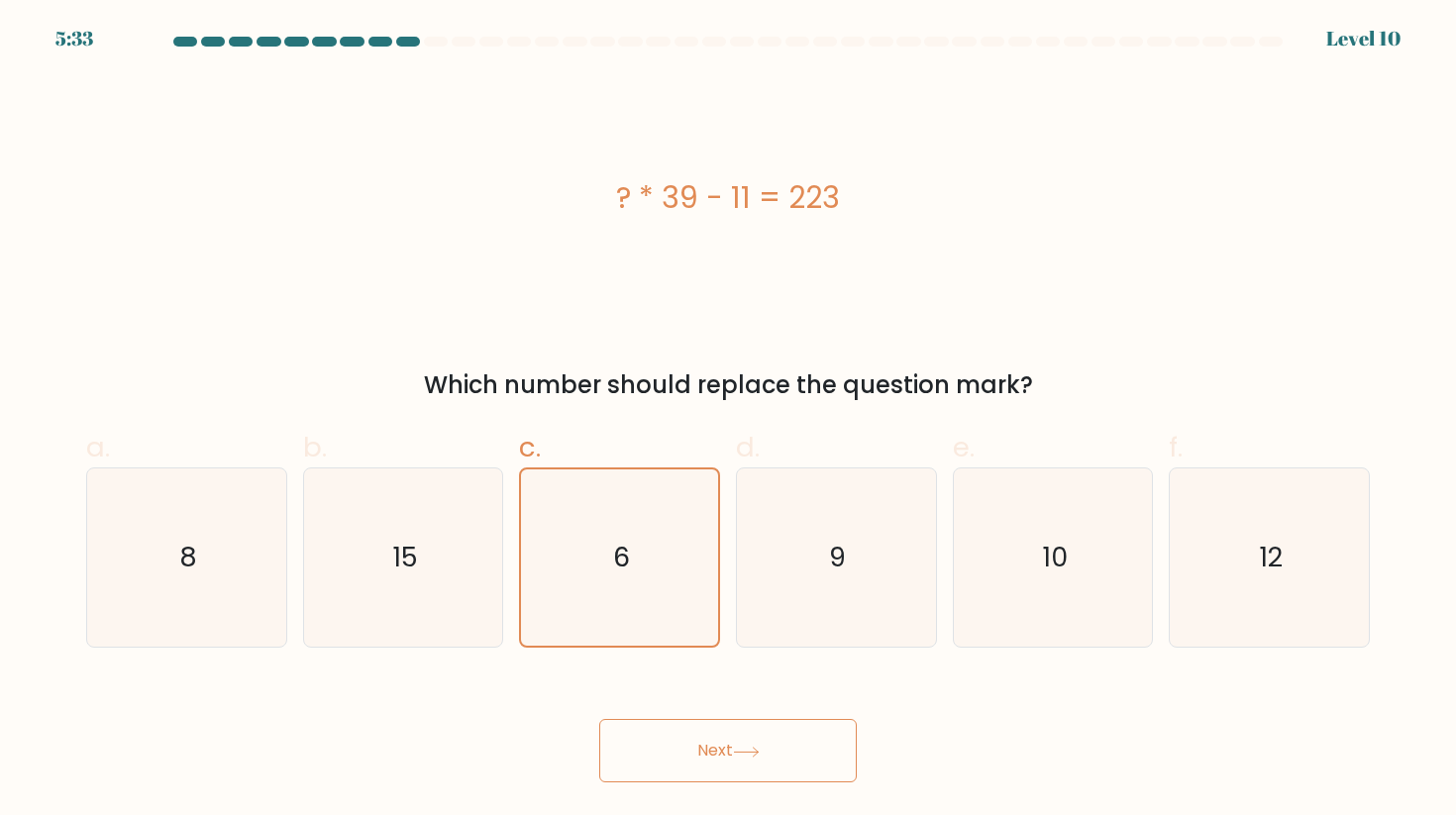 click on "Next" at bounding box center (728, 751) 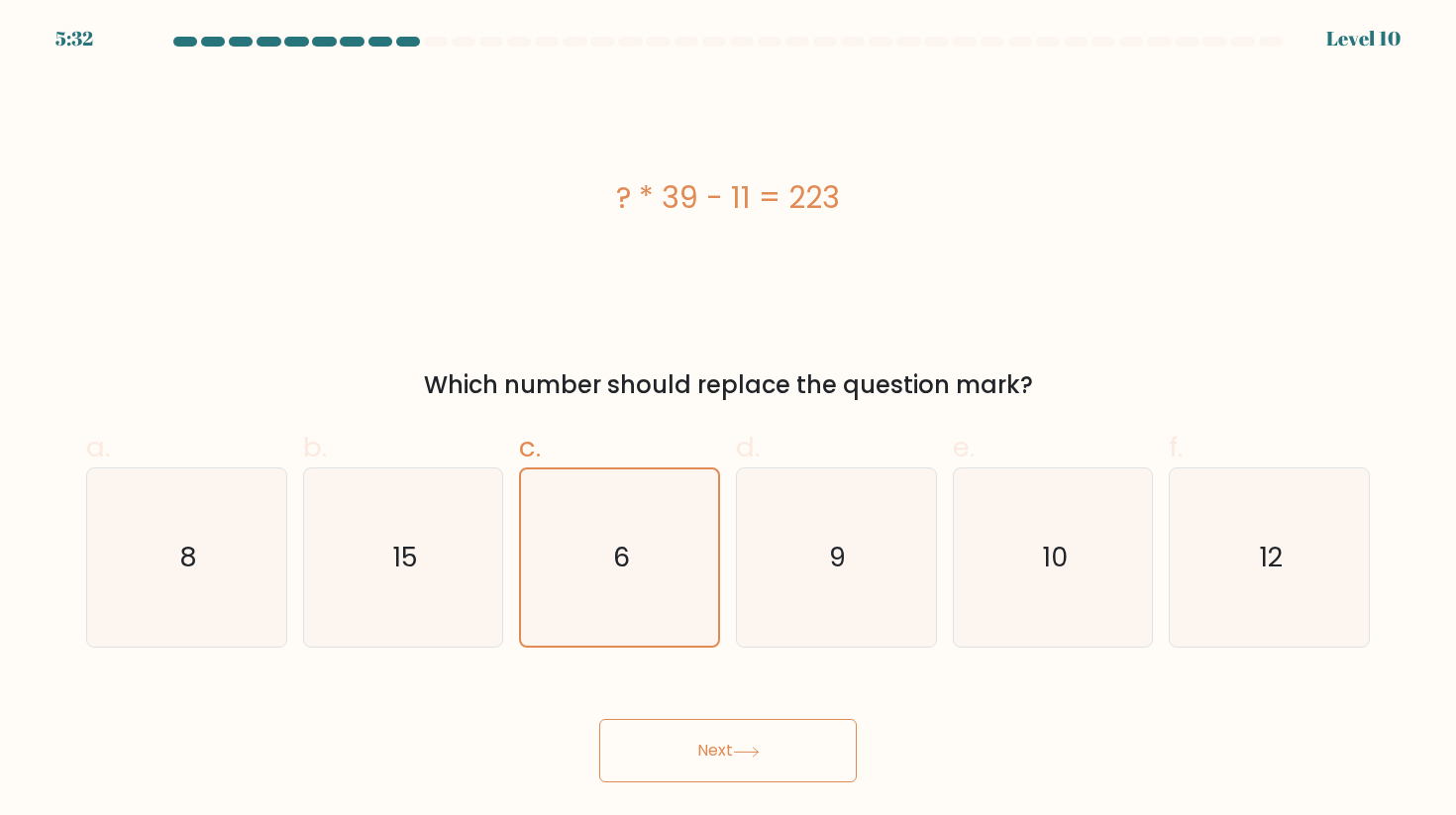 click on "Next" at bounding box center [728, 751] 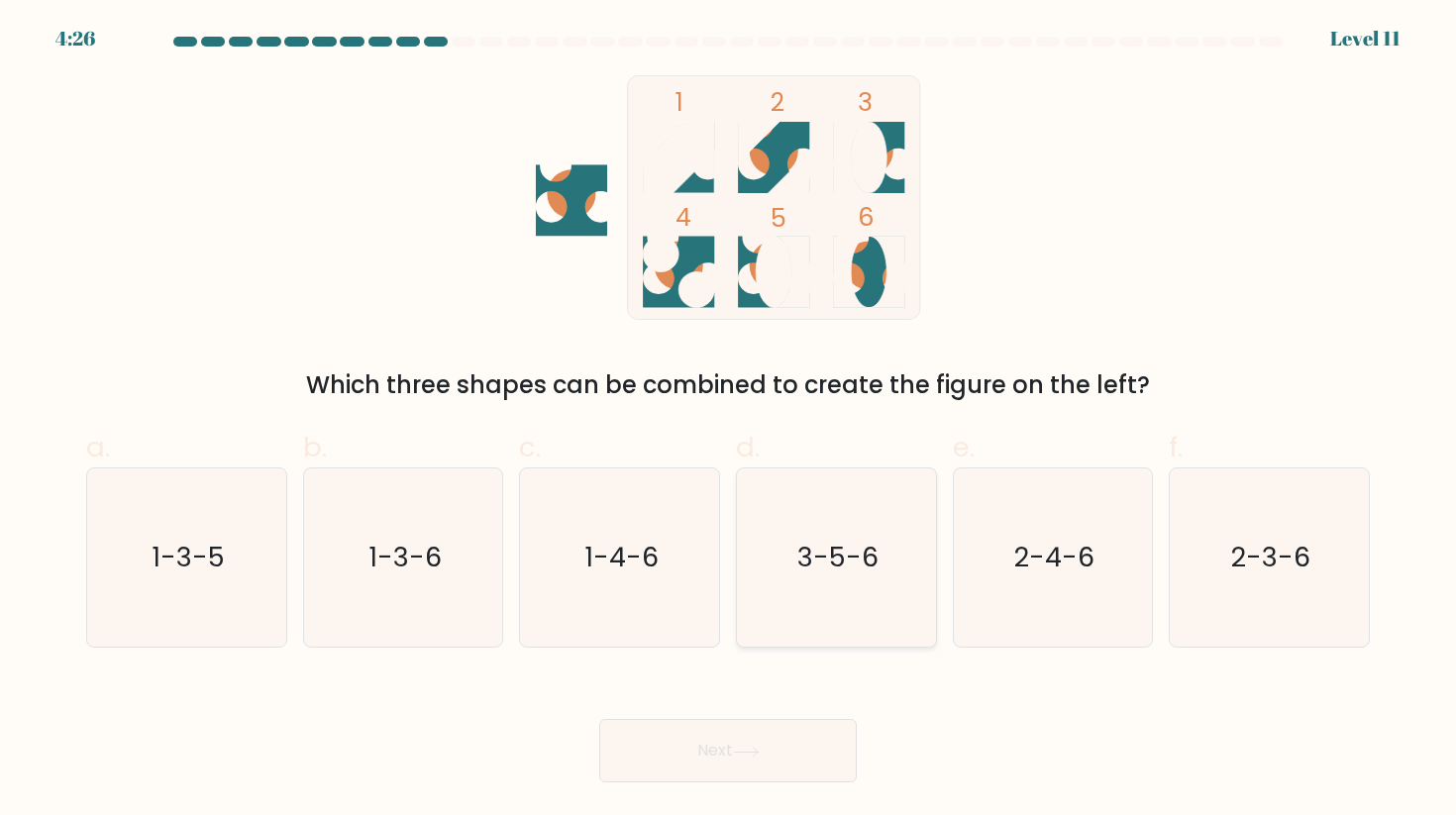 click on "3-5-6" 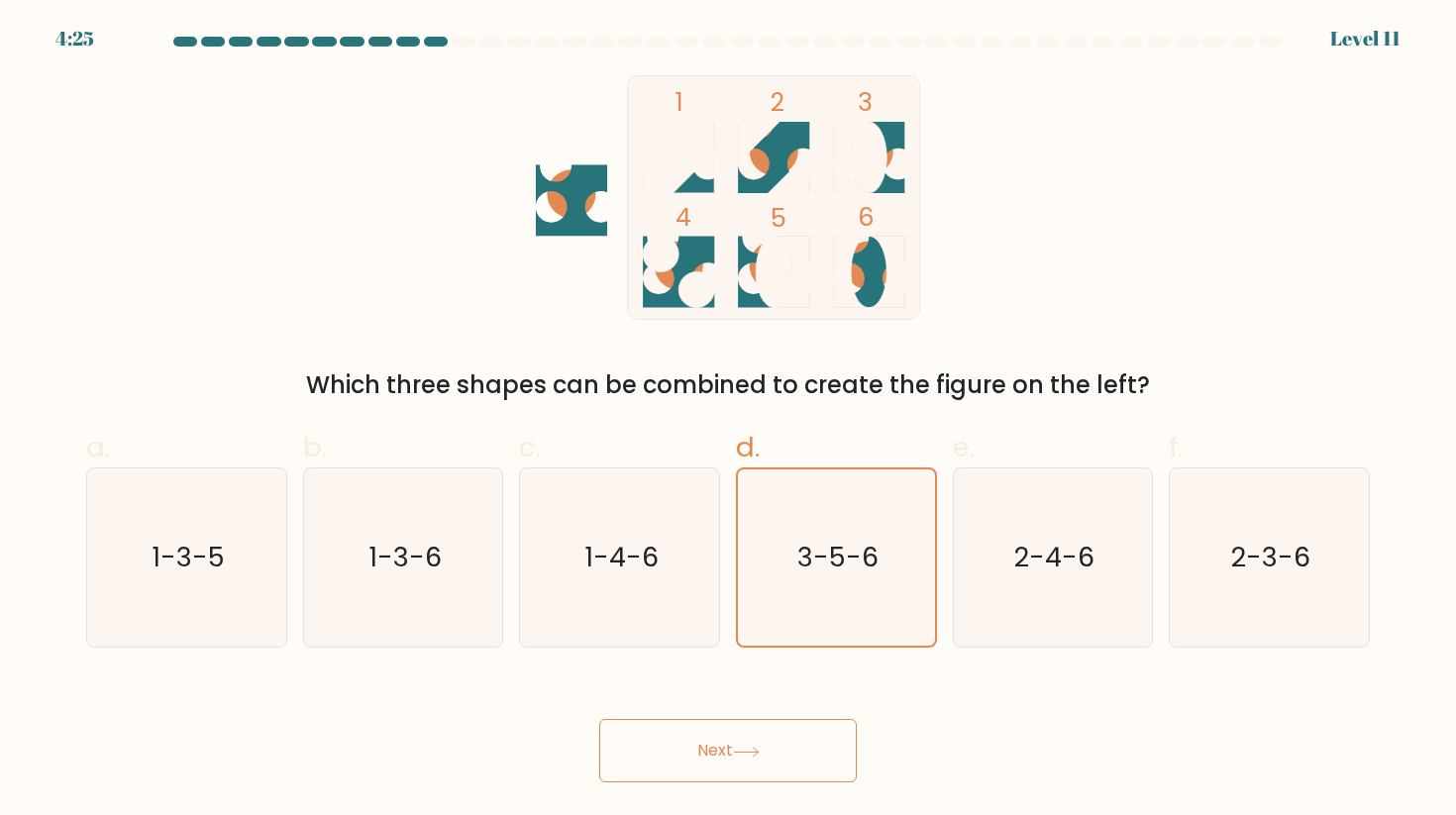 click on "Next" at bounding box center [728, 751] 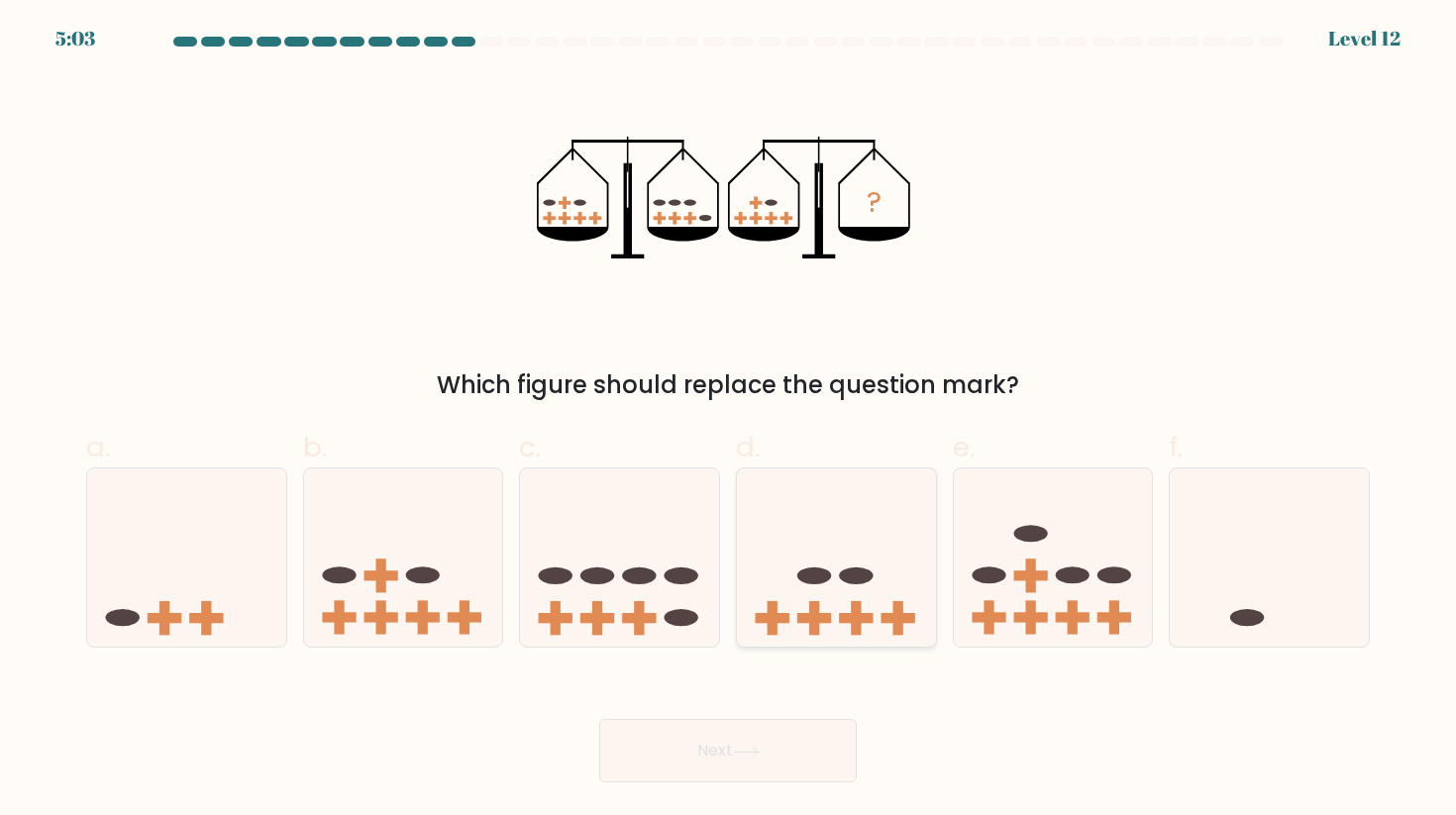 click 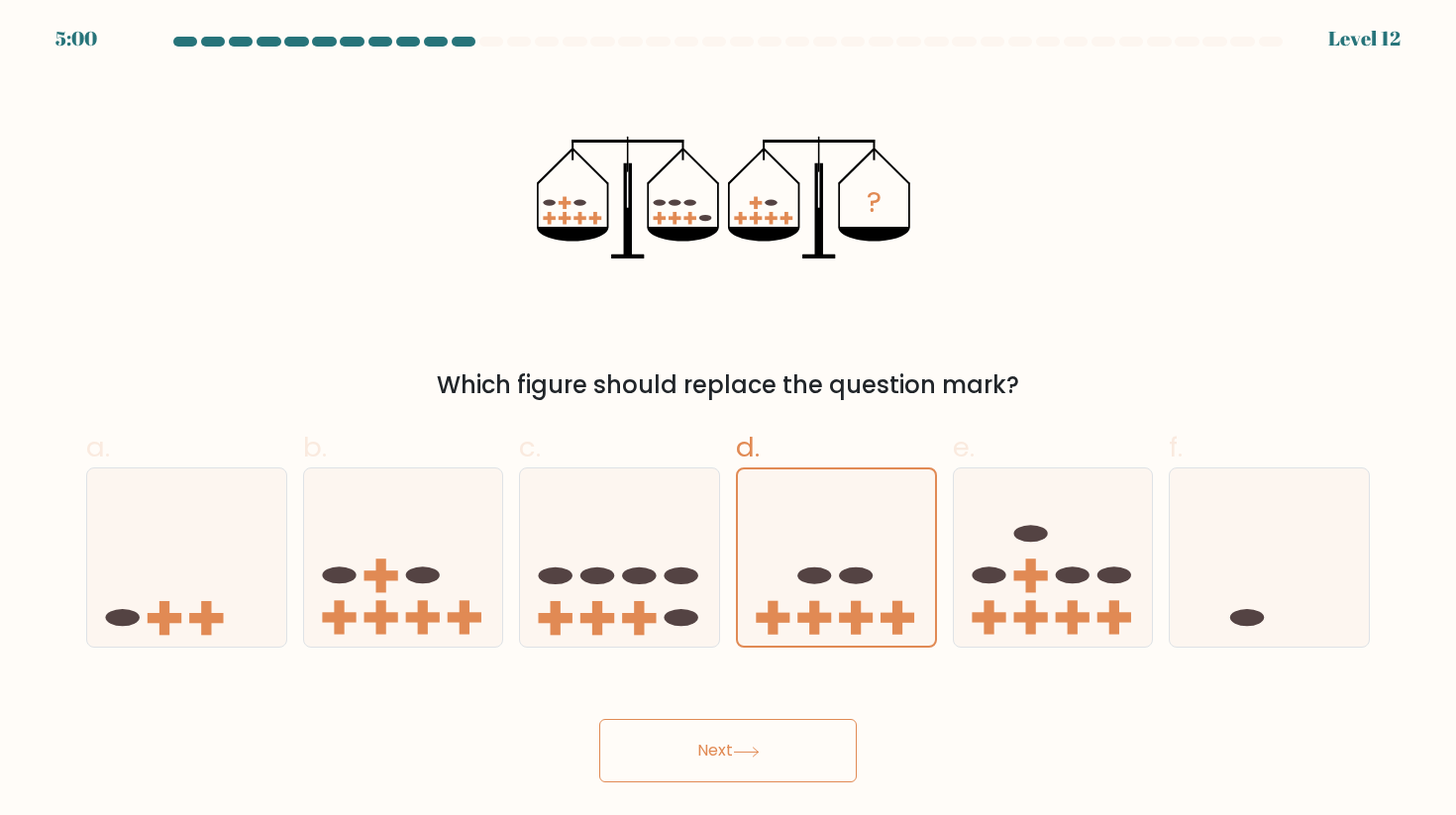 click on "Next" at bounding box center (728, 751) 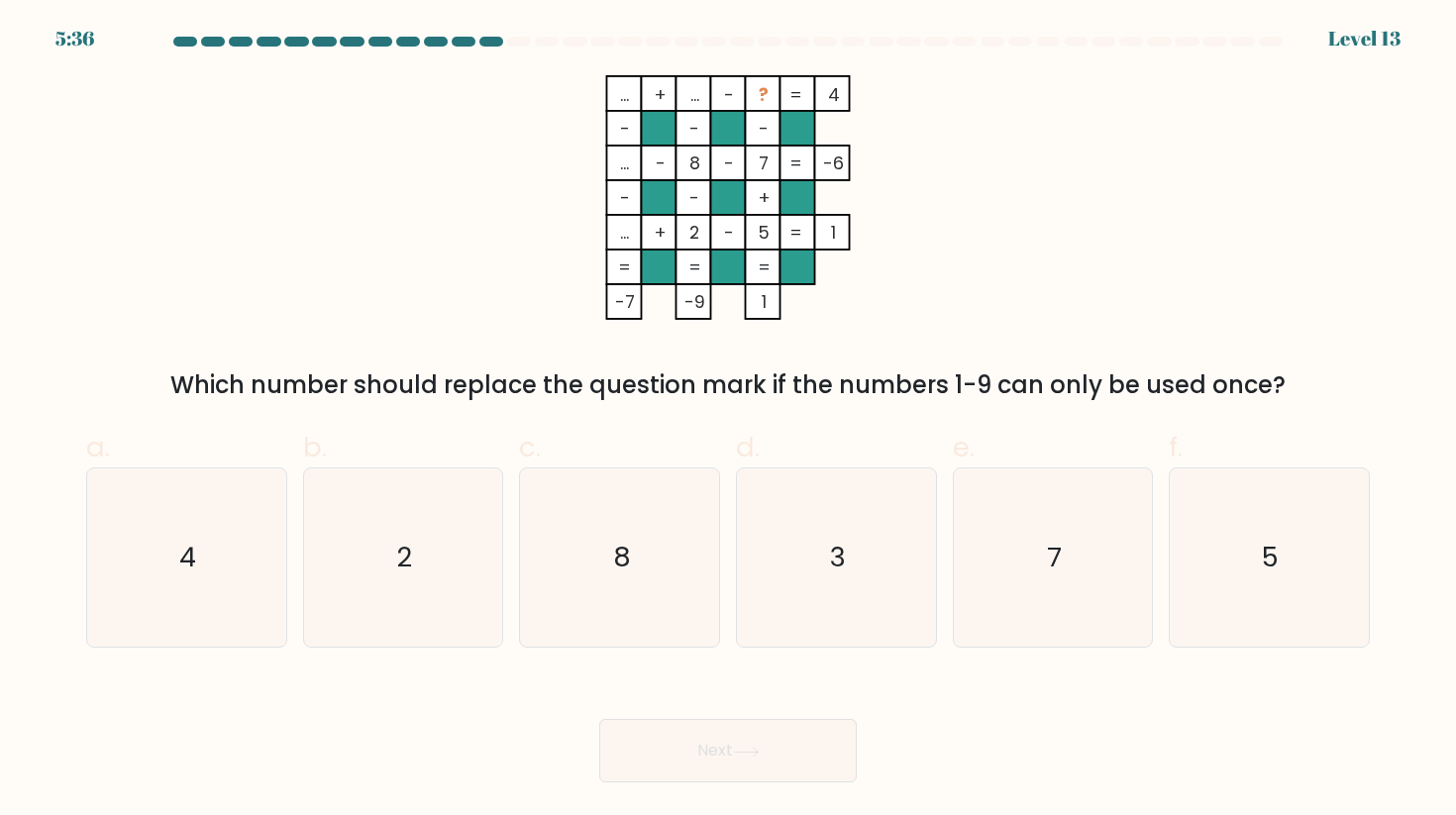type 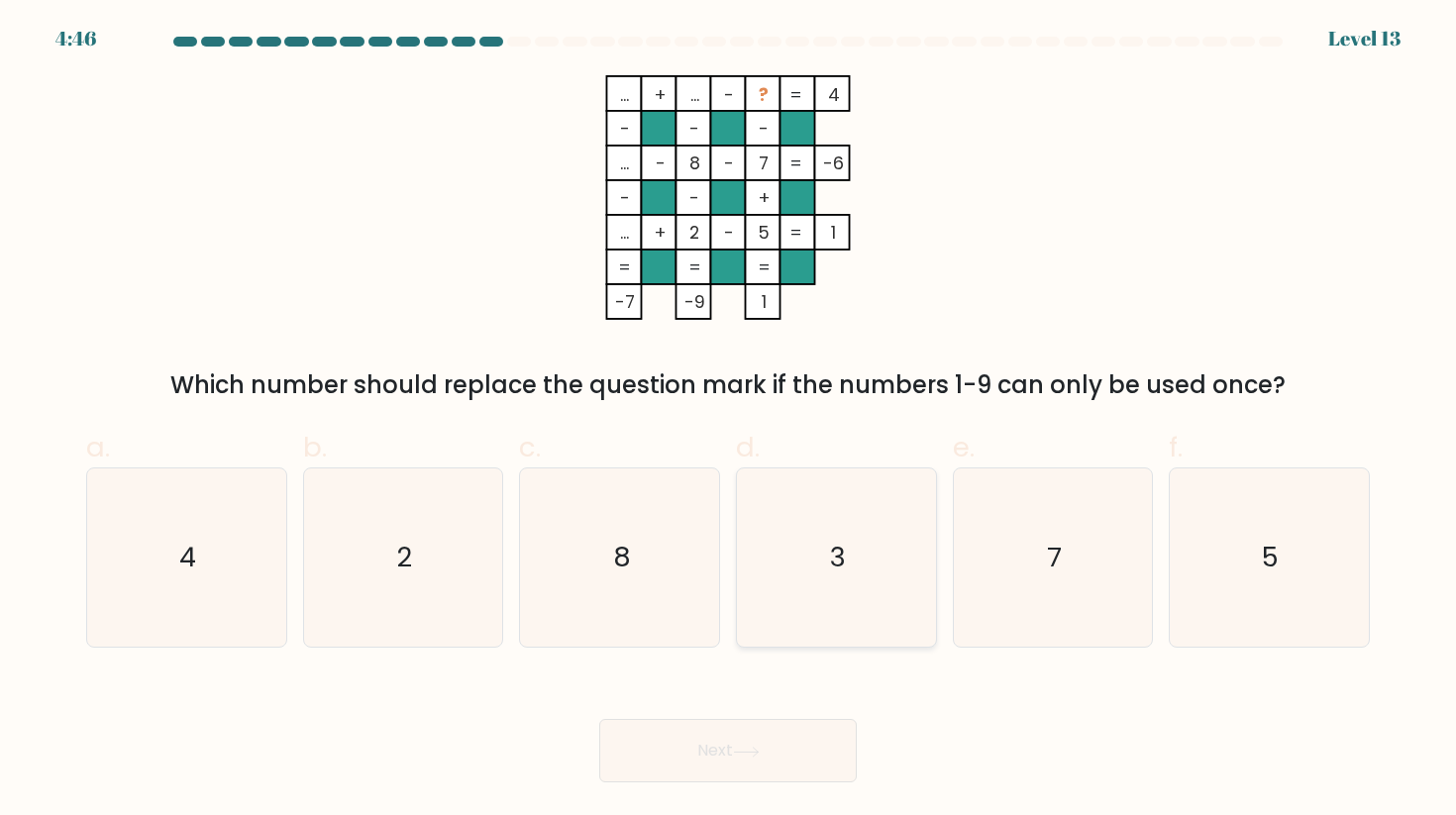 click on "3" 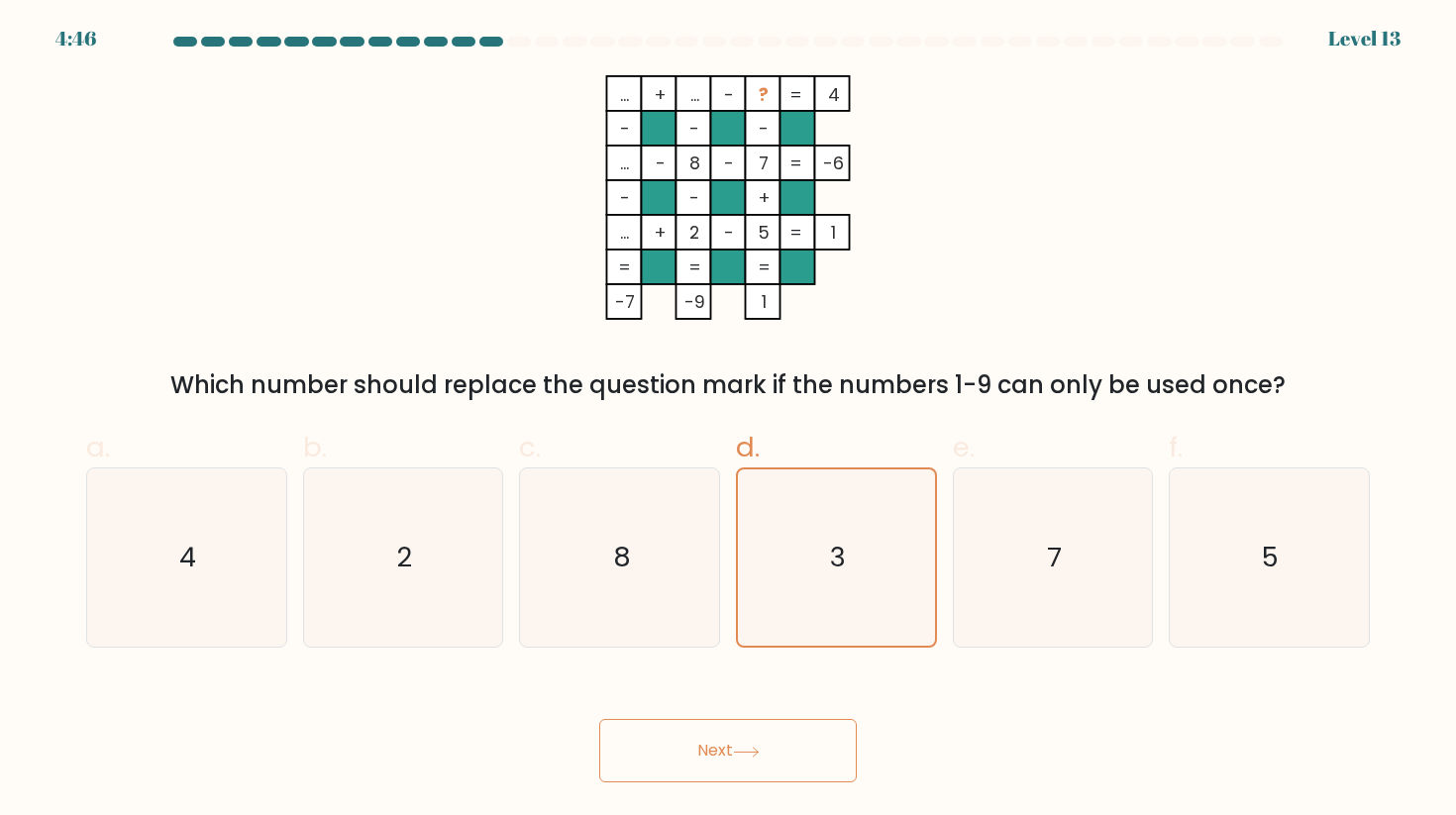 click on "Next" at bounding box center [728, 751] 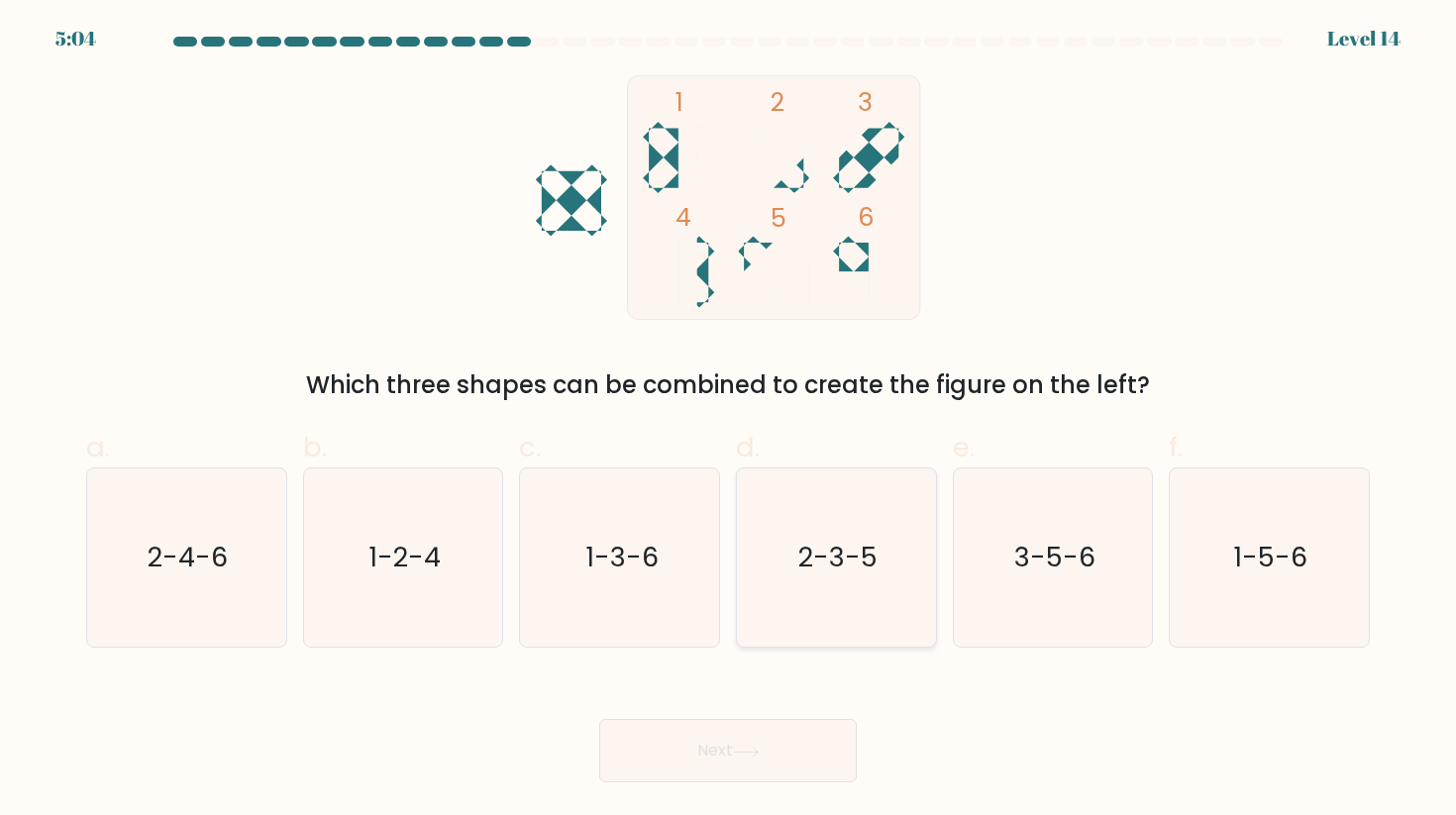 click on "2-3-5" 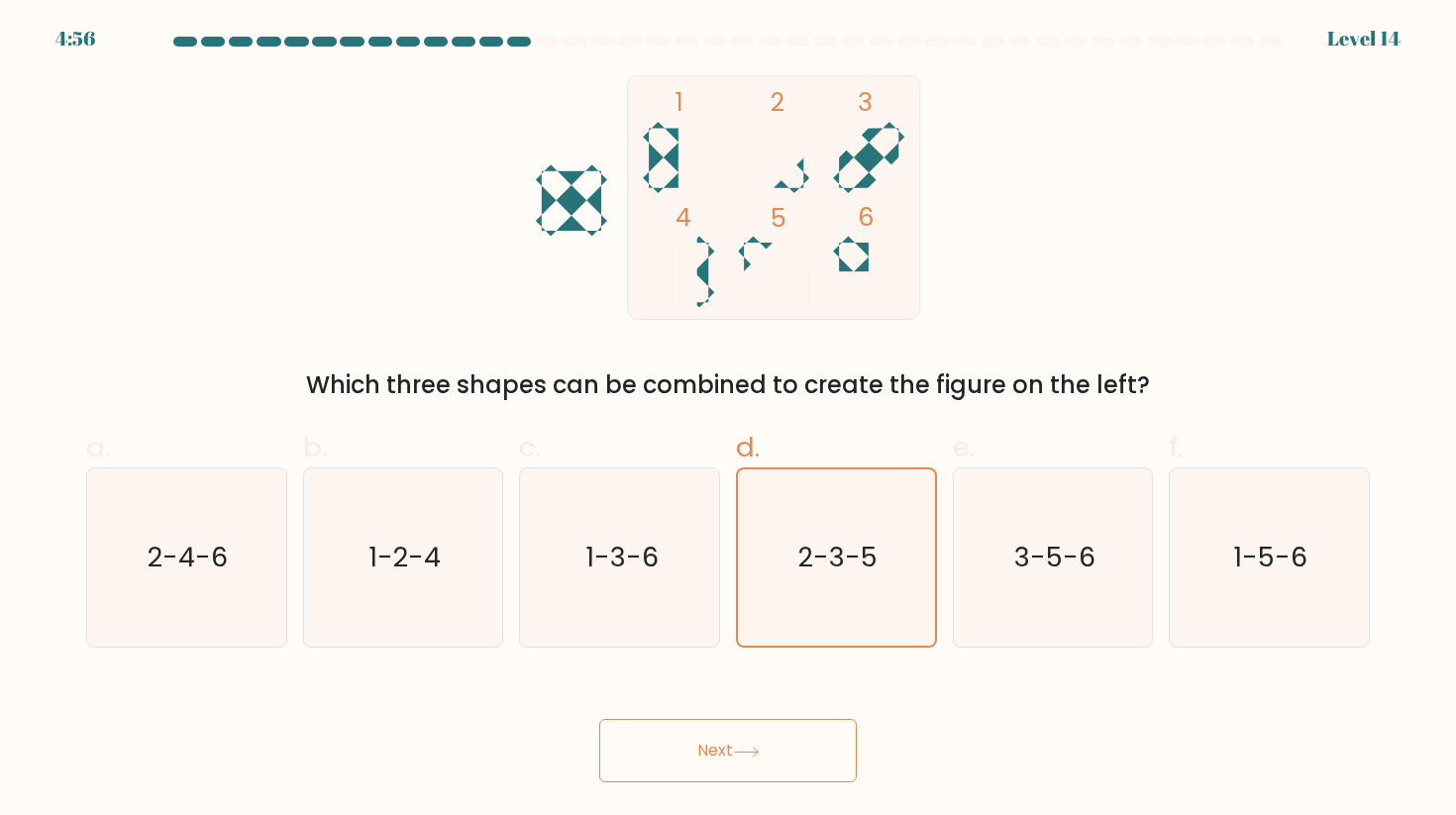 click on "Next" at bounding box center (728, 751) 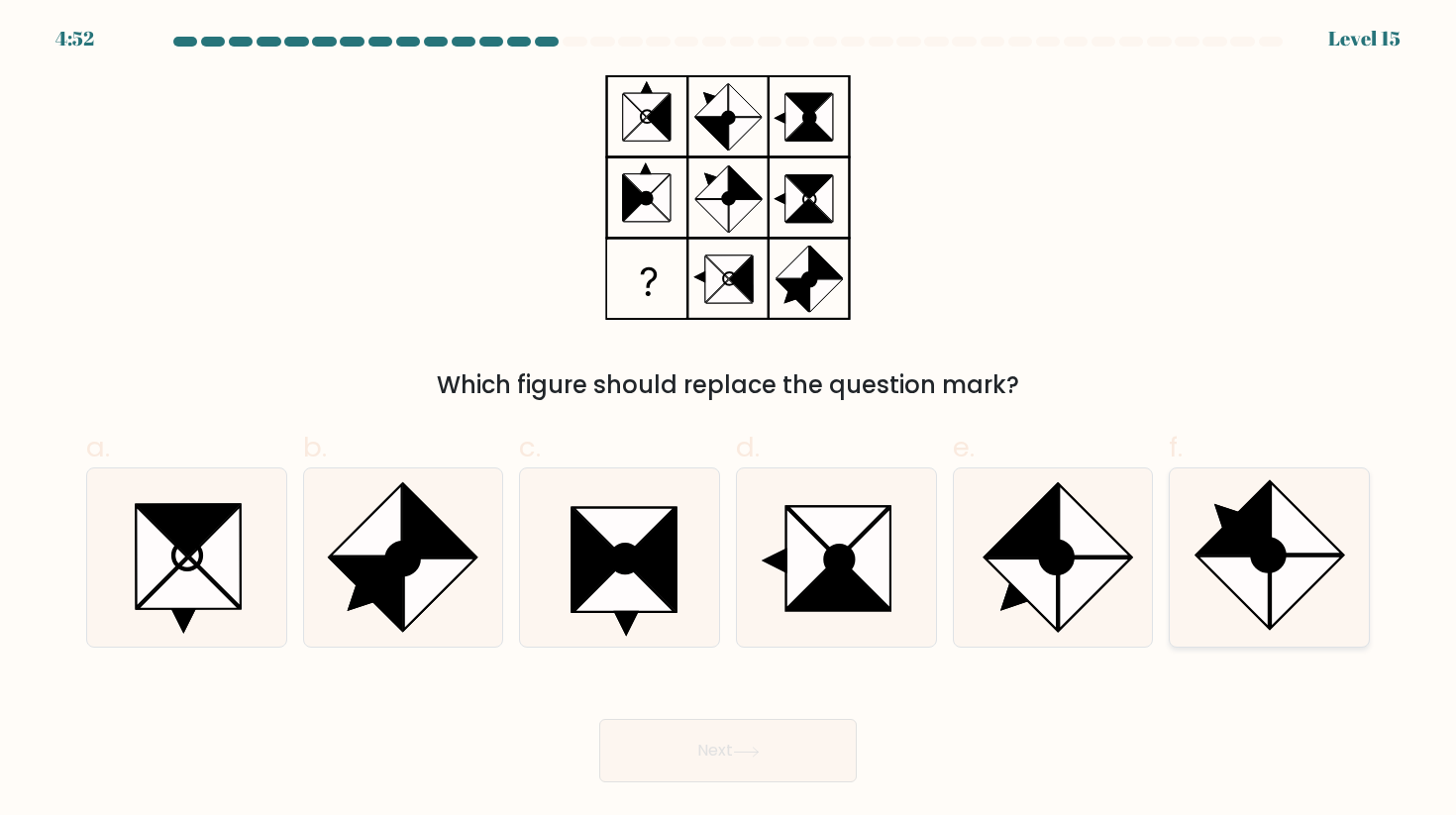 click 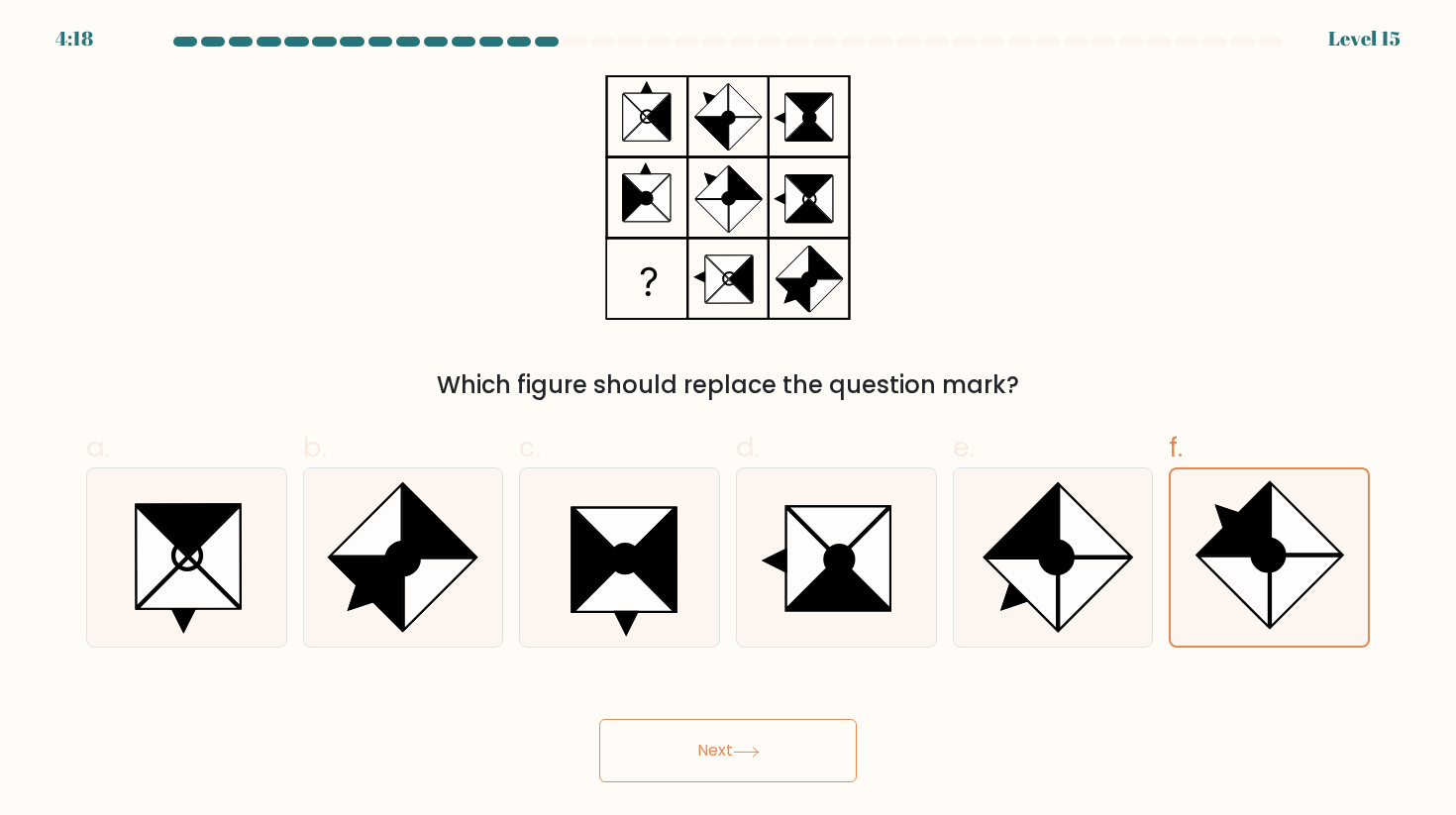 click on "Next" at bounding box center (728, 751) 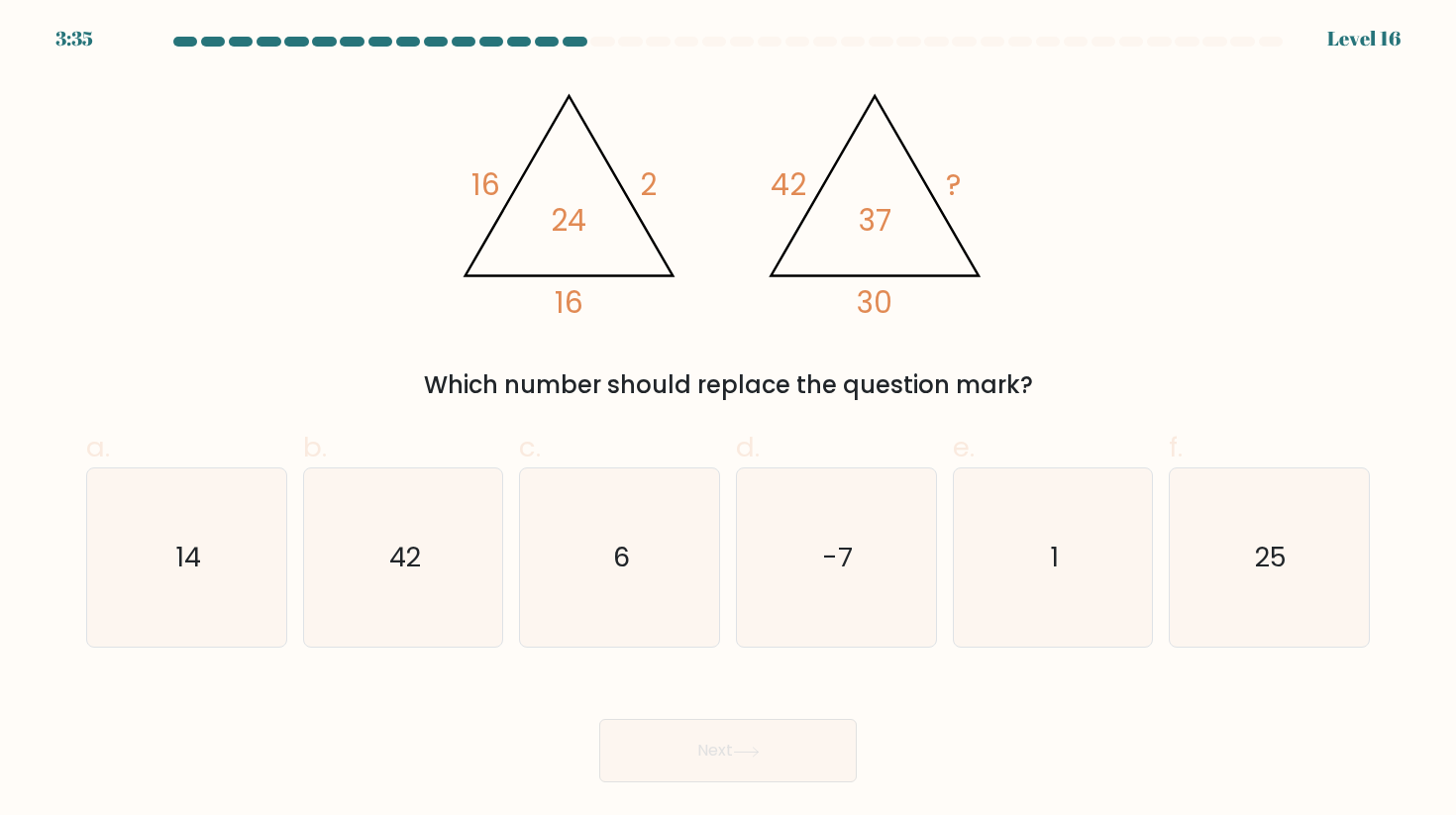 type 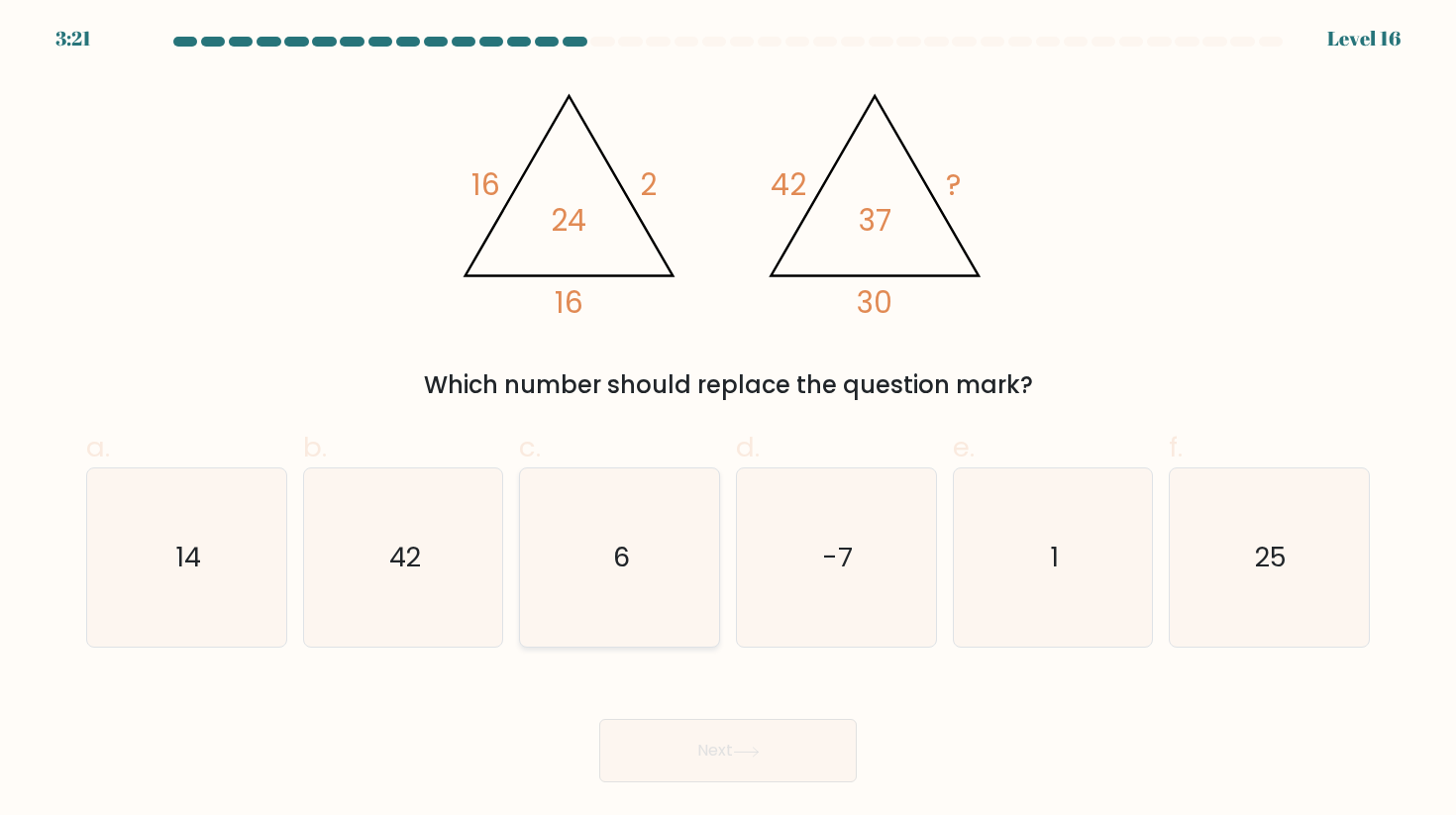 click on "6" 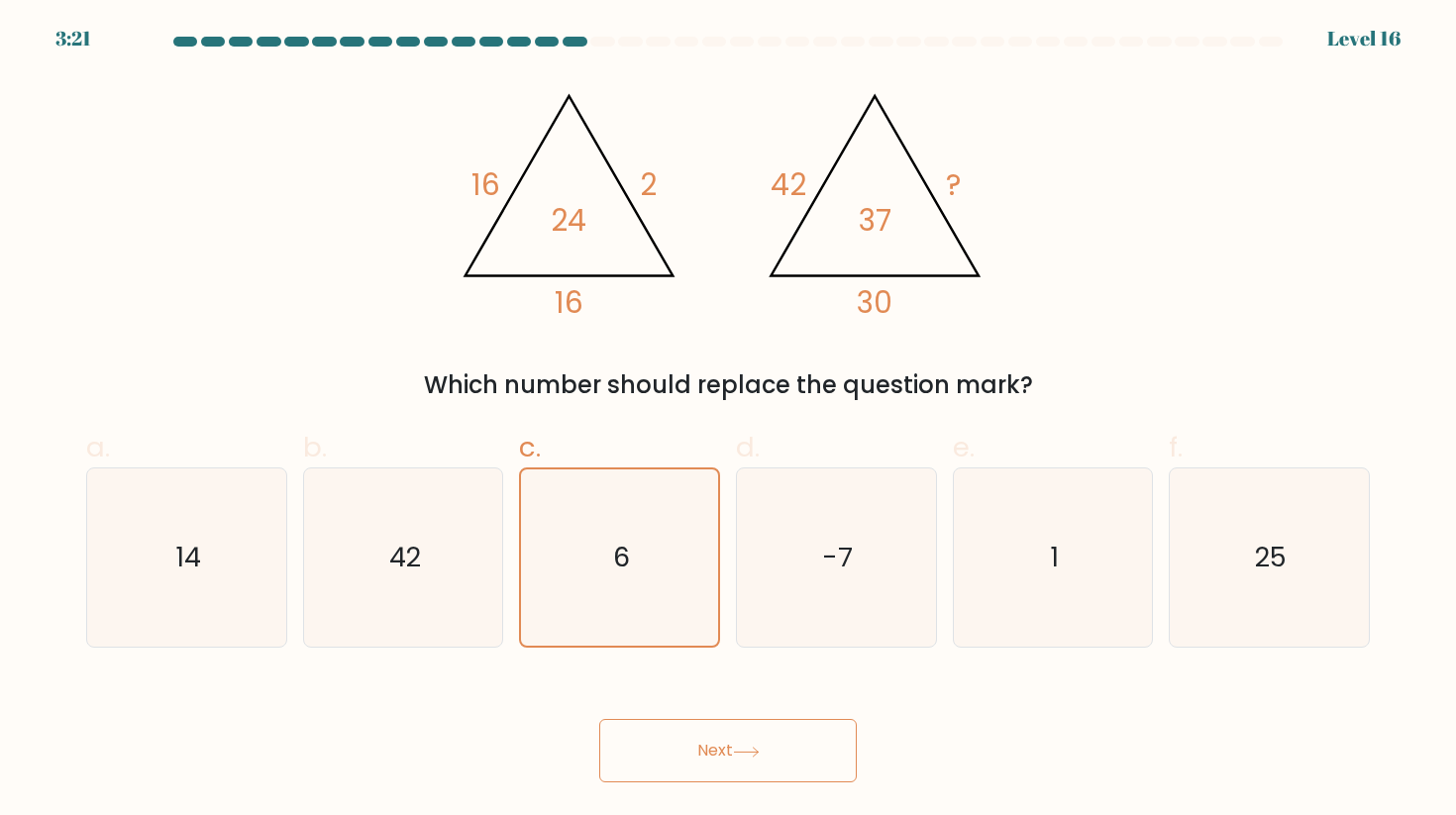 click on "Next" at bounding box center (728, 751) 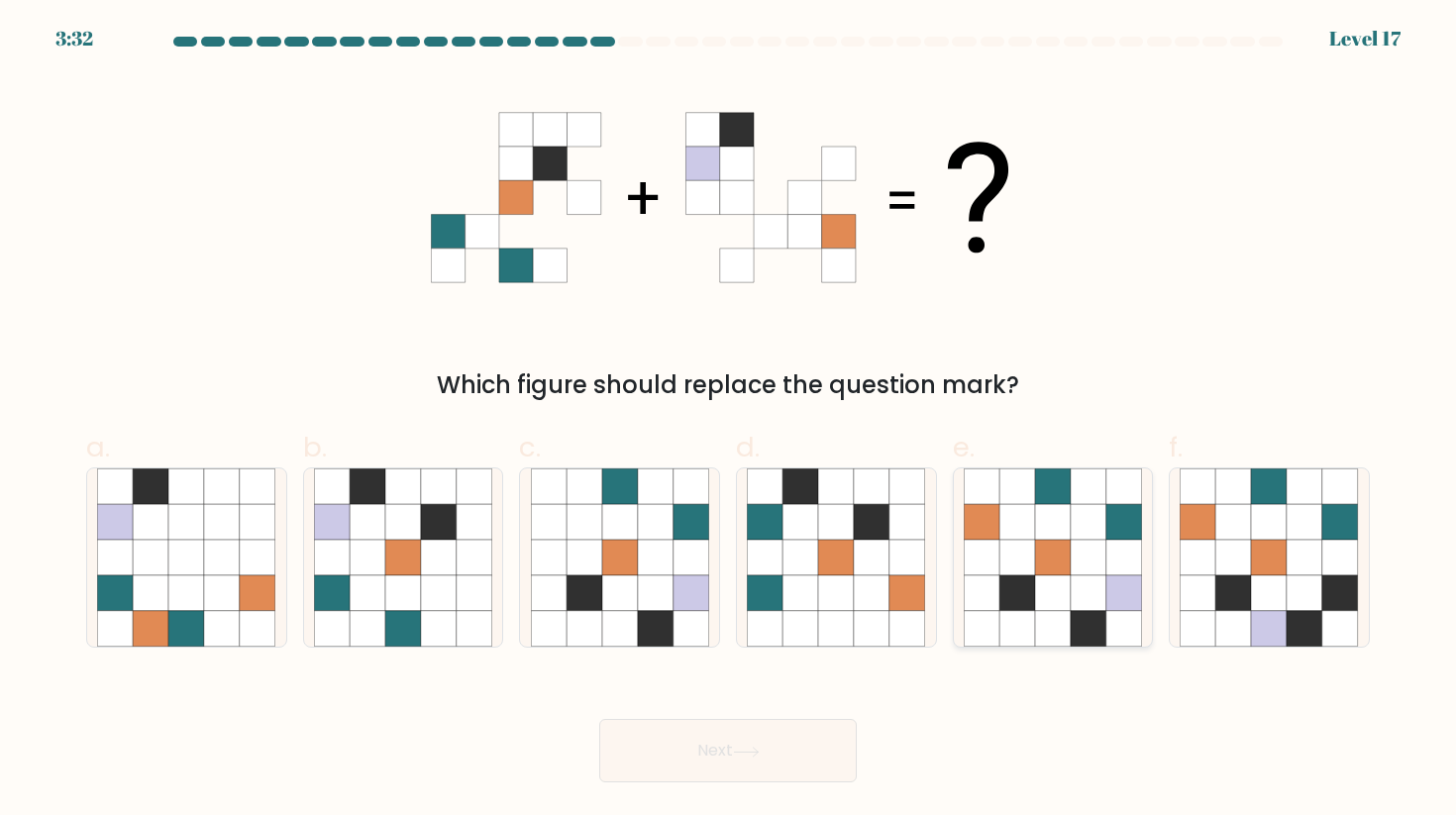 click 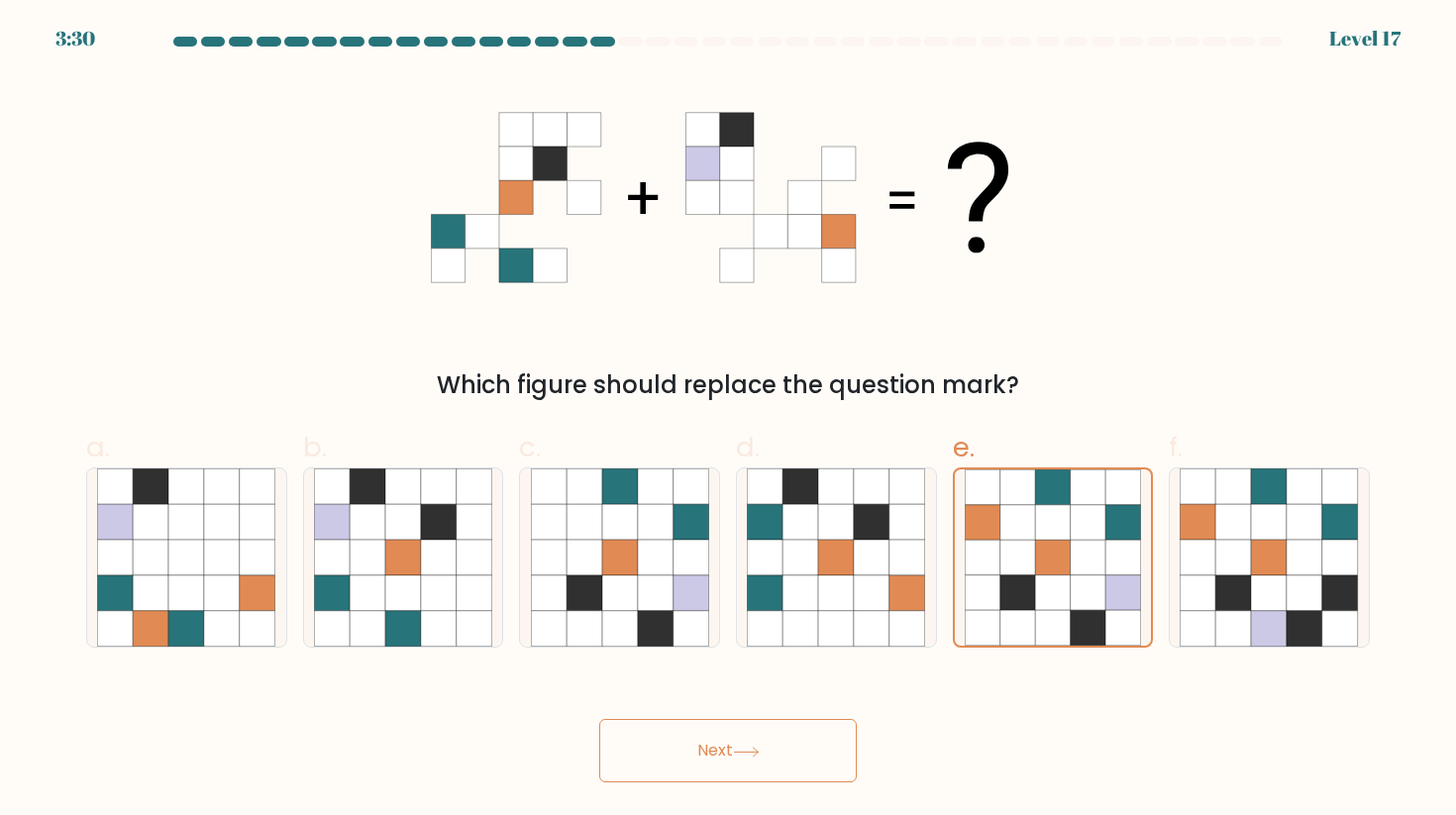 click on "Next" at bounding box center (728, 751) 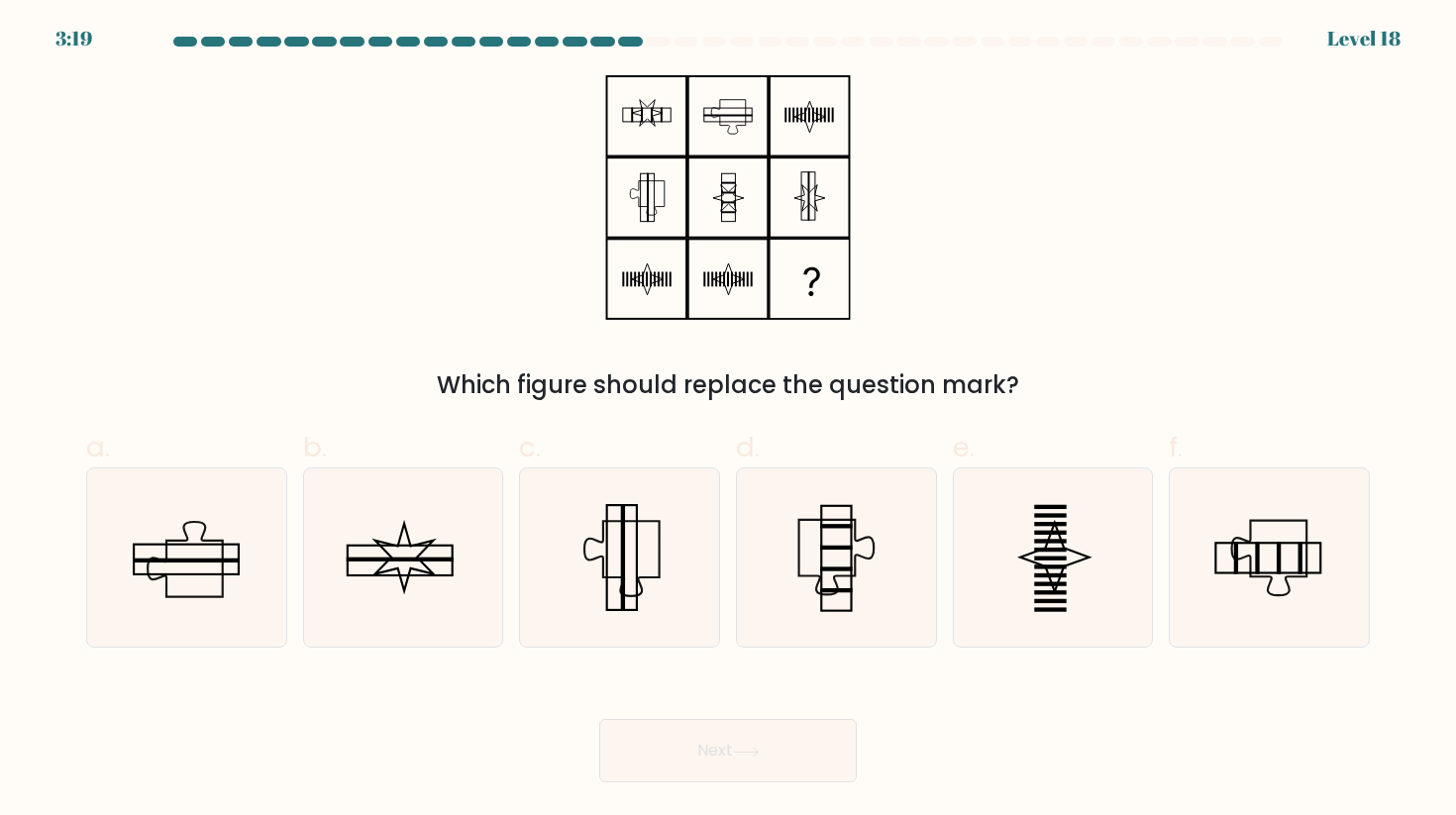 click on "Which figure should replace the question mark?" at bounding box center (728, 239) 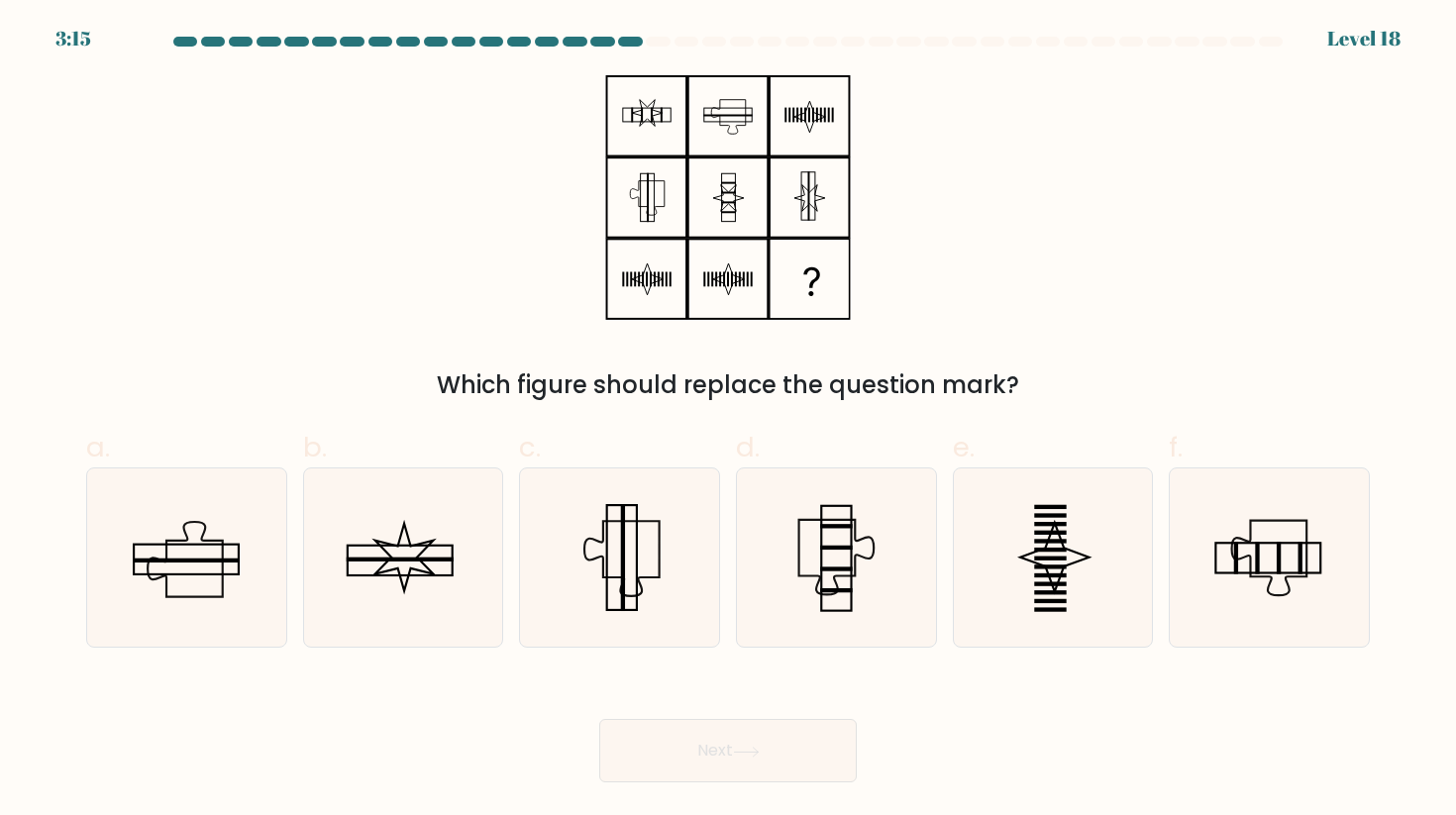 drag, startPoint x: 1026, startPoint y: 201, endPoint x: 1026, endPoint y: 238, distance: 37 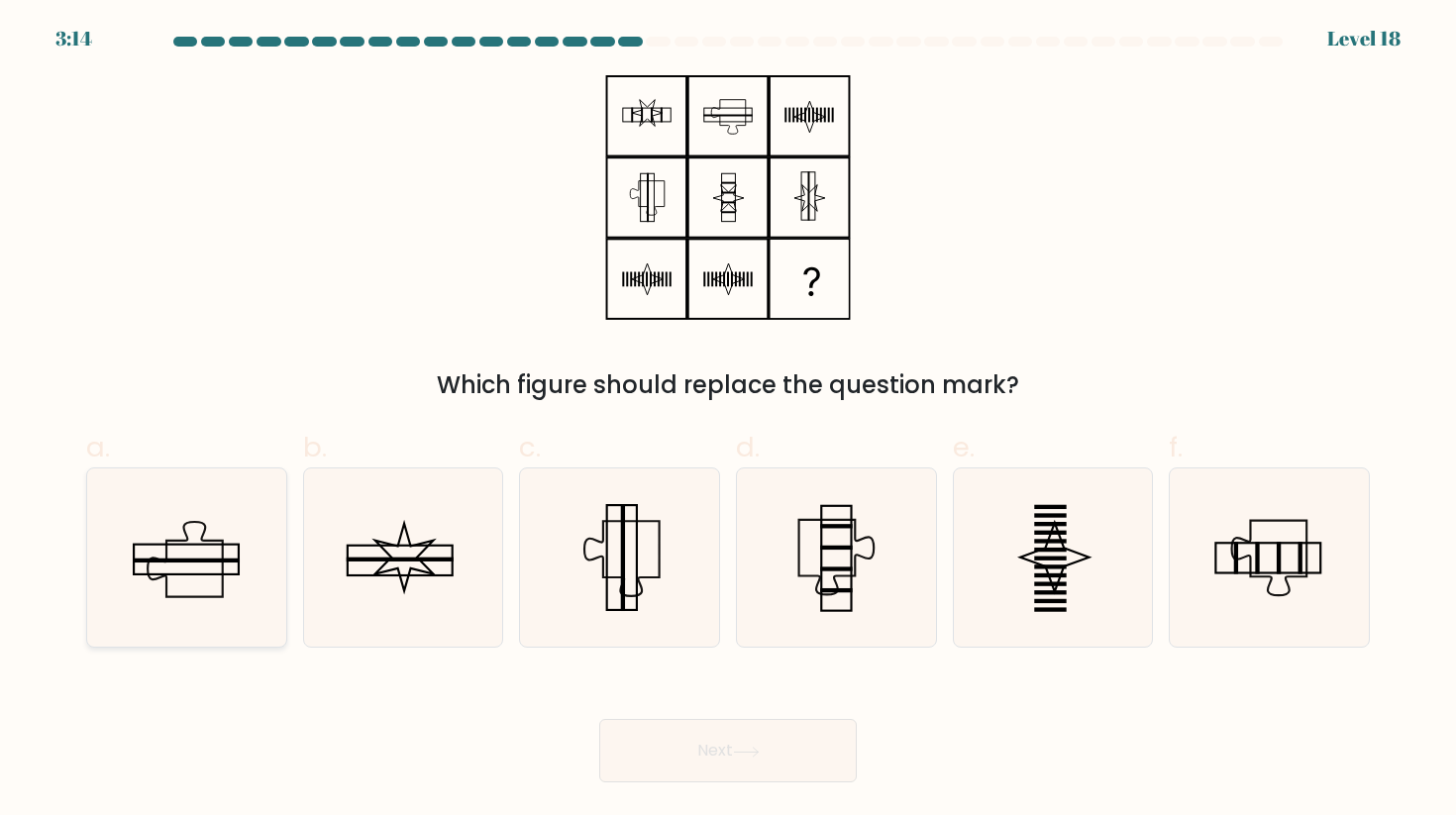 click 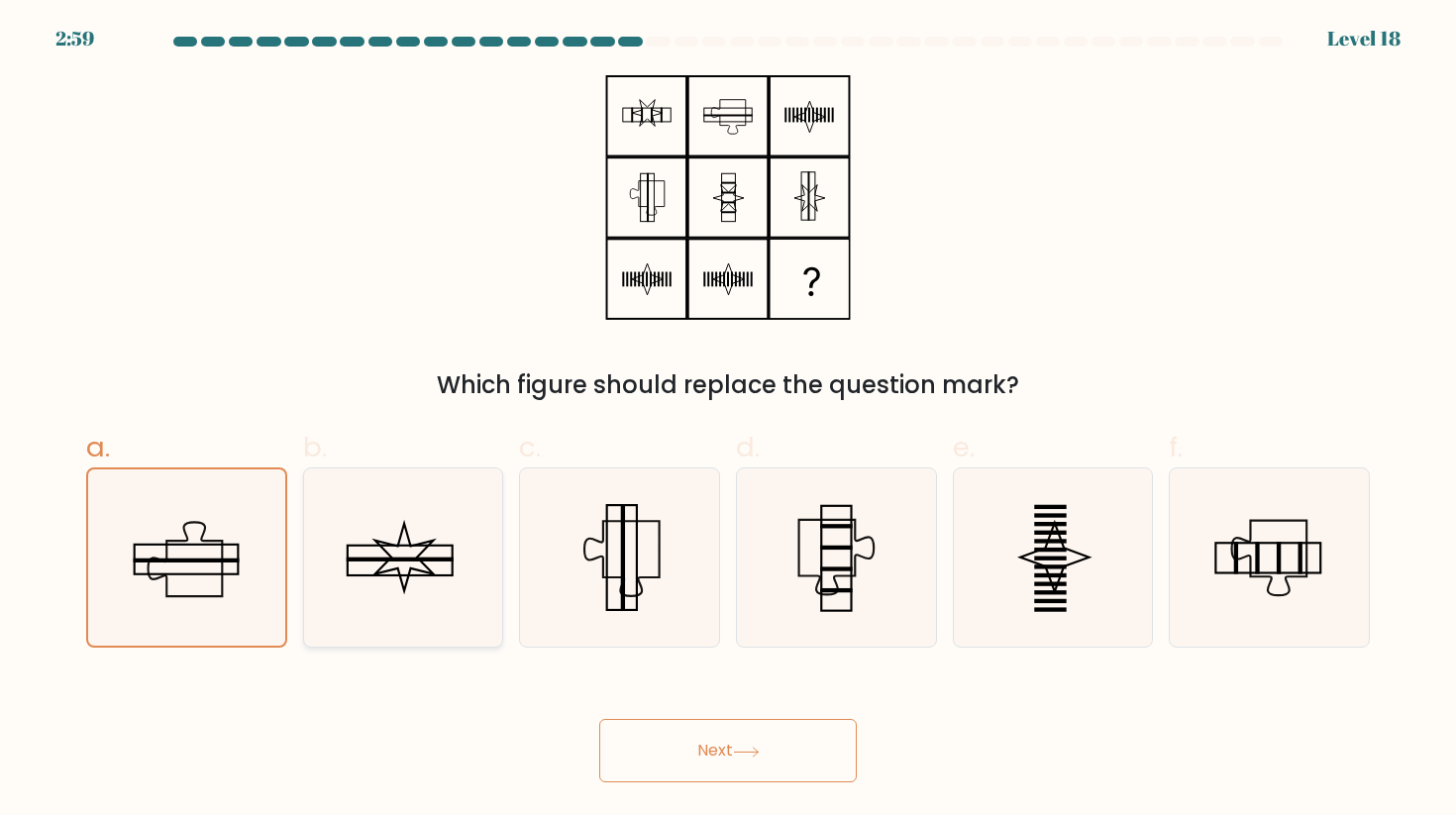 click 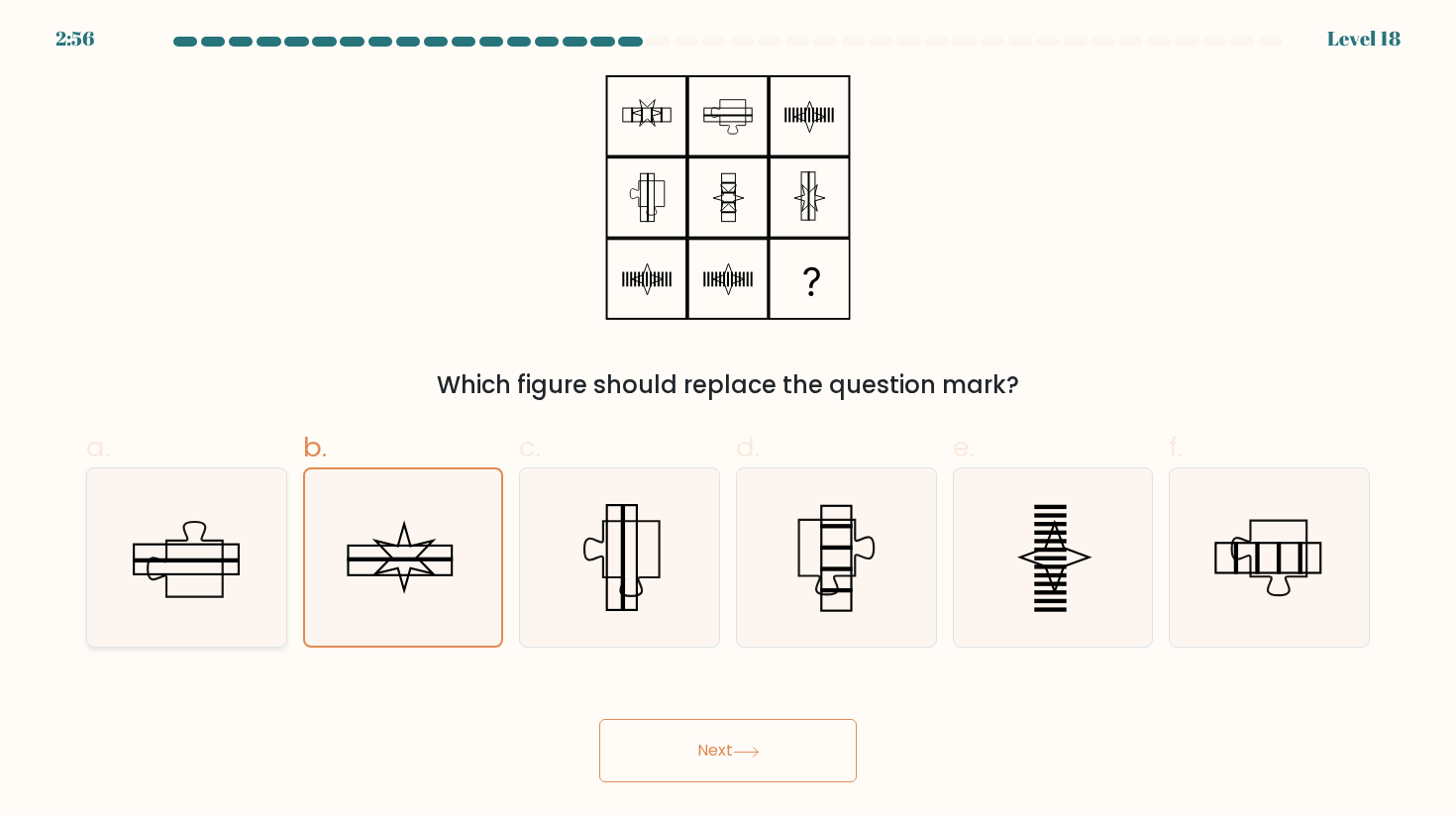 click 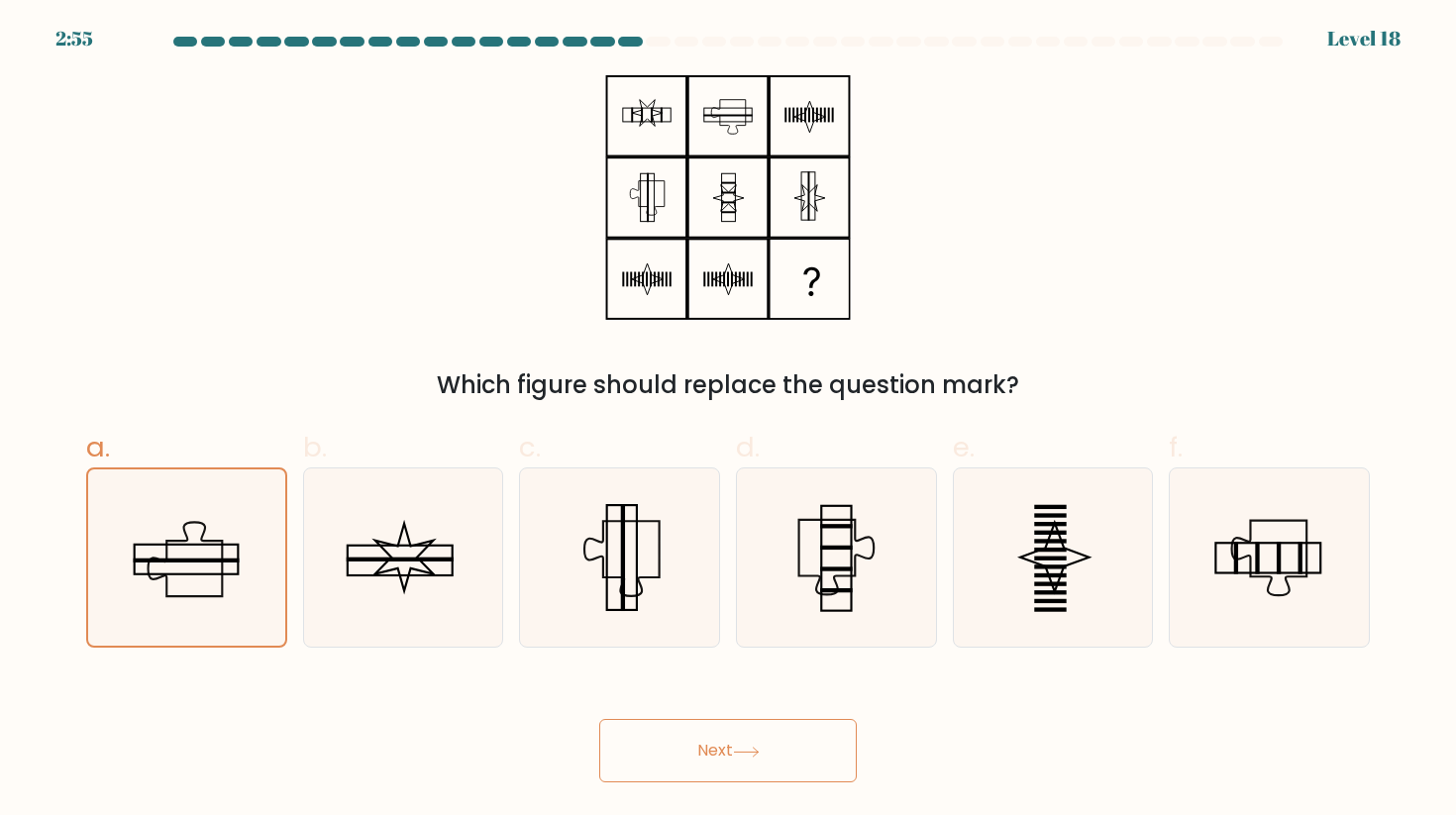 click on "Next" at bounding box center (728, 751) 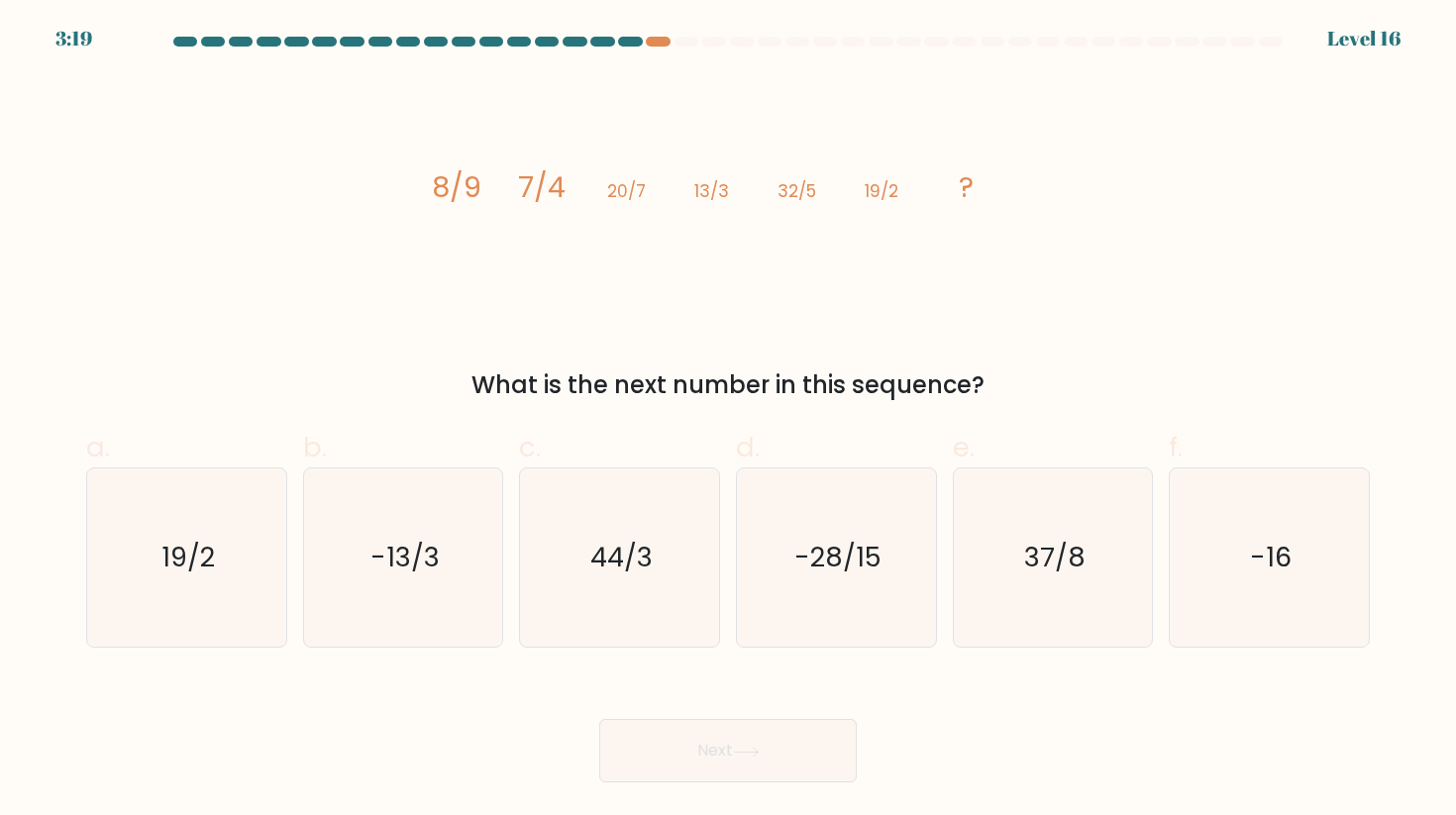 type 